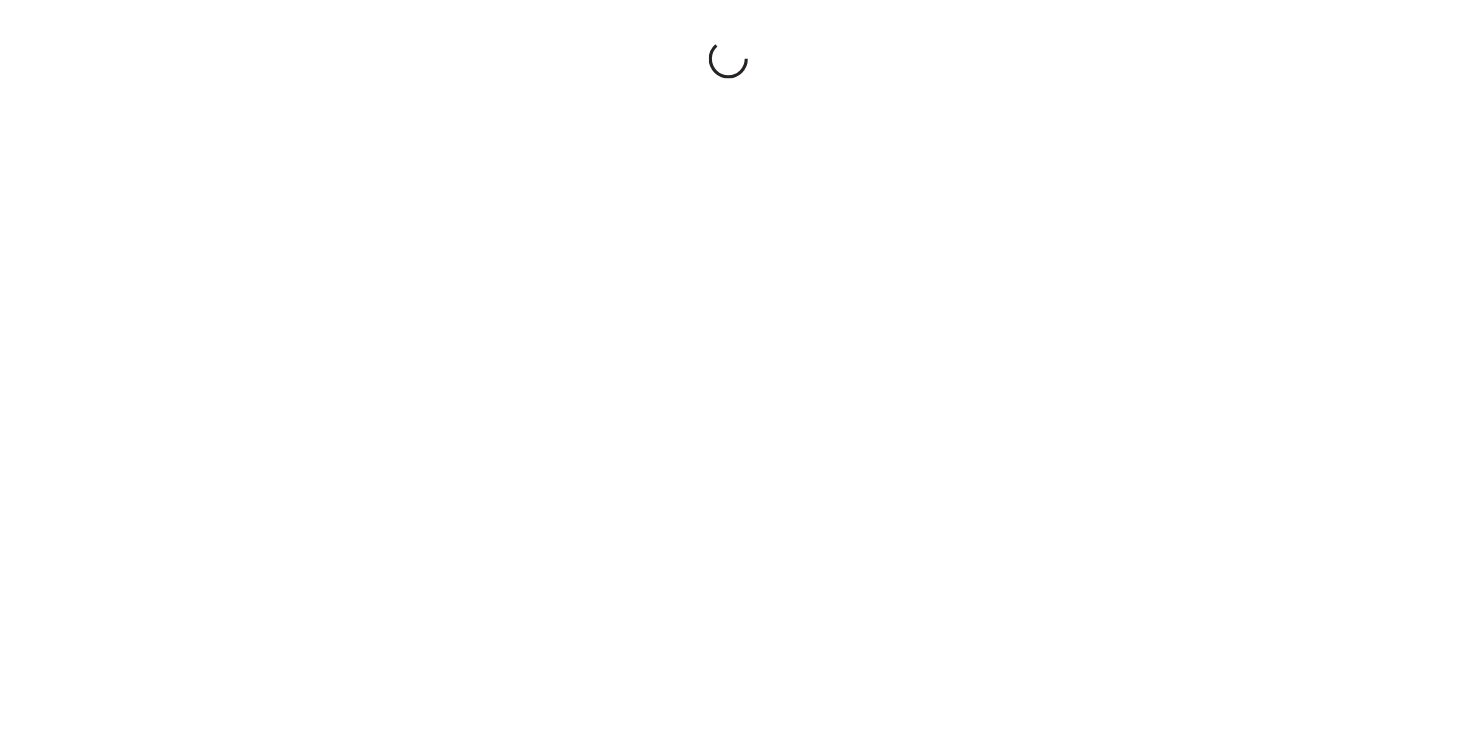 scroll, scrollTop: 0, scrollLeft: 0, axis: both 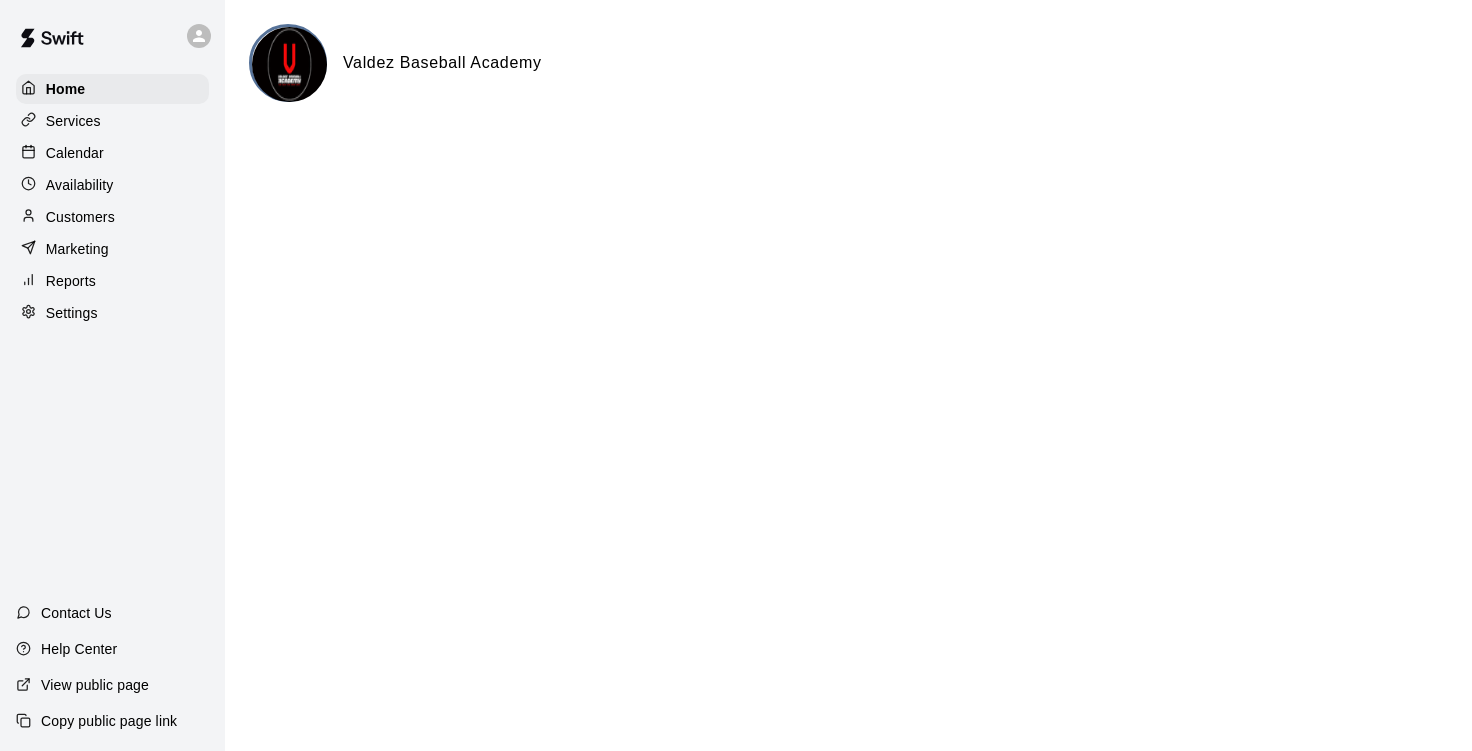 click on "Calendar" at bounding box center [75, 153] 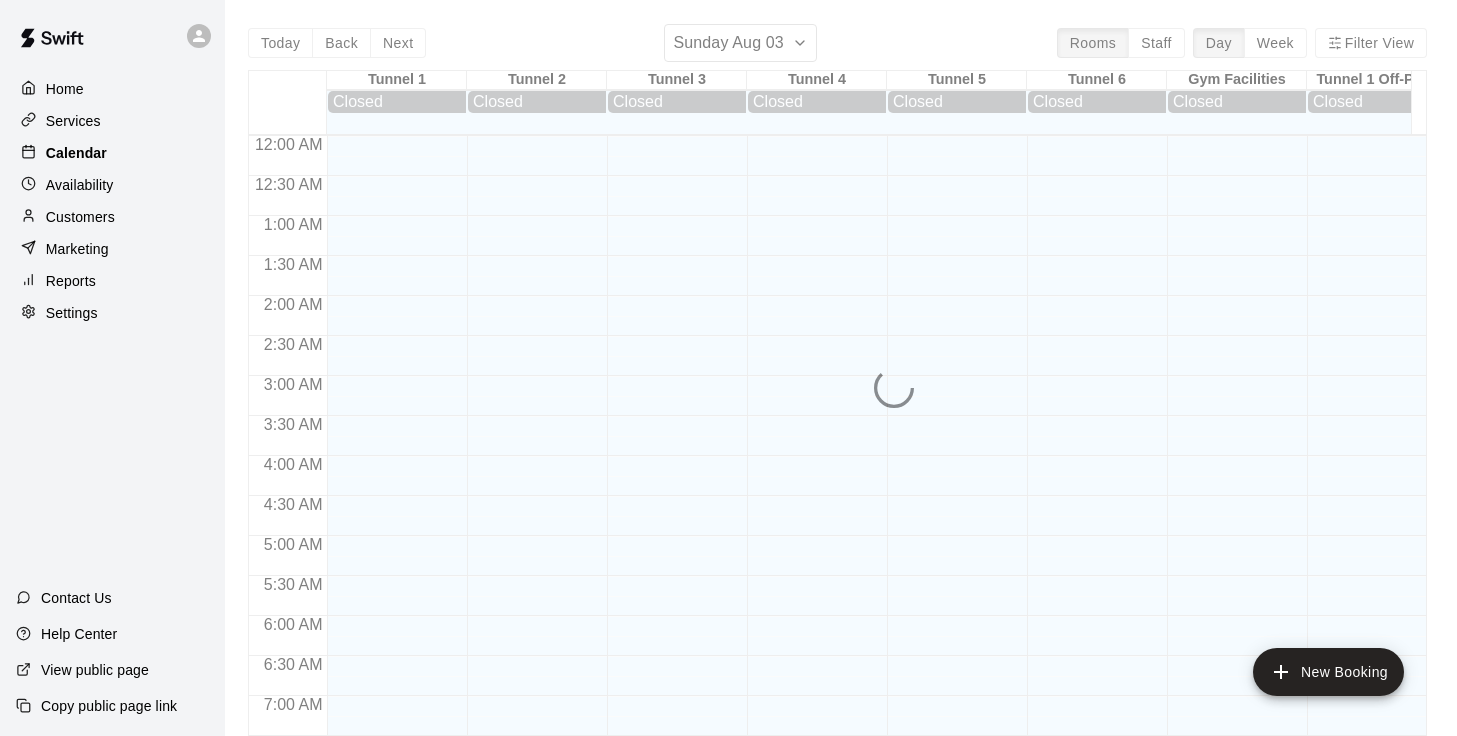 scroll, scrollTop: 1220, scrollLeft: 0, axis: vertical 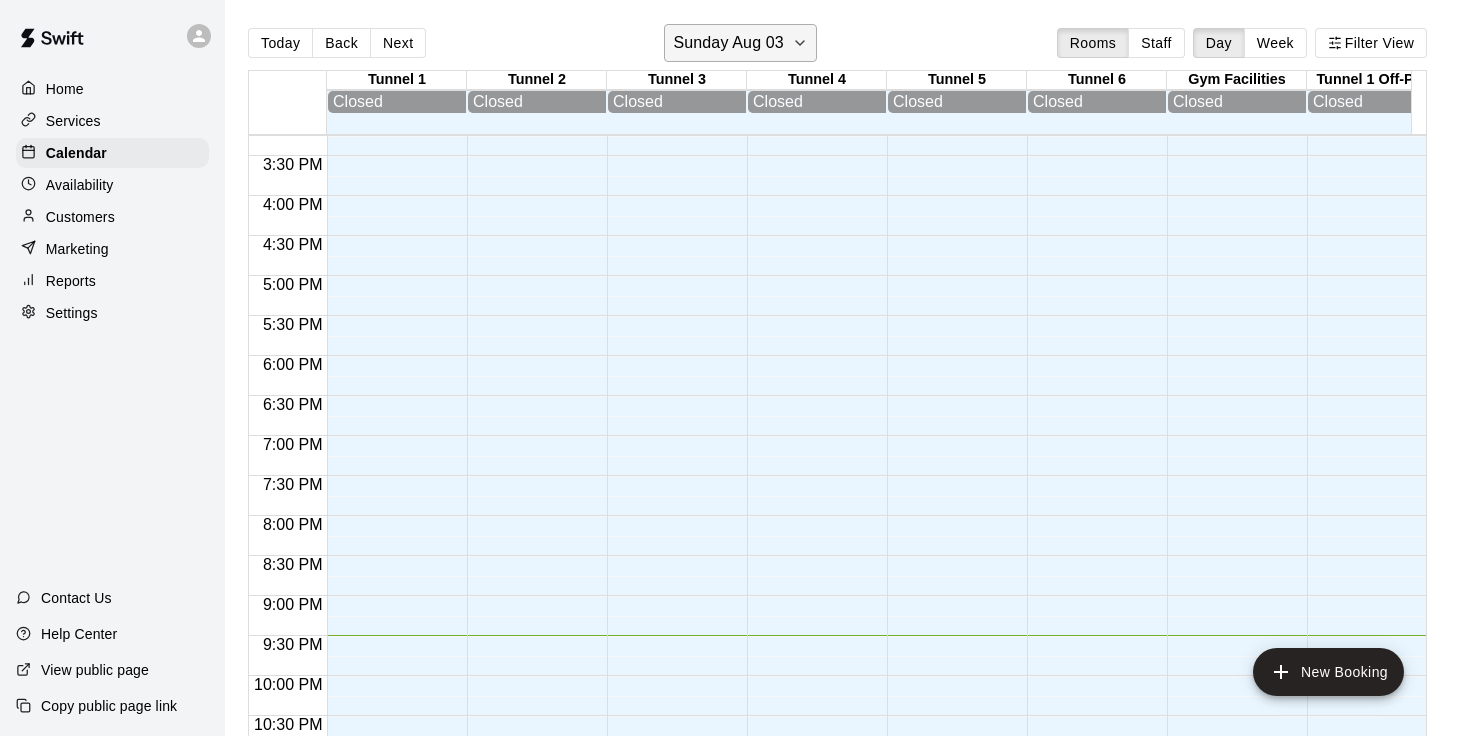 click 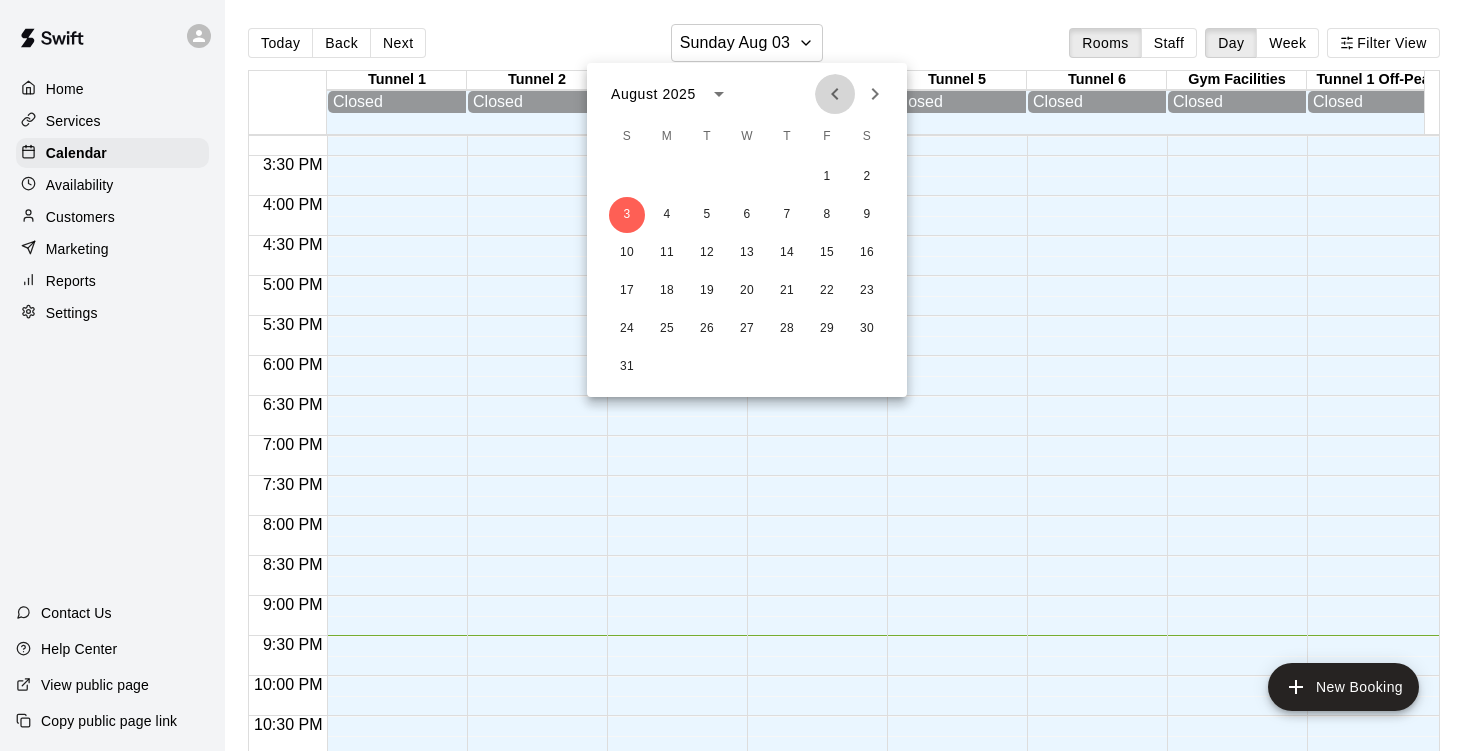 click 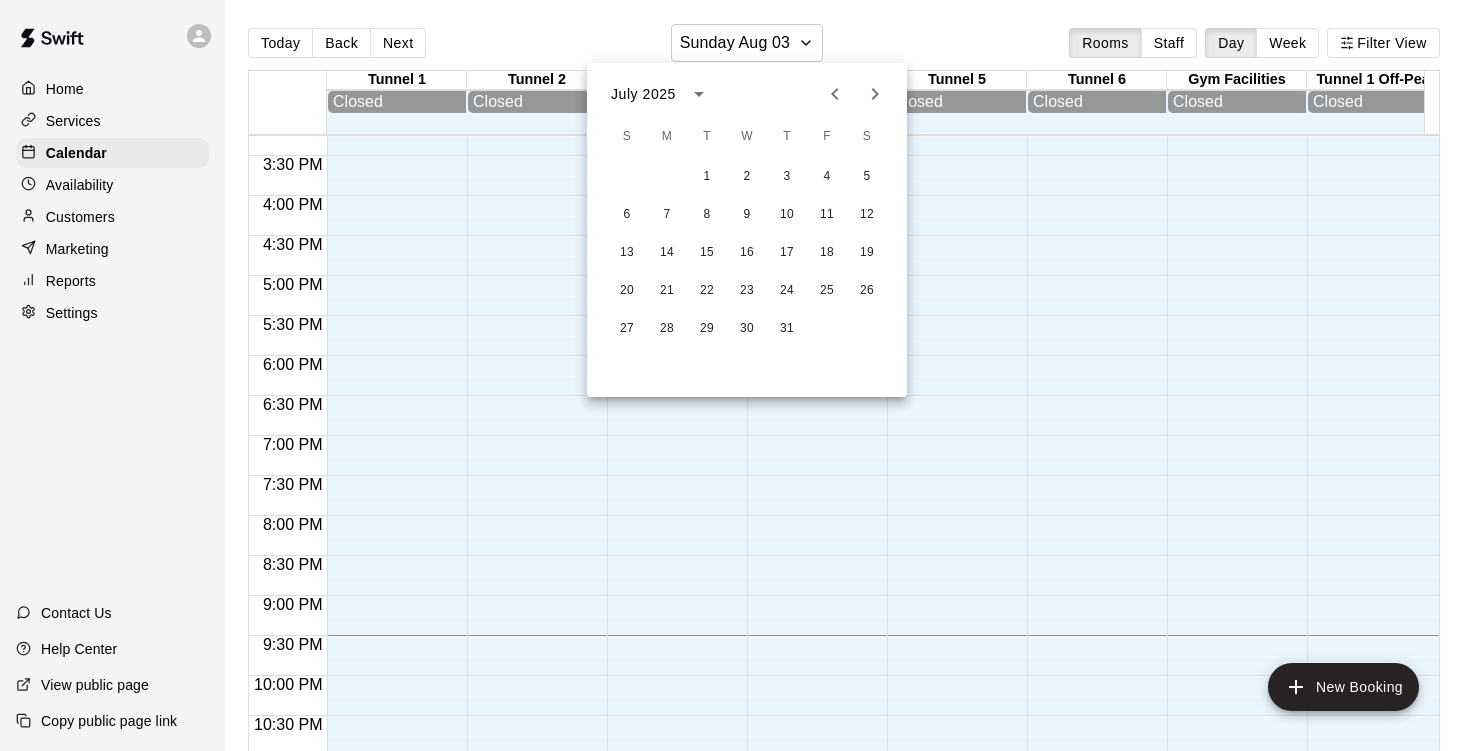 click on "27 28 29 30 31" at bounding box center [747, 329] 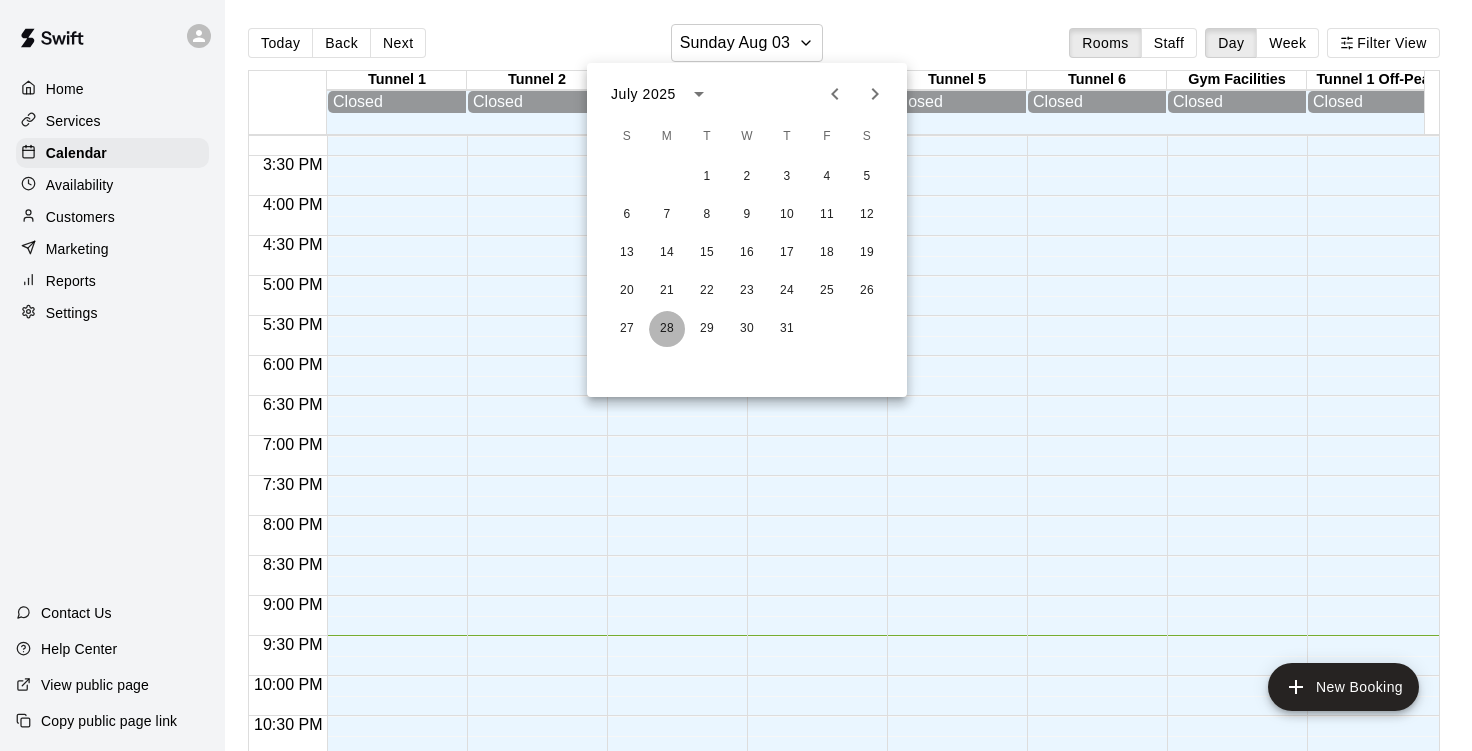 click on "28" at bounding box center (667, 329) 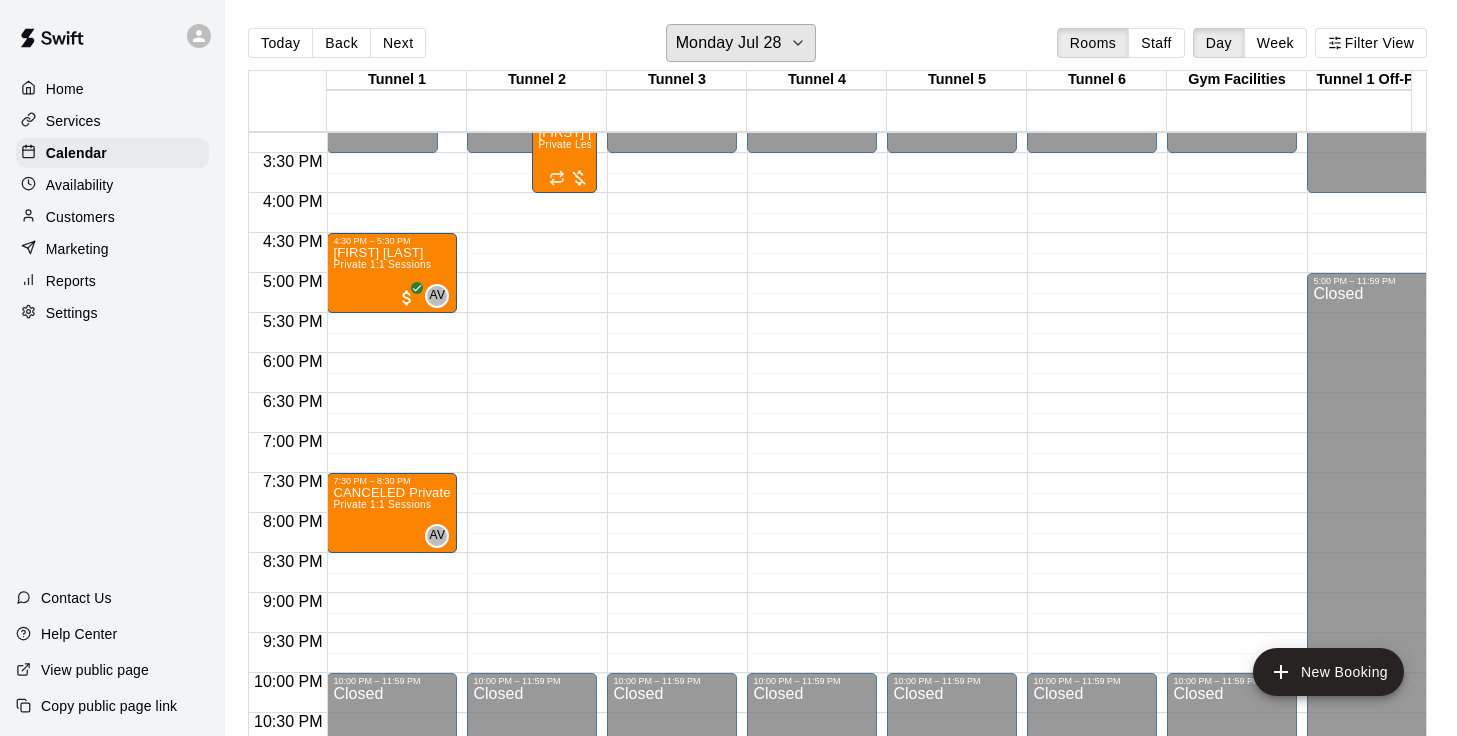 scroll, scrollTop: 1296, scrollLeft: 0, axis: vertical 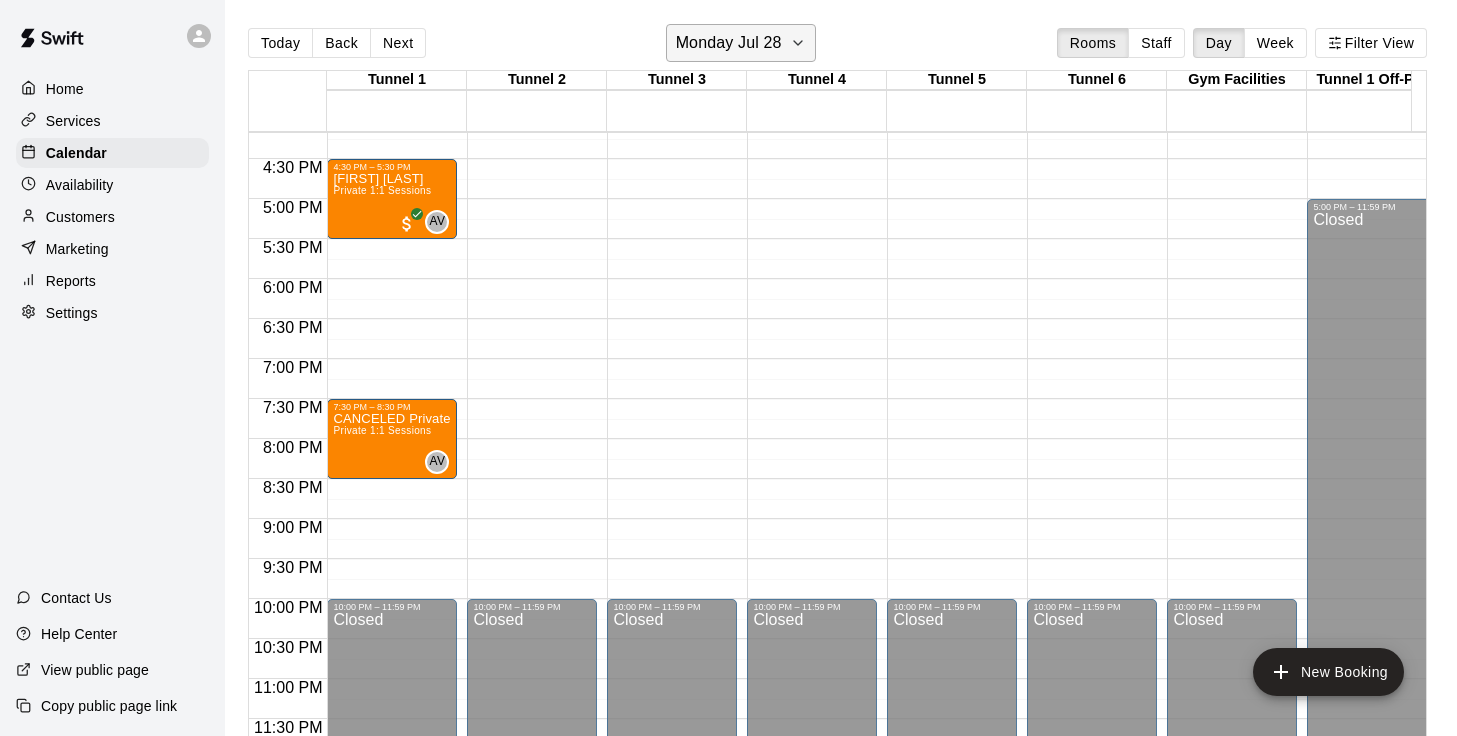 click 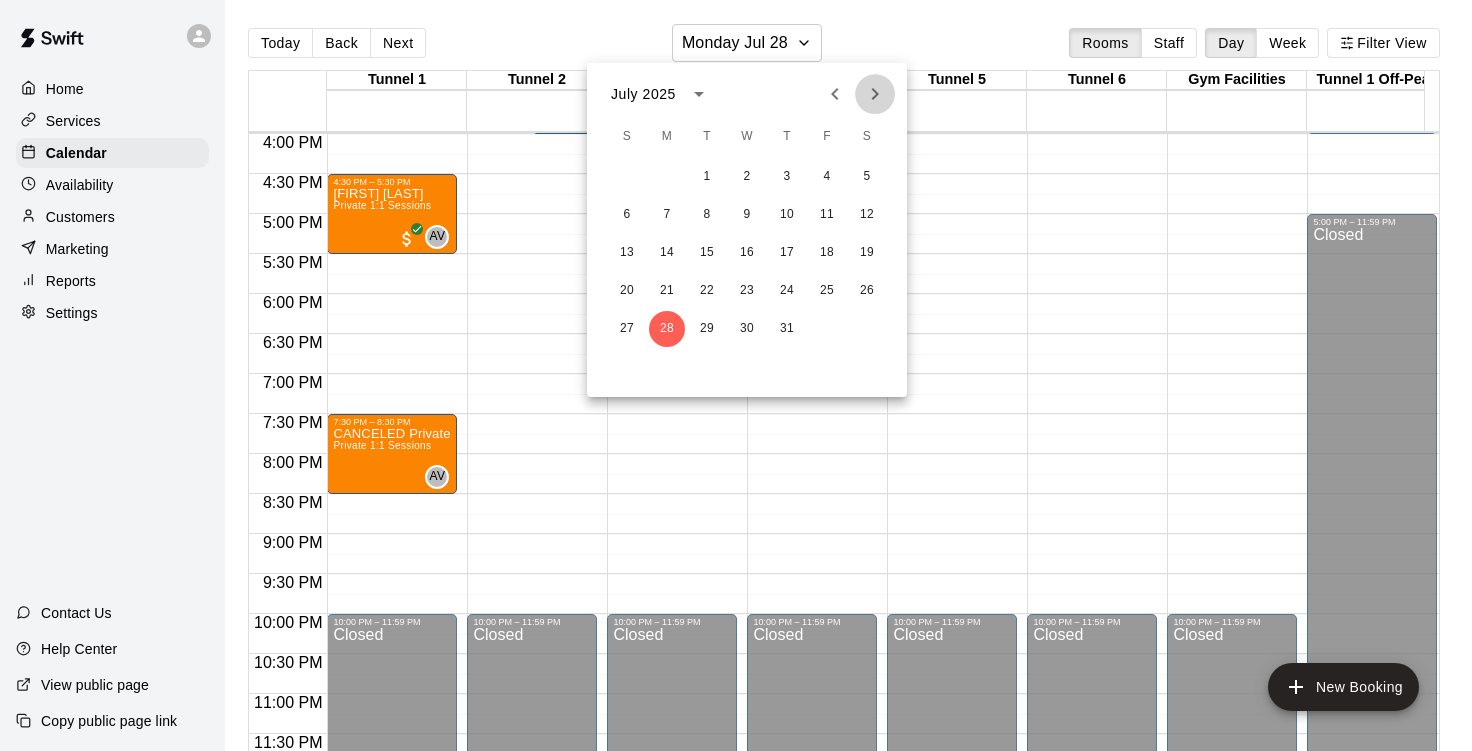 click 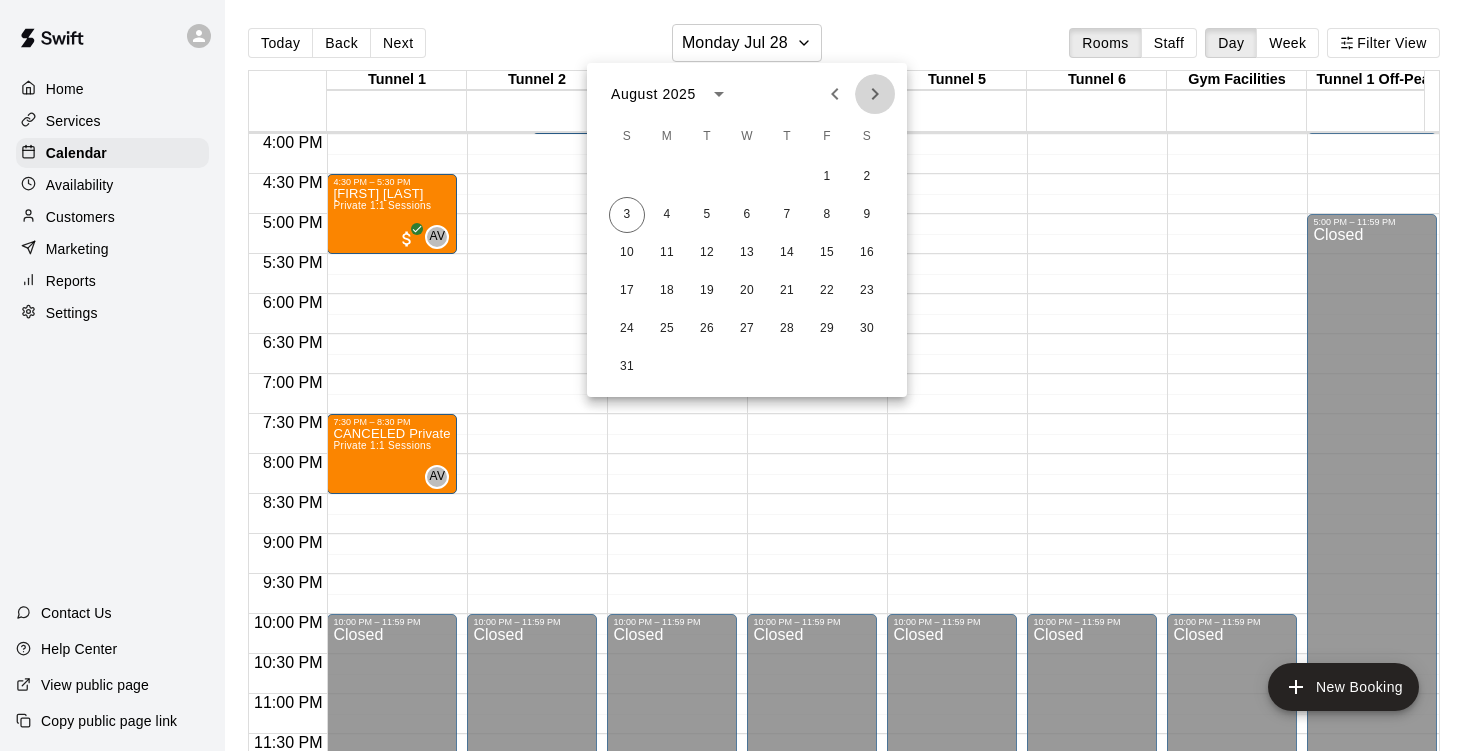click 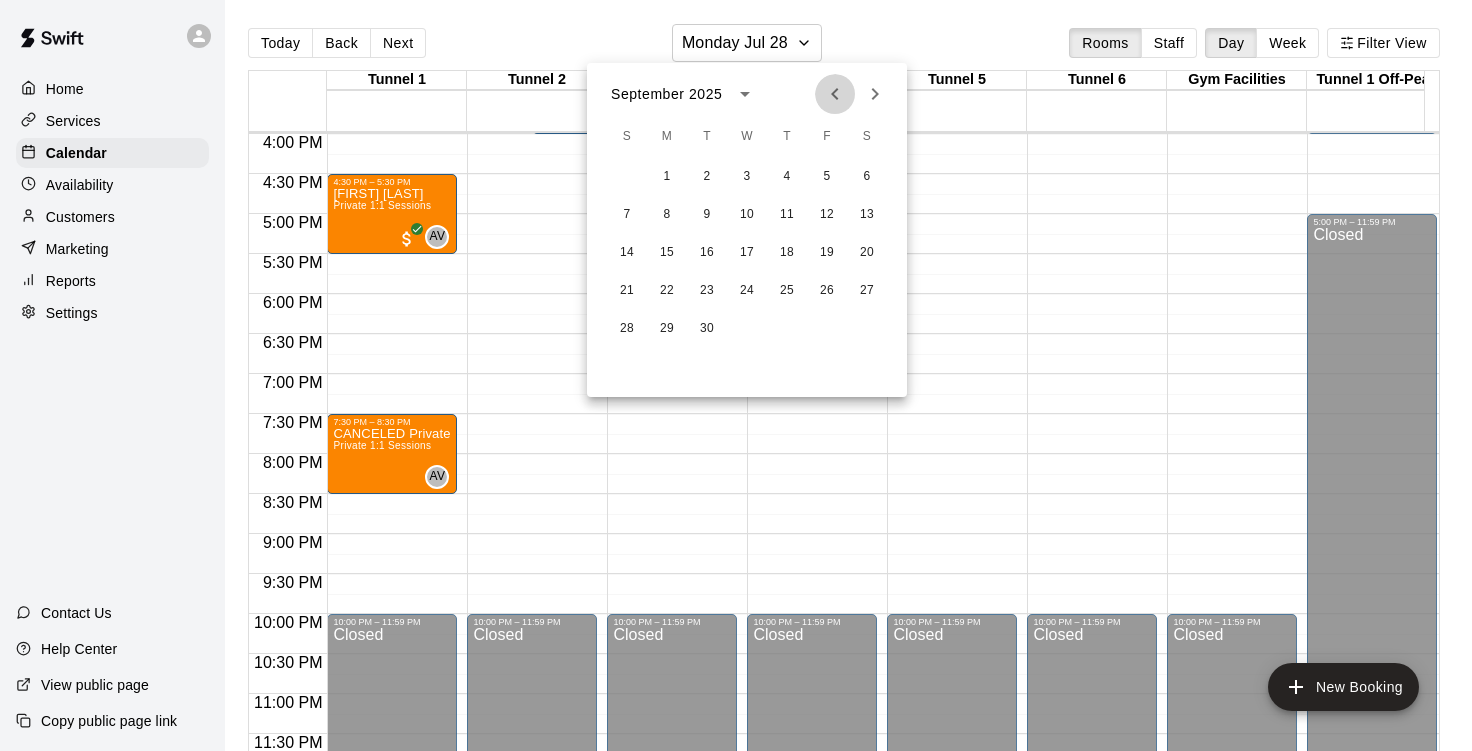 click 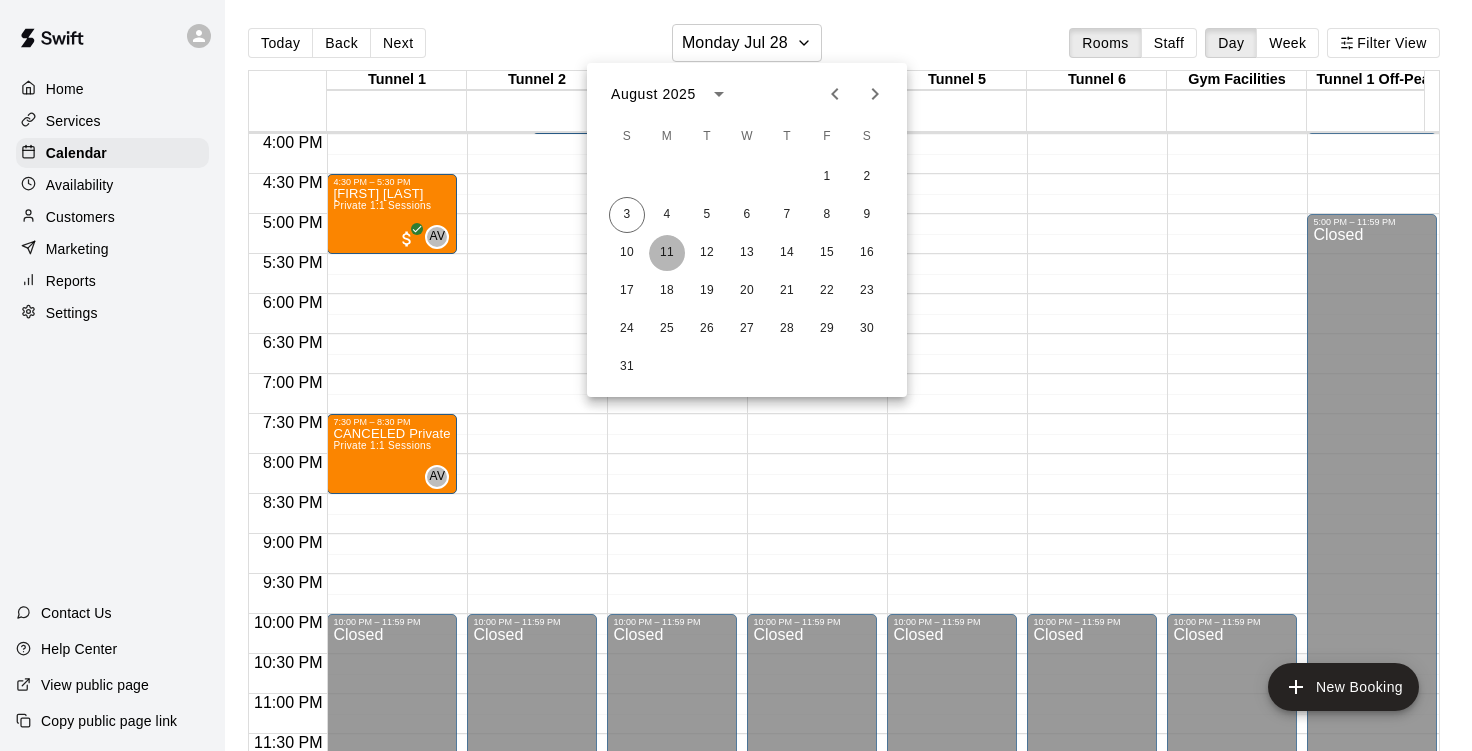 click on "11" at bounding box center (667, 253) 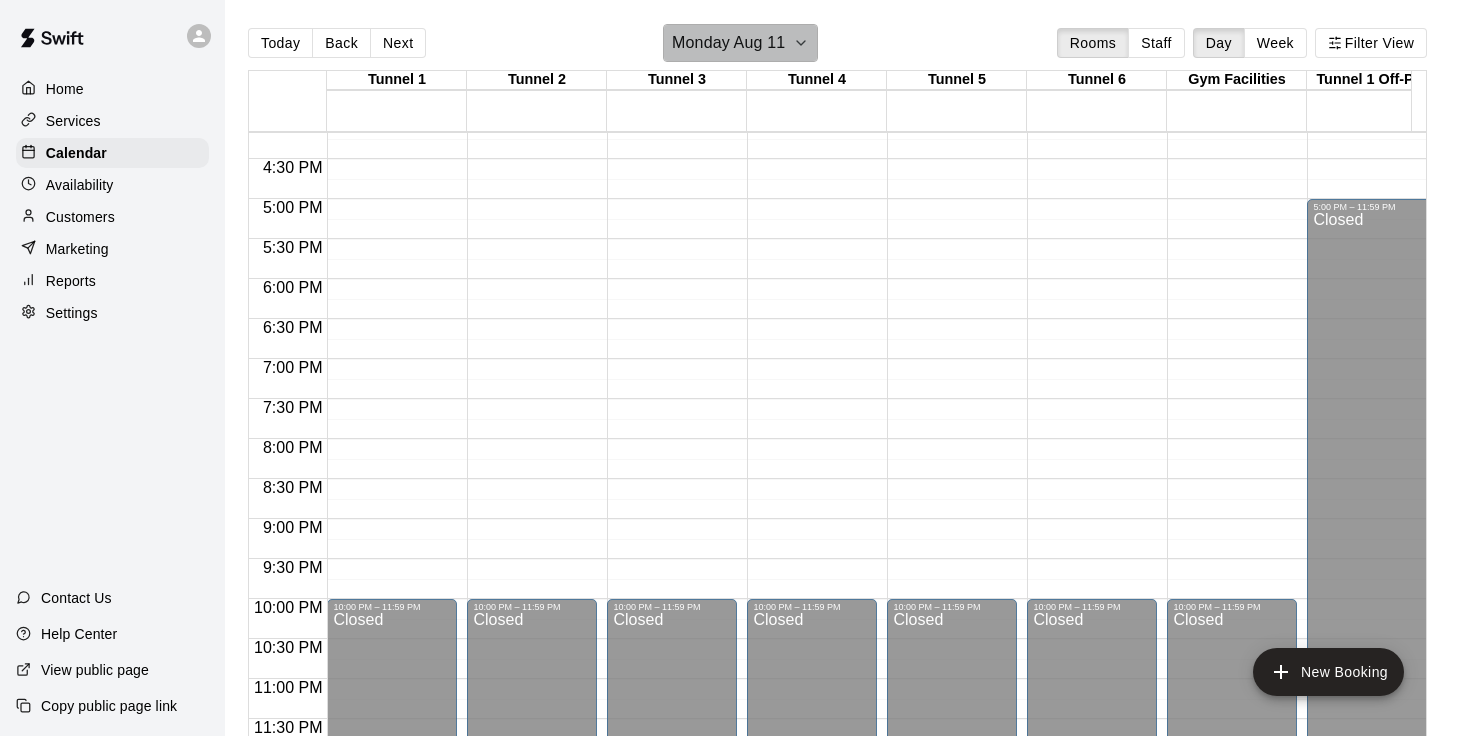 click 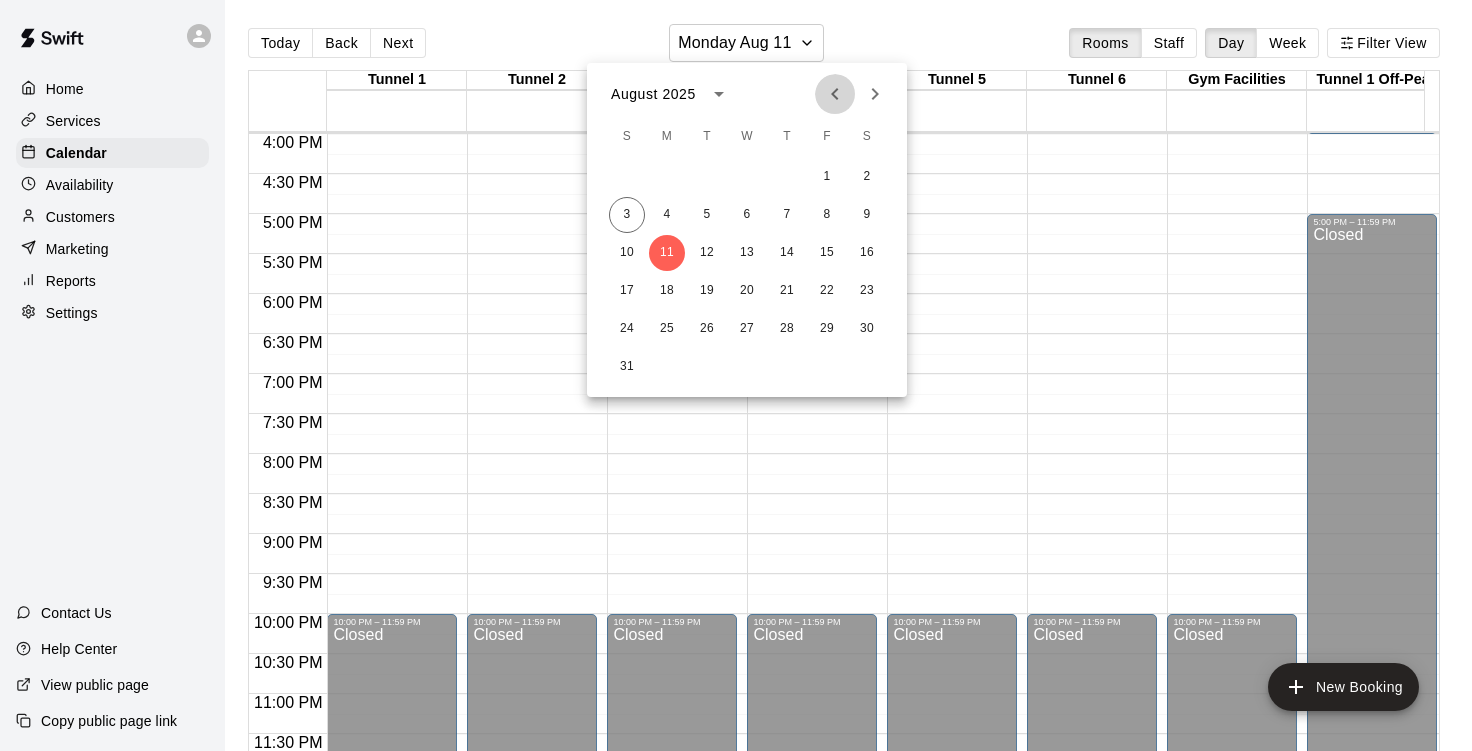 click 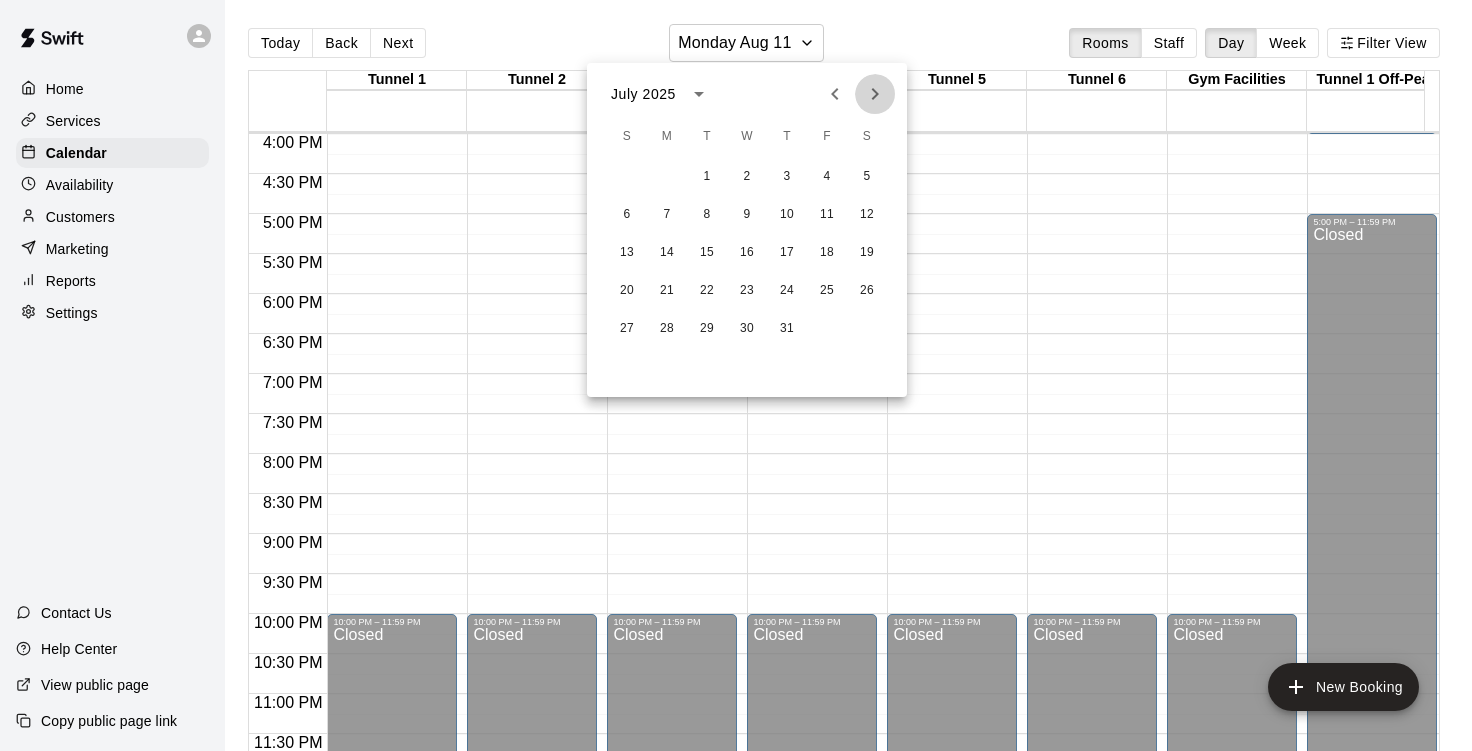 click 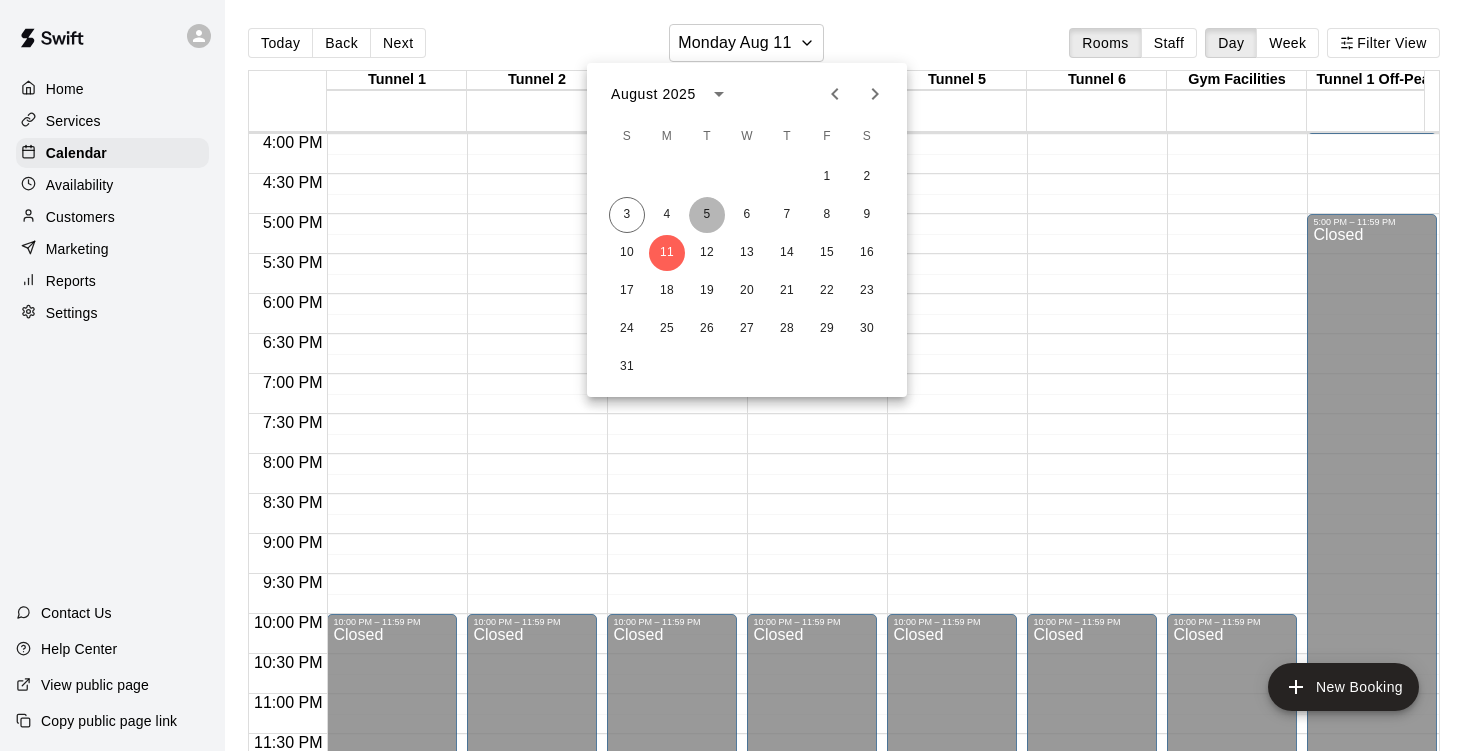 click on "5" at bounding box center (707, 215) 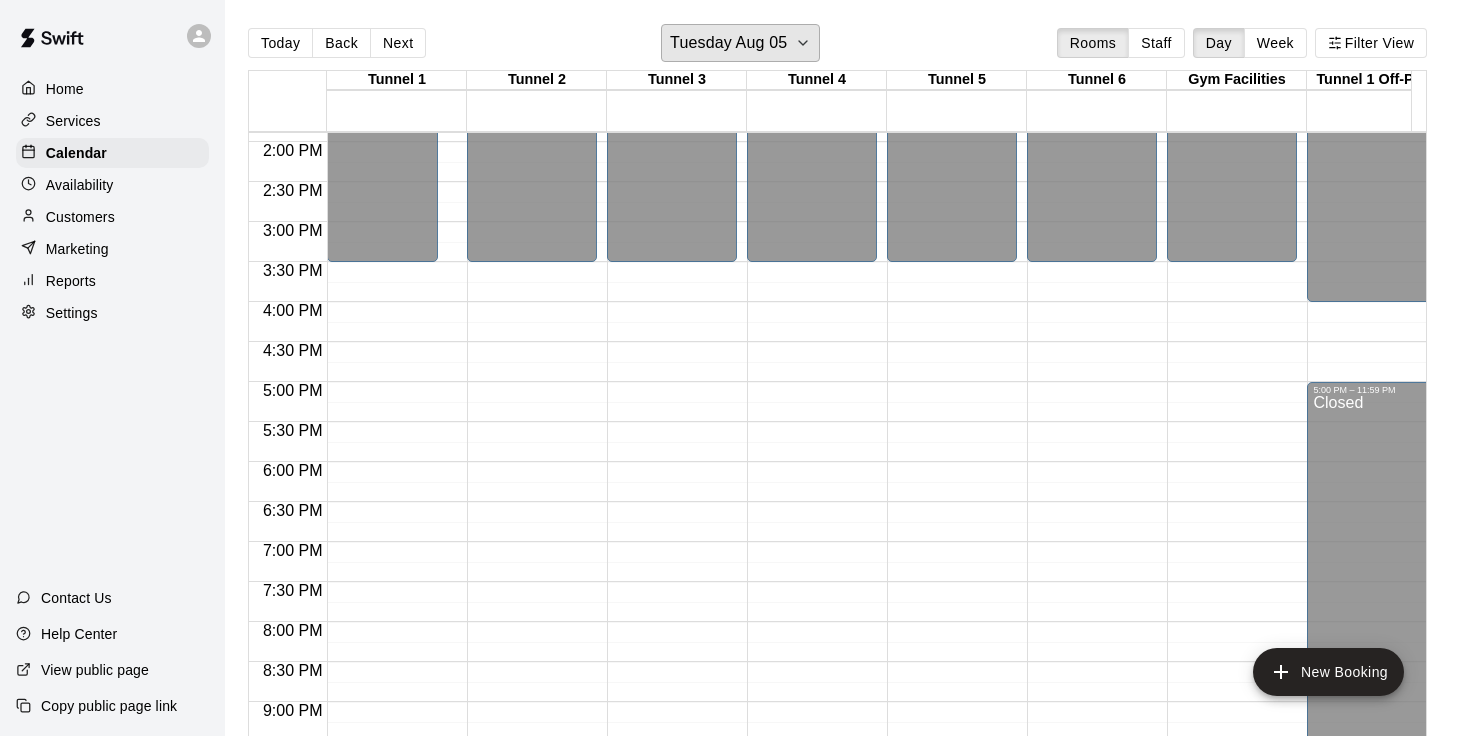 scroll, scrollTop: 1110, scrollLeft: 0, axis: vertical 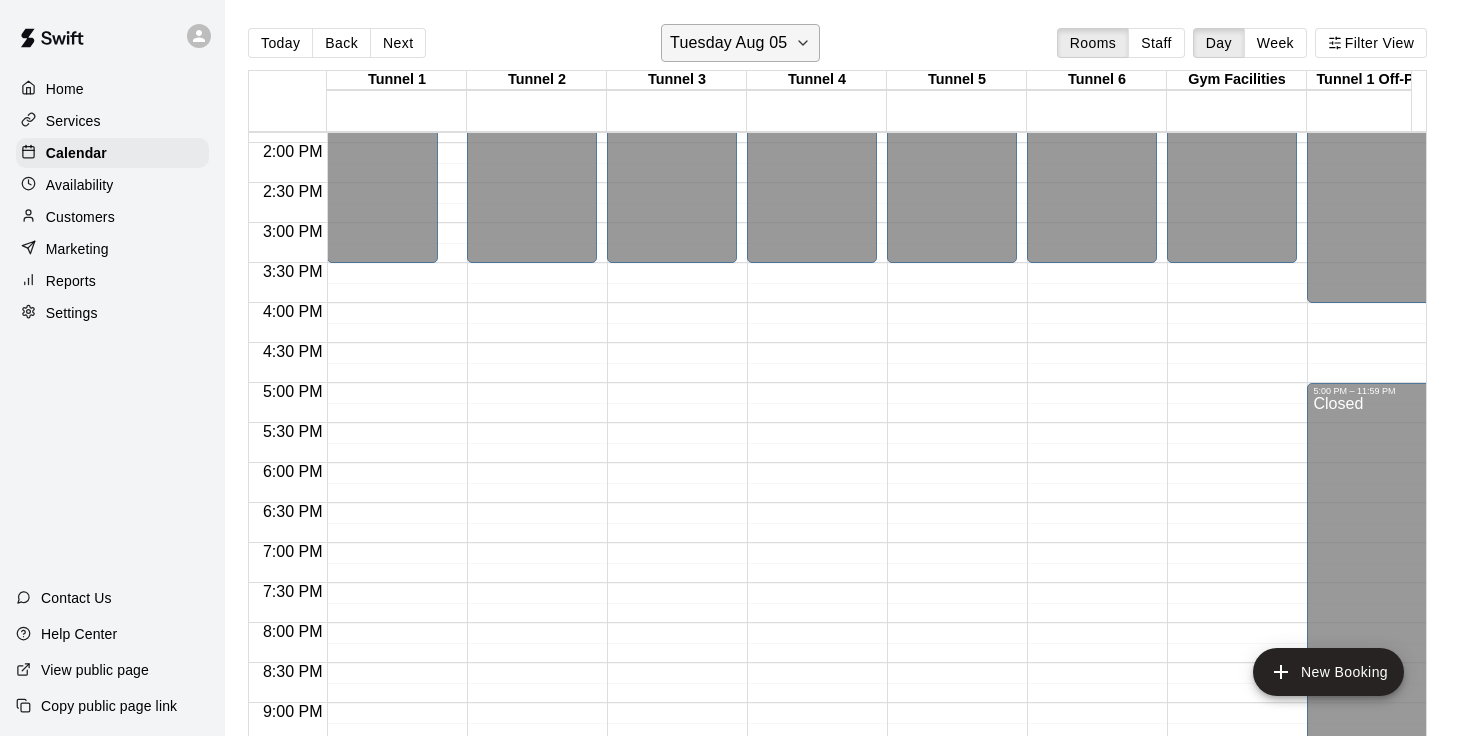 click 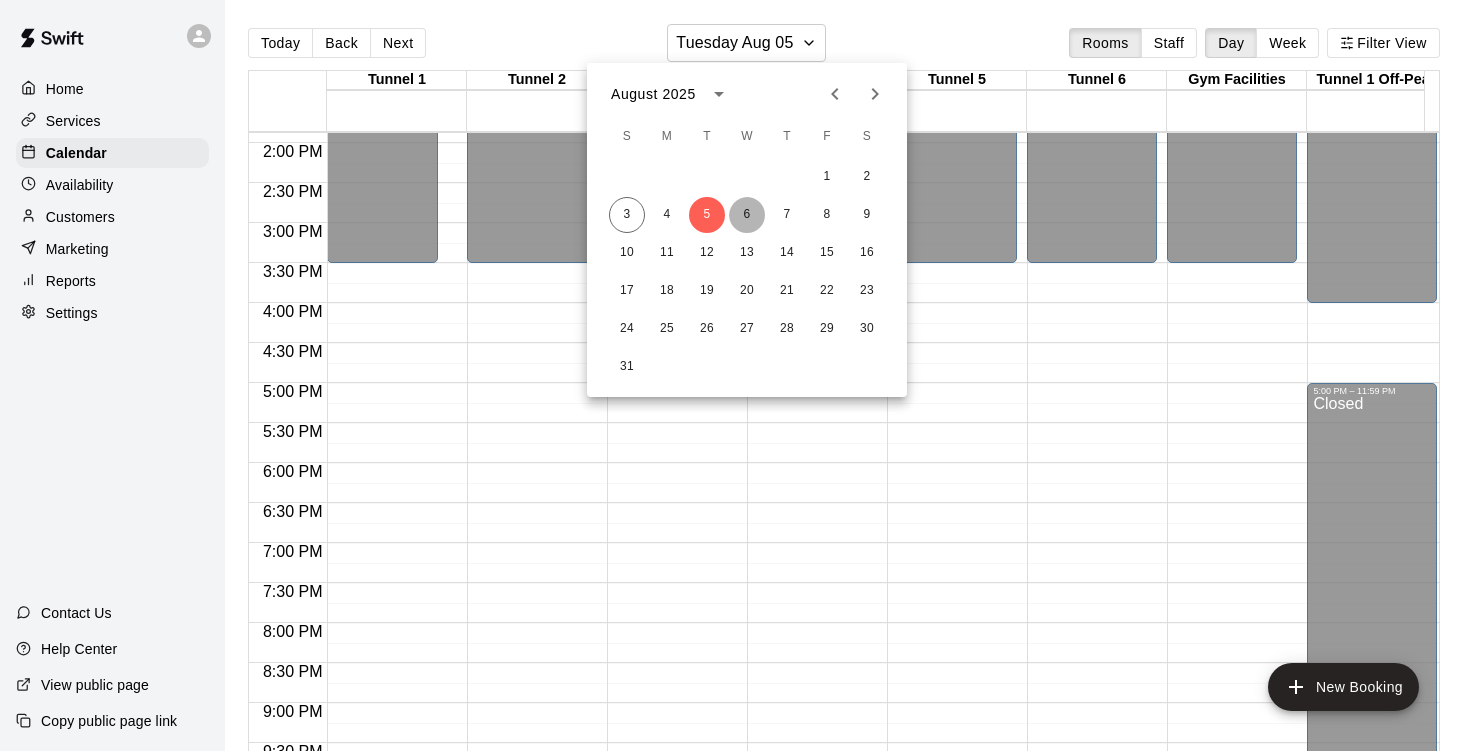 click on "6" at bounding box center [747, 215] 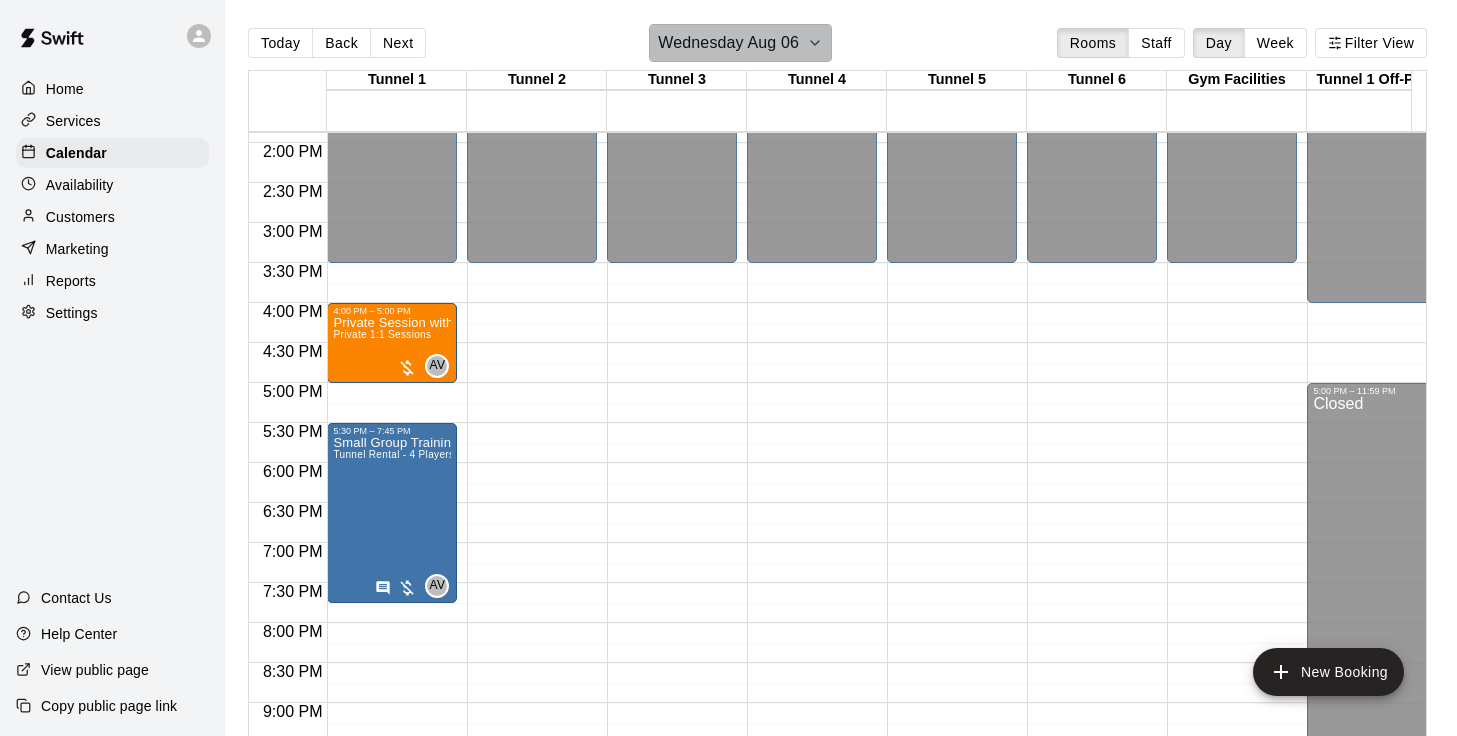 click on "Wednesday Aug 06" at bounding box center (728, 43) 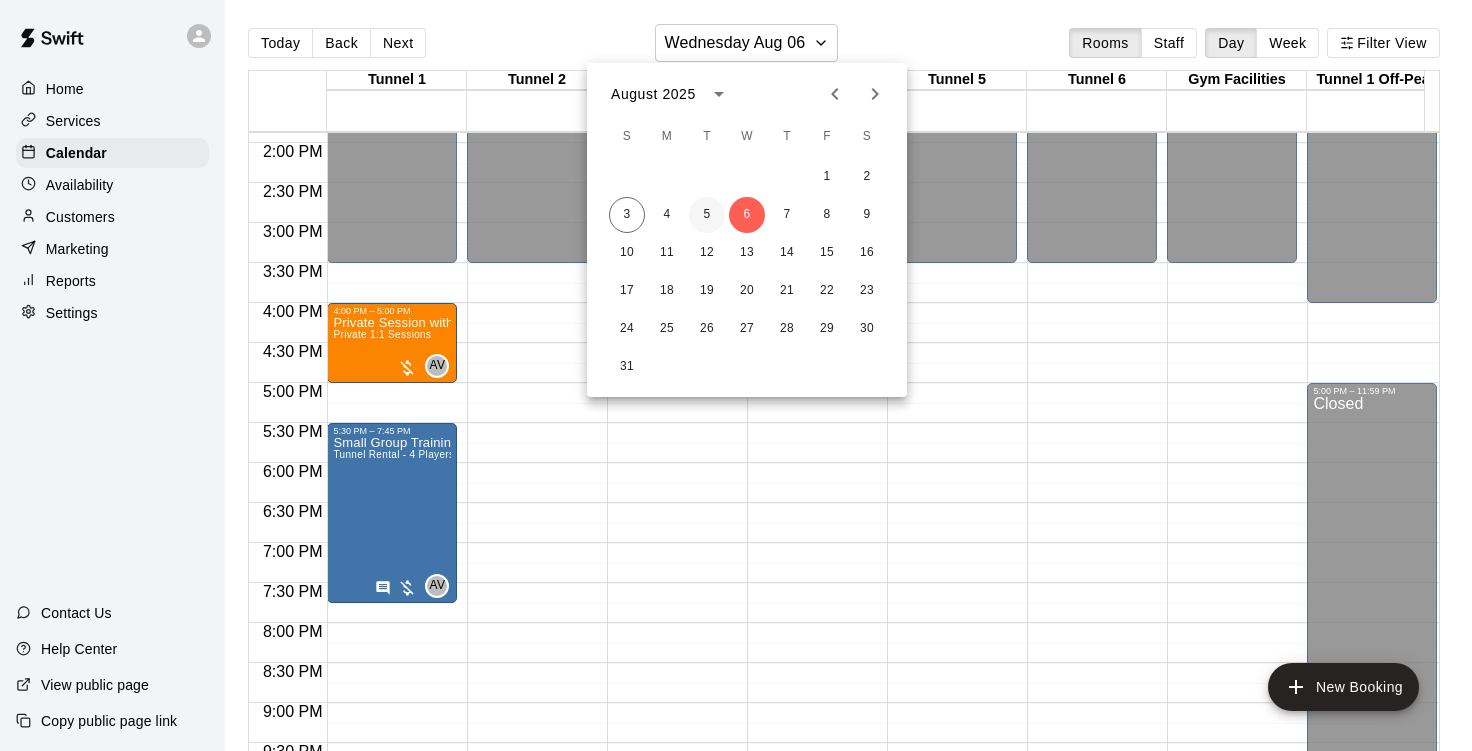 click on "5" at bounding box center (707, 215) 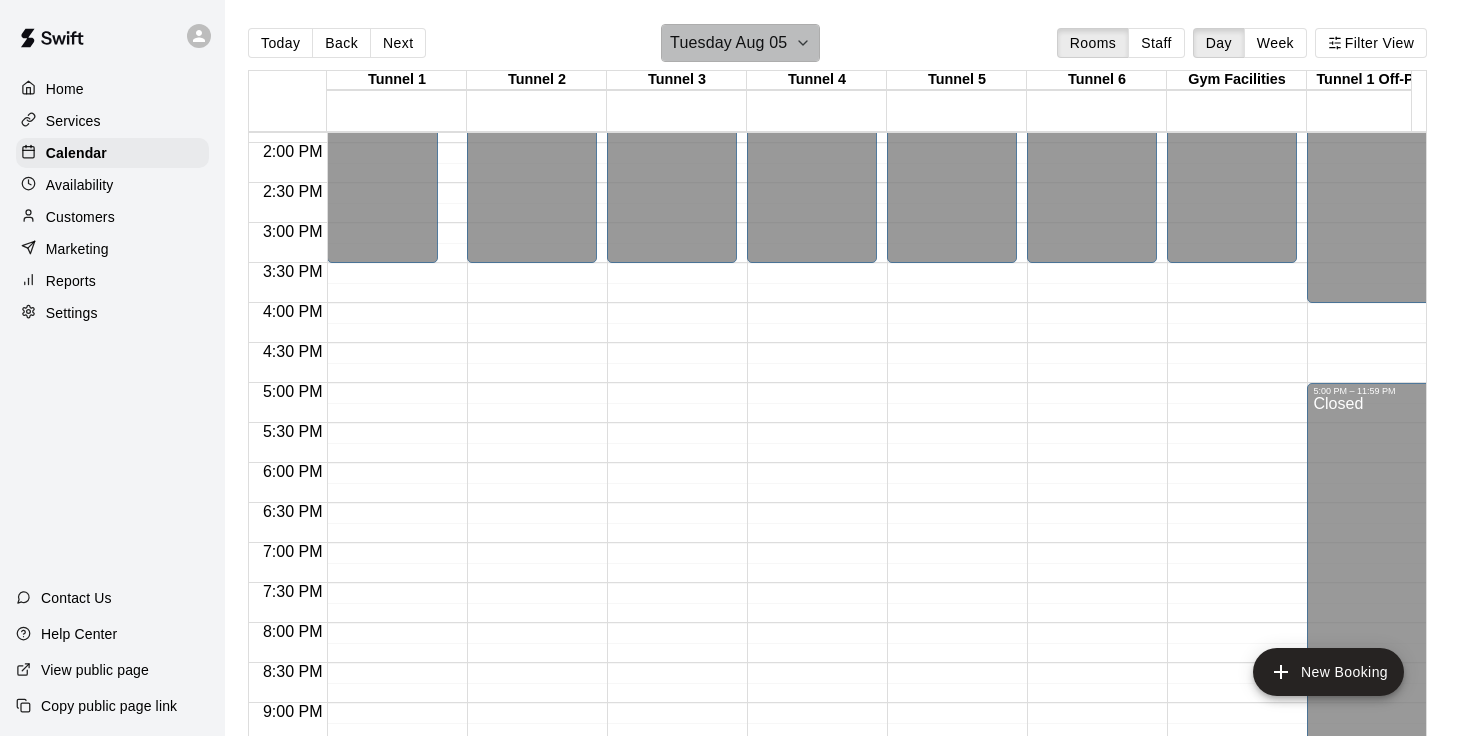 click on "Tuesday Aug 05" at bounding box center (740, 43) 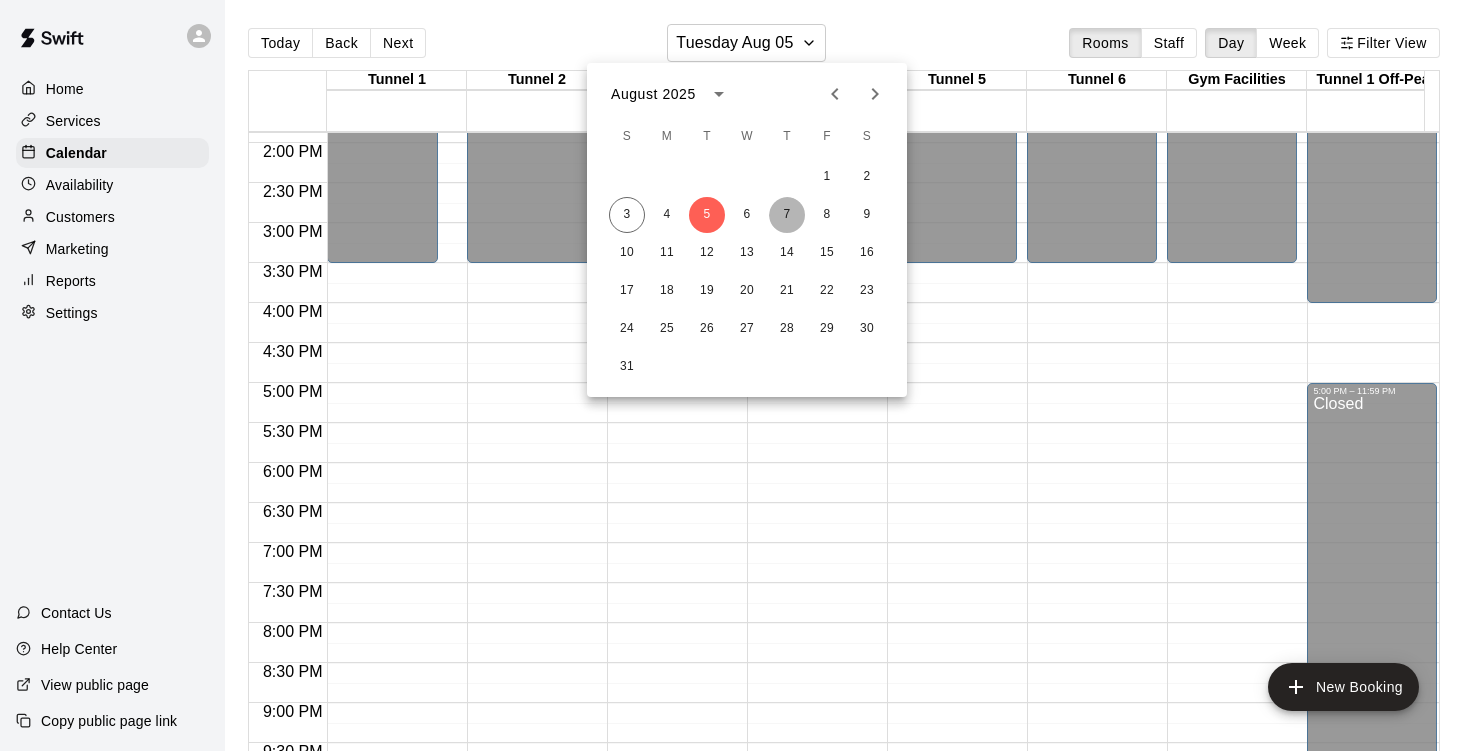 click on "7" at bounding box center (787, 215) 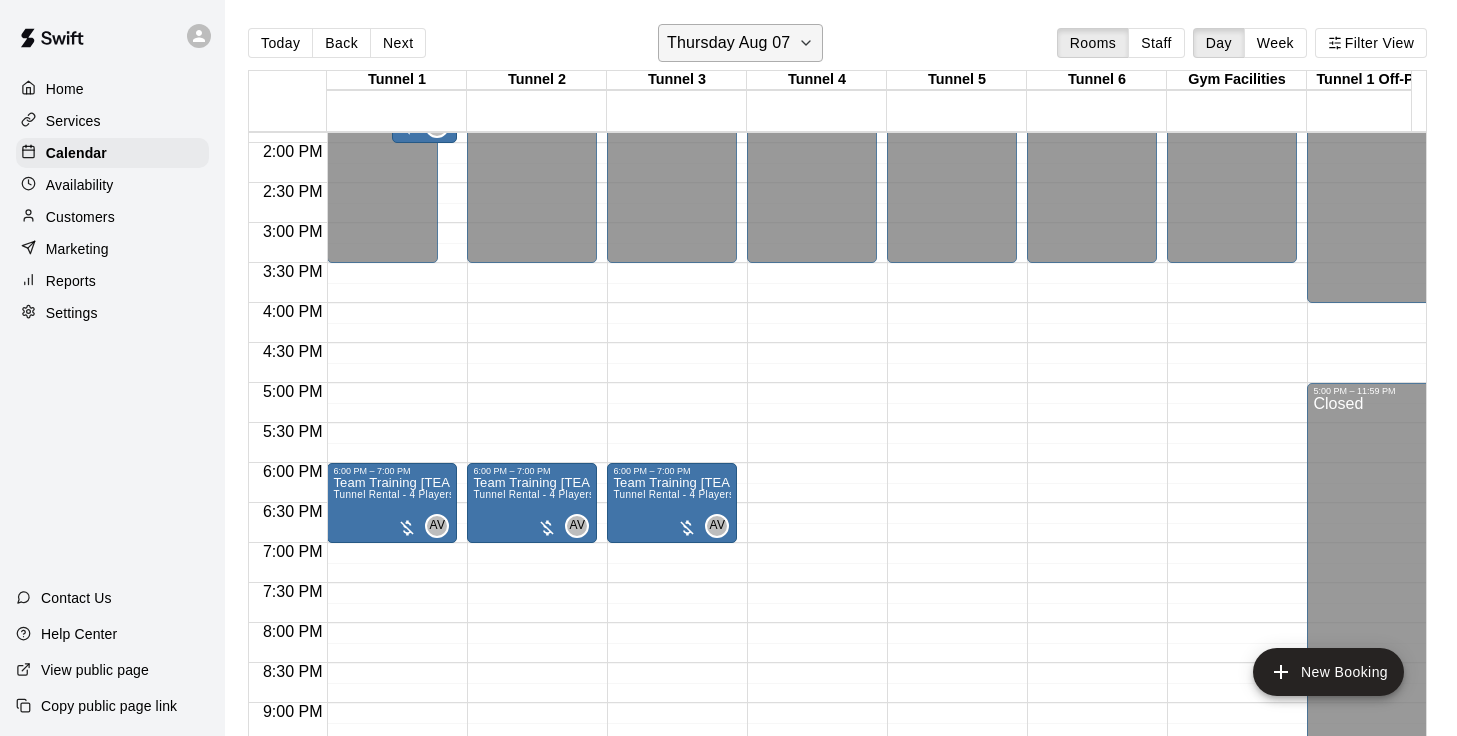 click 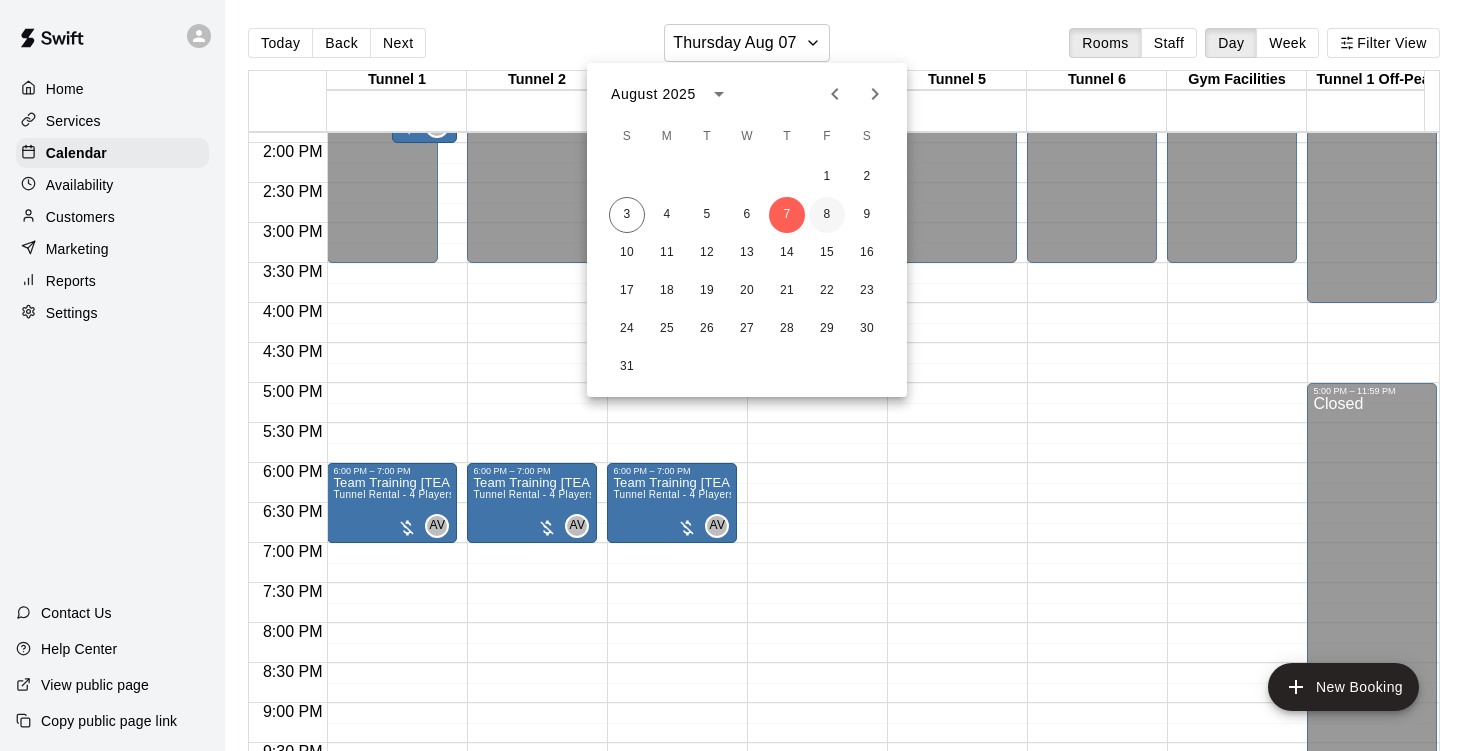 click on "8" at bounding box center [827, 215] 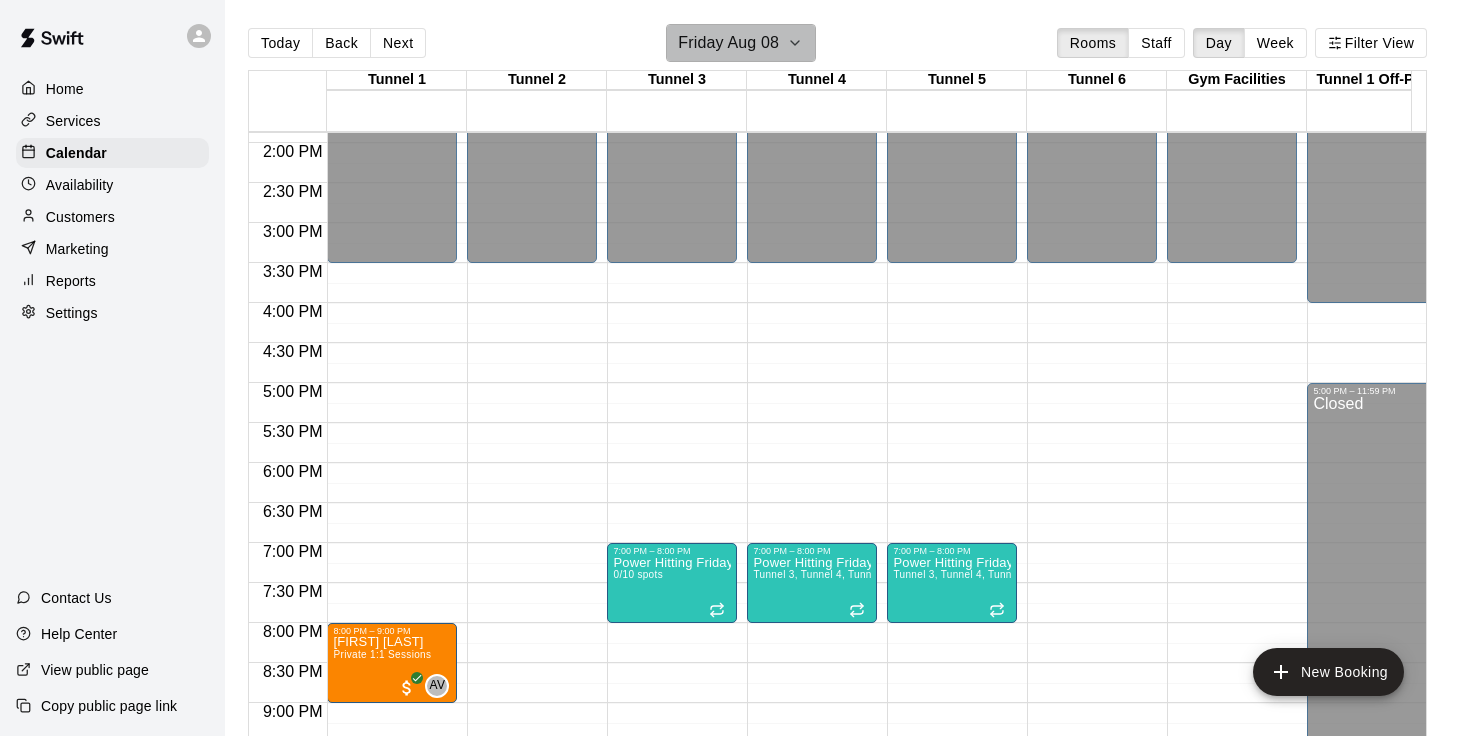 click on "Friday Aug 08" at bounding box center (728, 43) 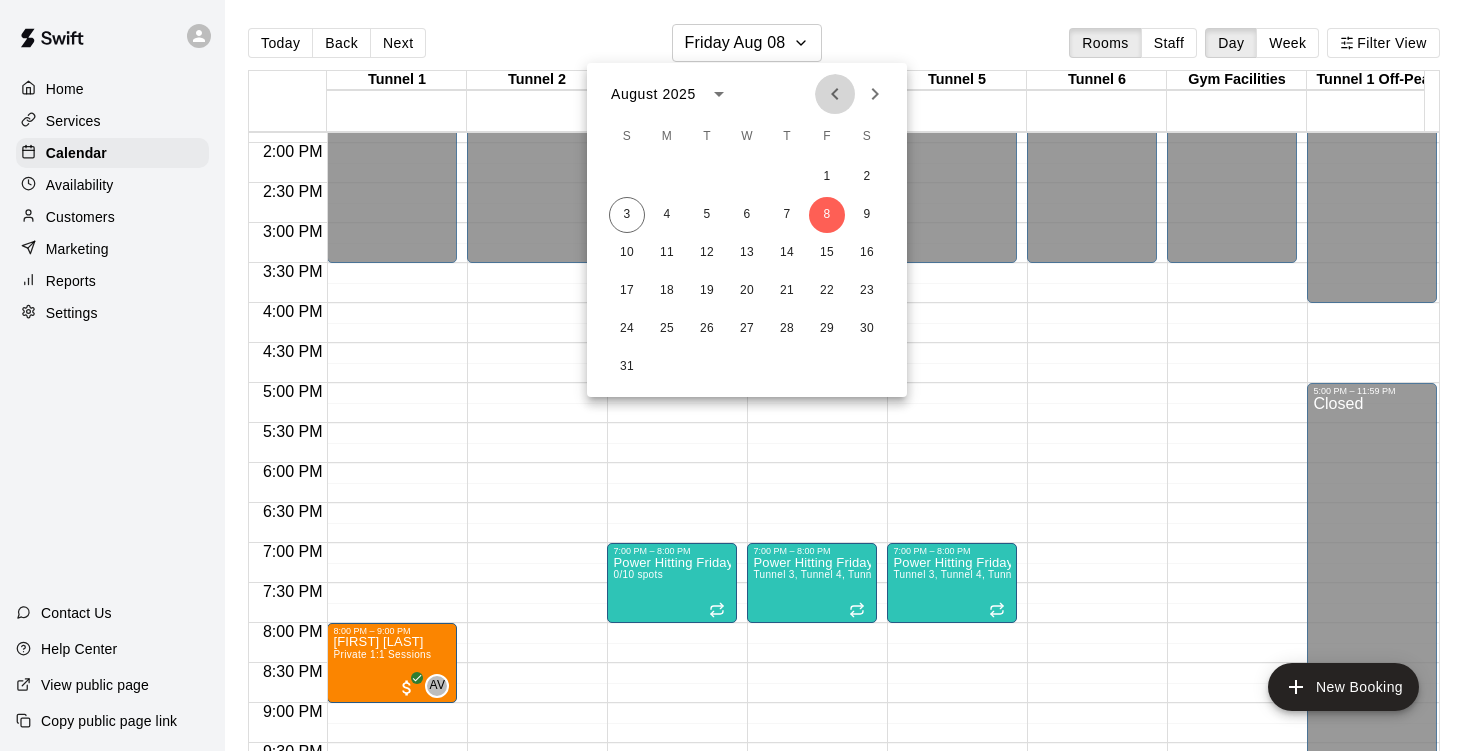 click 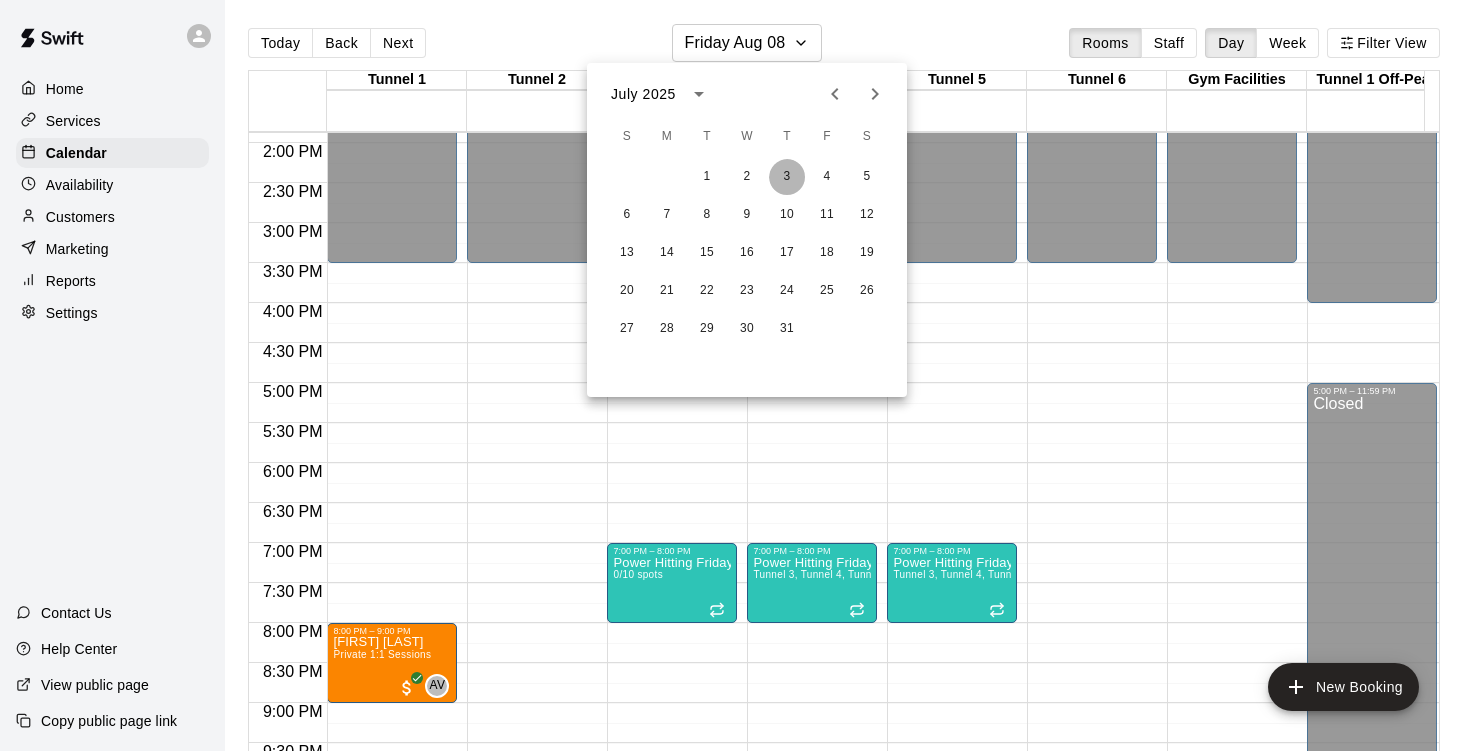 click on "3" at bounding box center (787, 177) 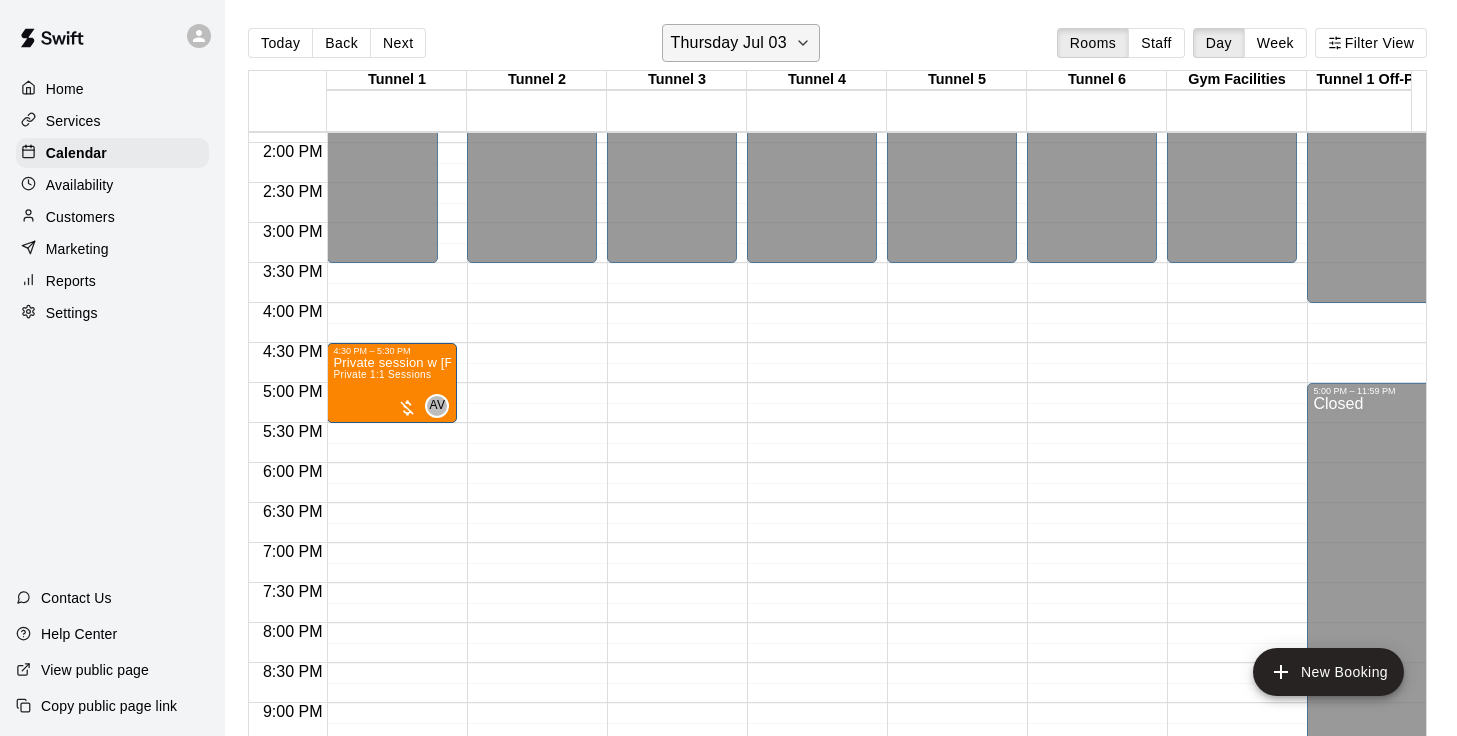 click on "Thursday Jul 03" at bounding box center (741, 43) 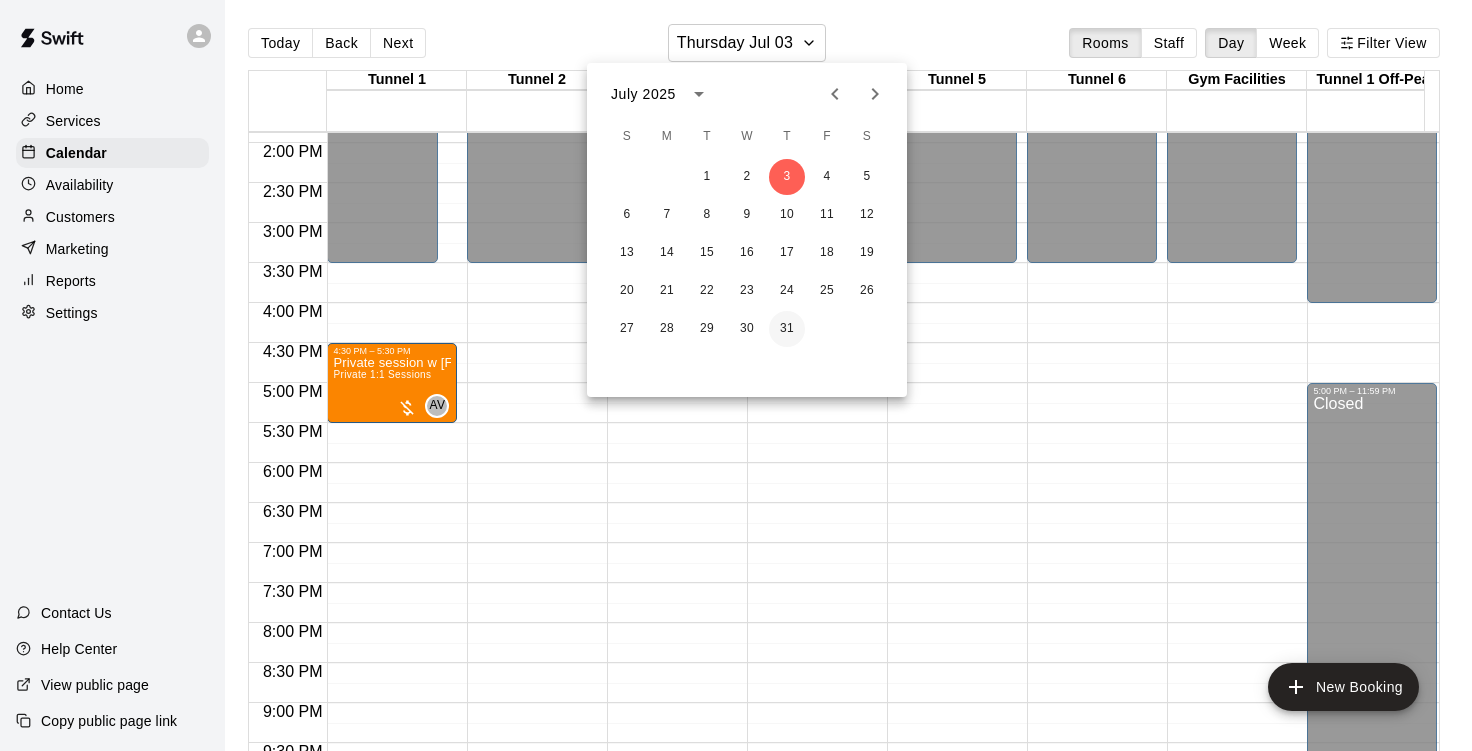 click on "31" at bounding box center [787, 329] 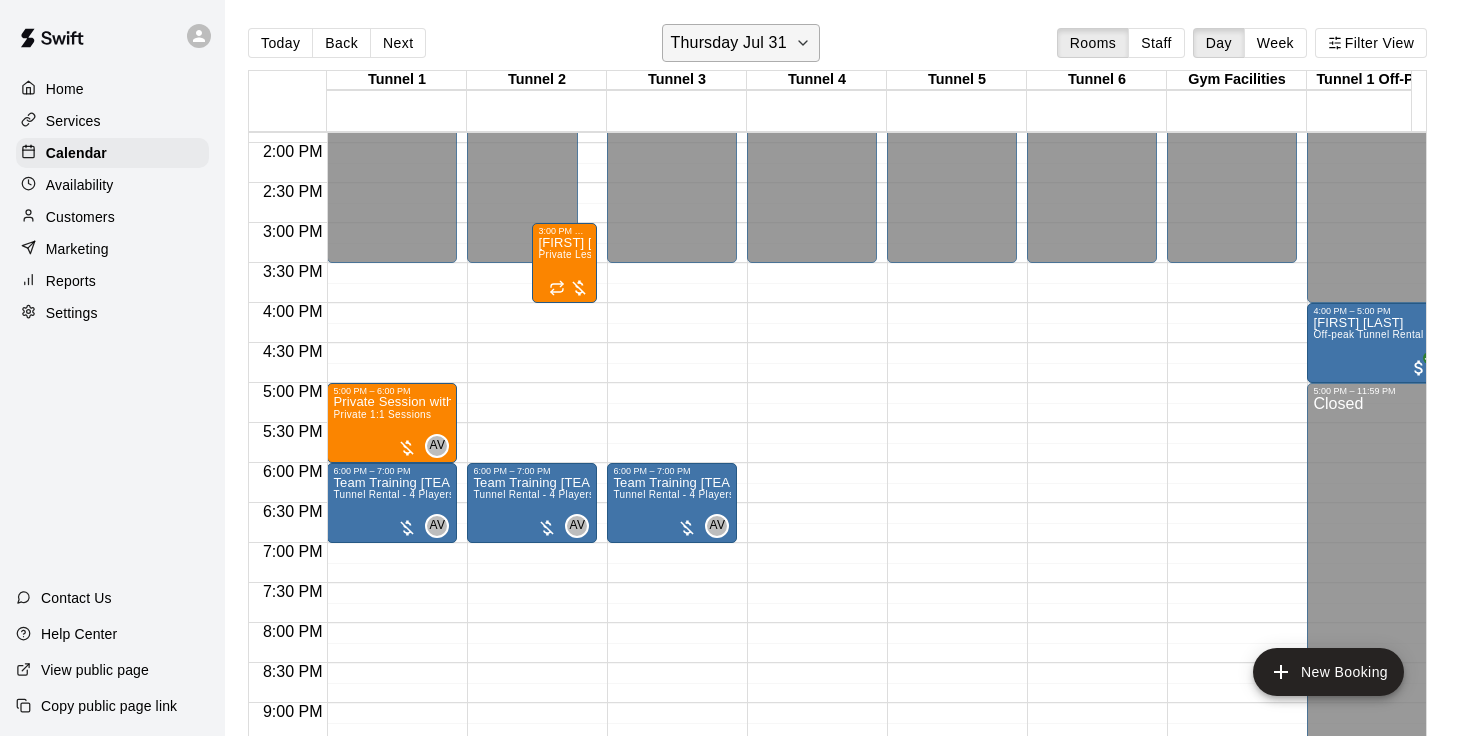 click 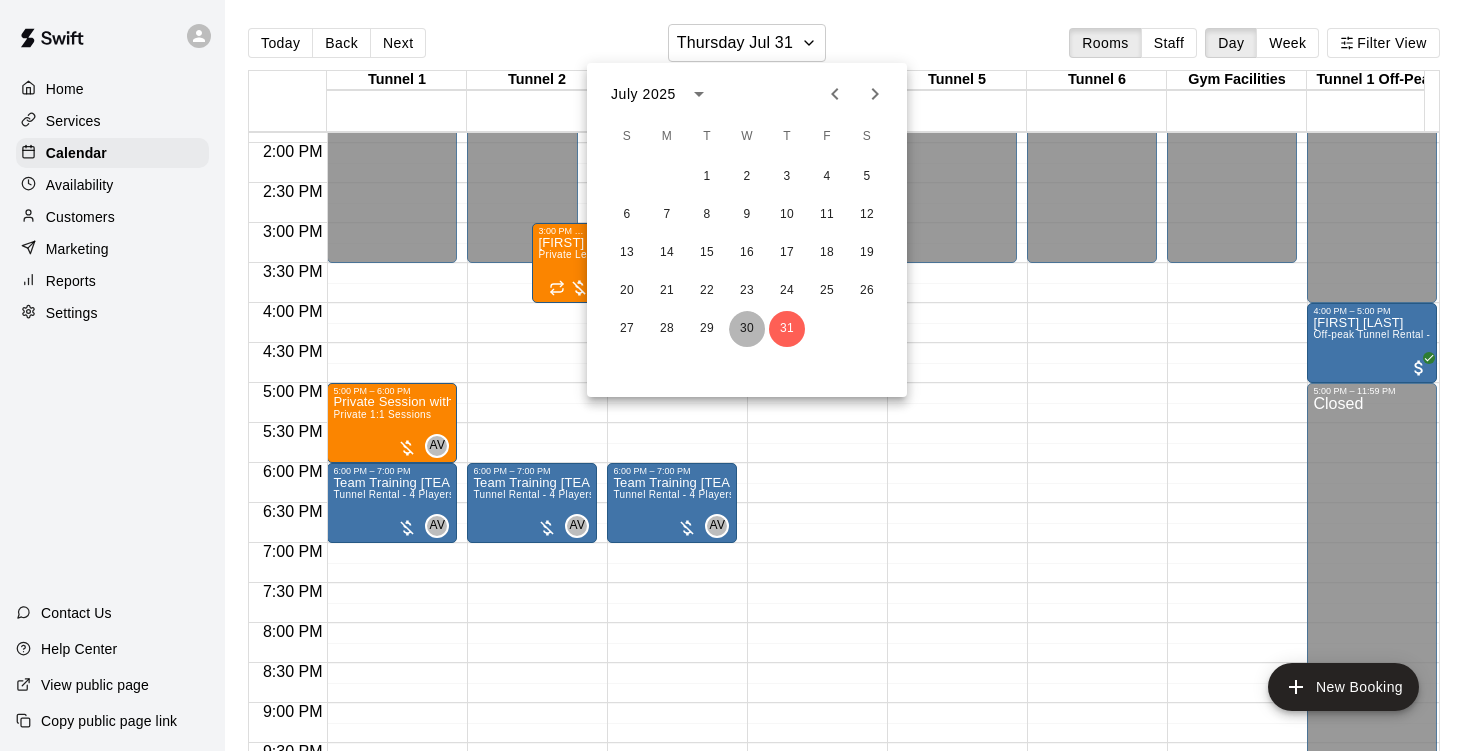 click on "30" at bounding box center [747, 329] 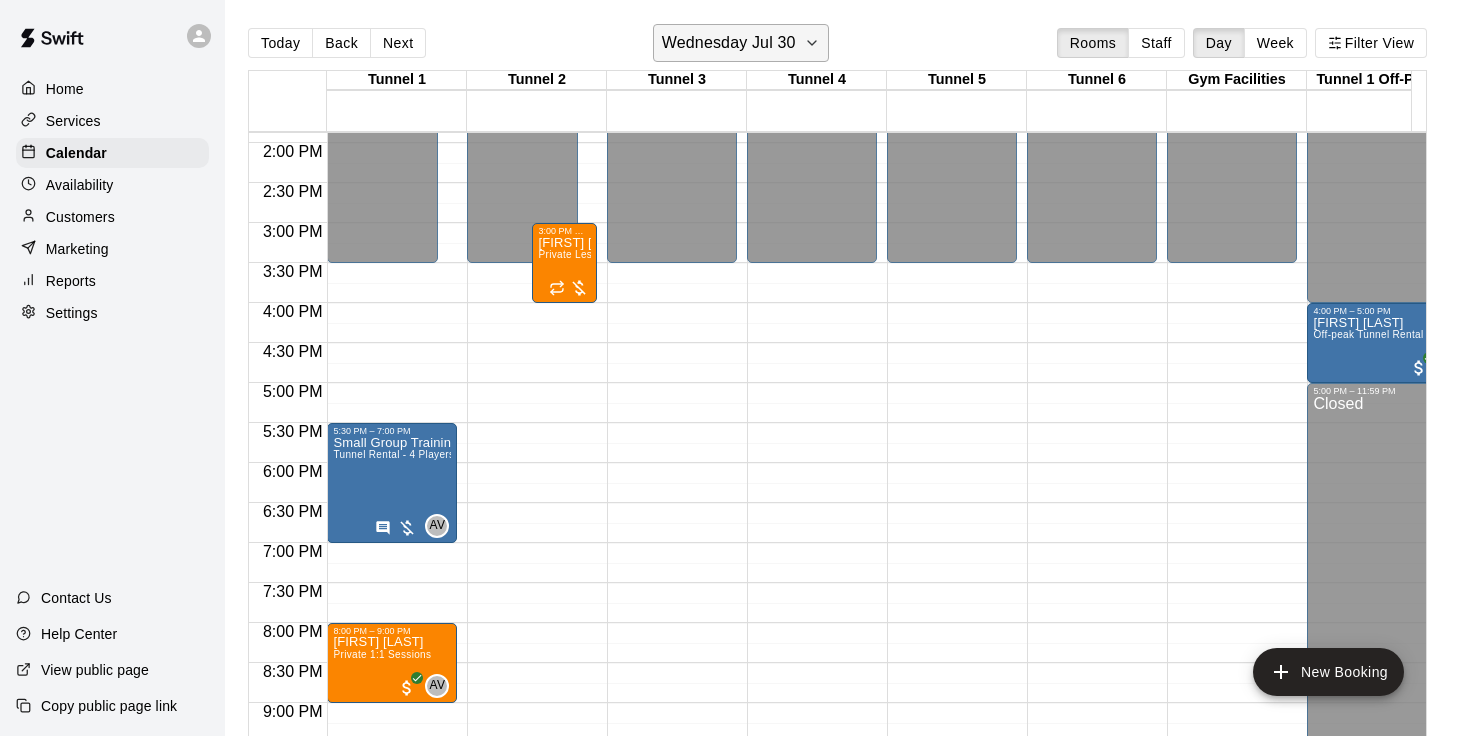click 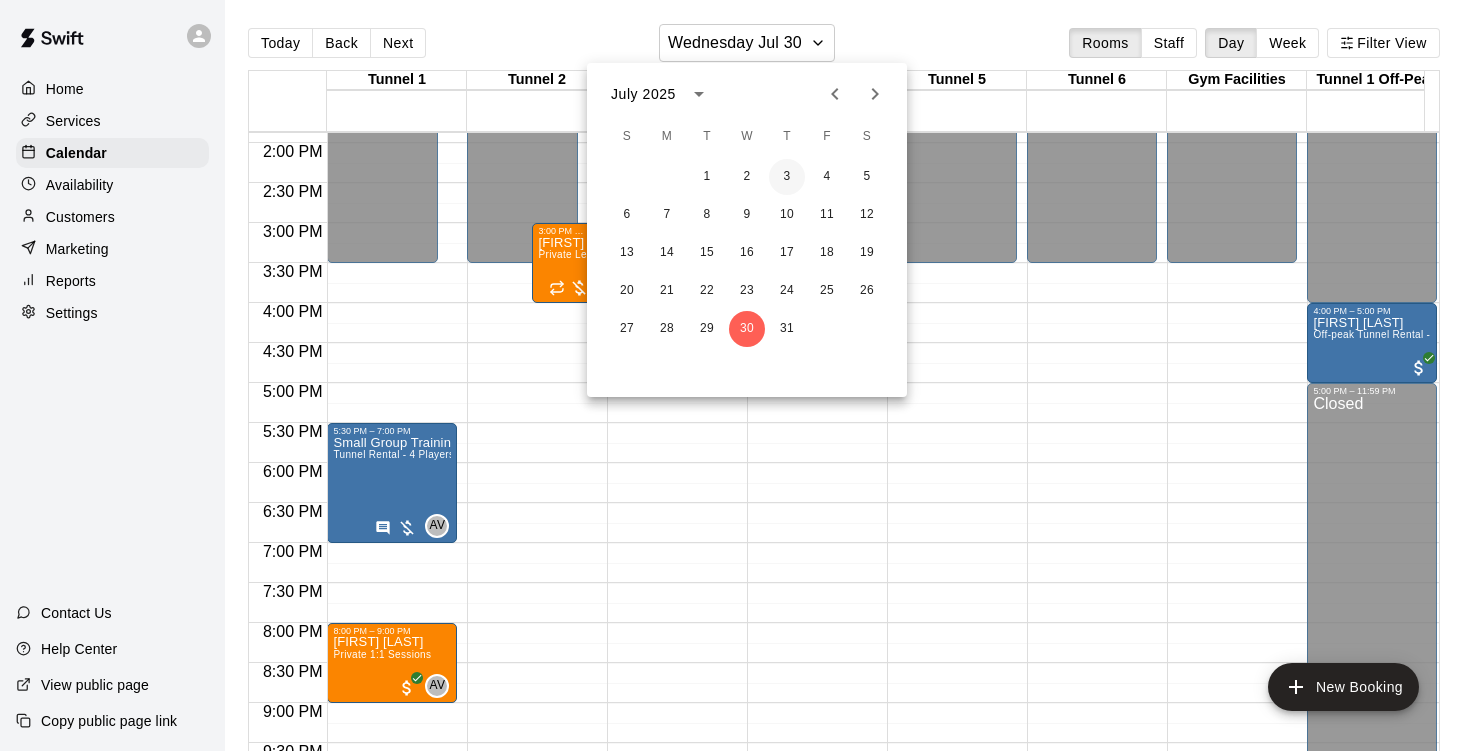click on "3" at bounding box center (787, 177) 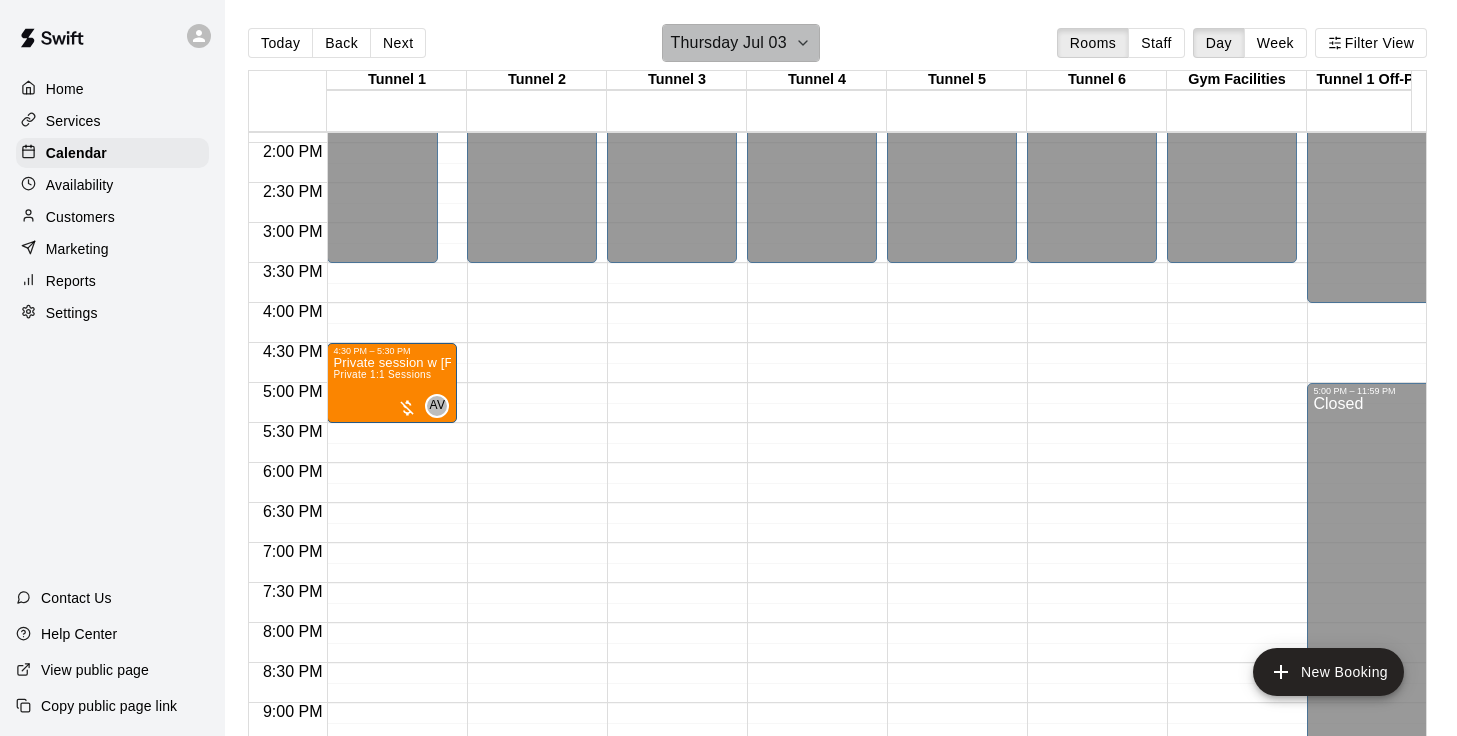 click 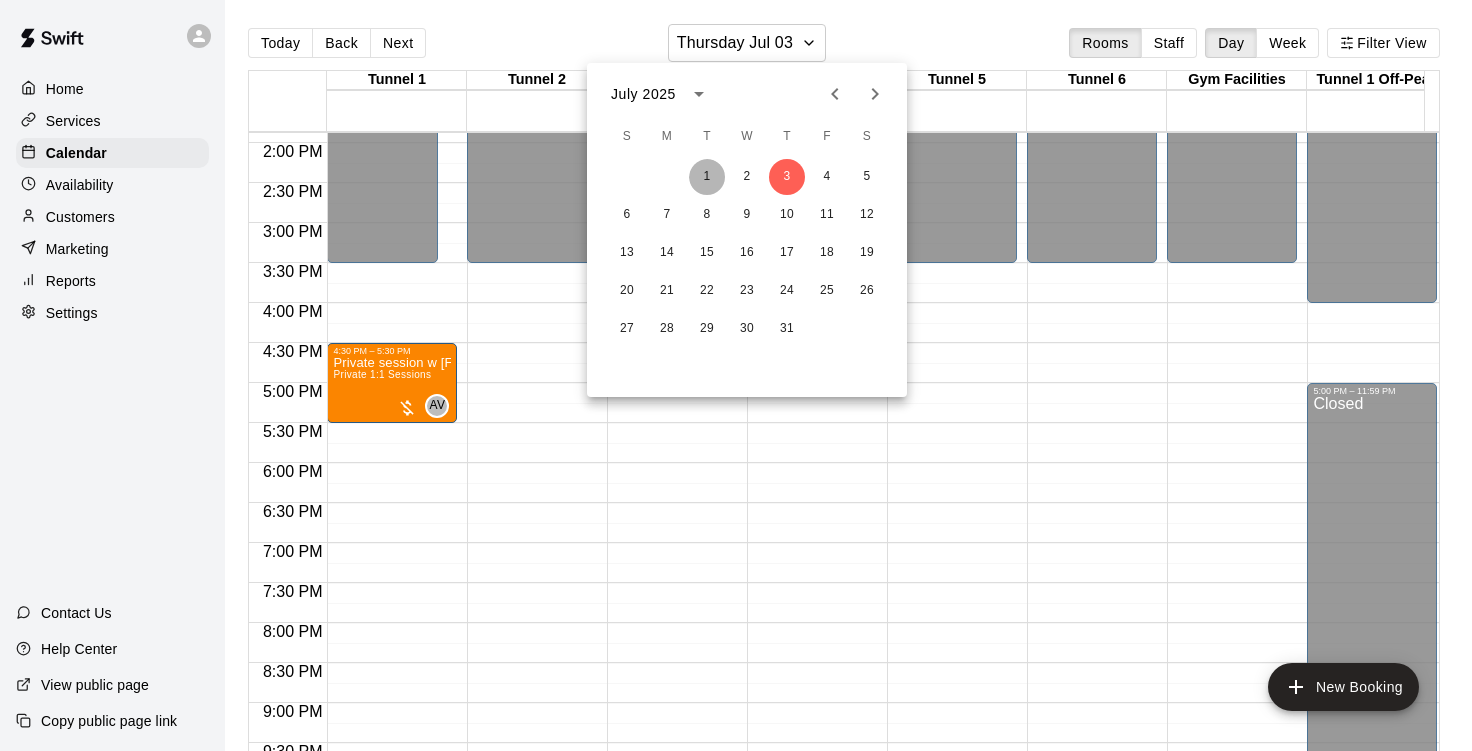 click on "1" at bounding box center (707, 177) 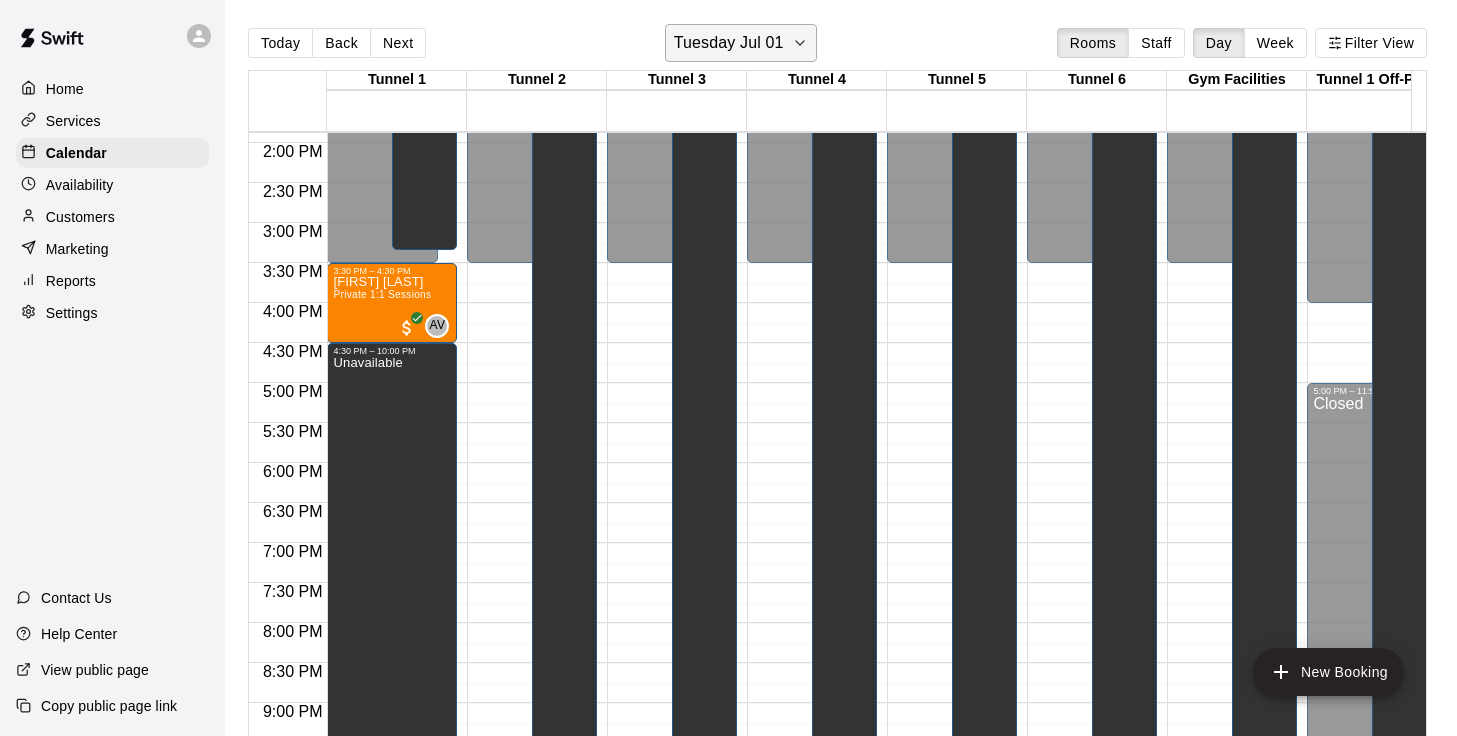 click 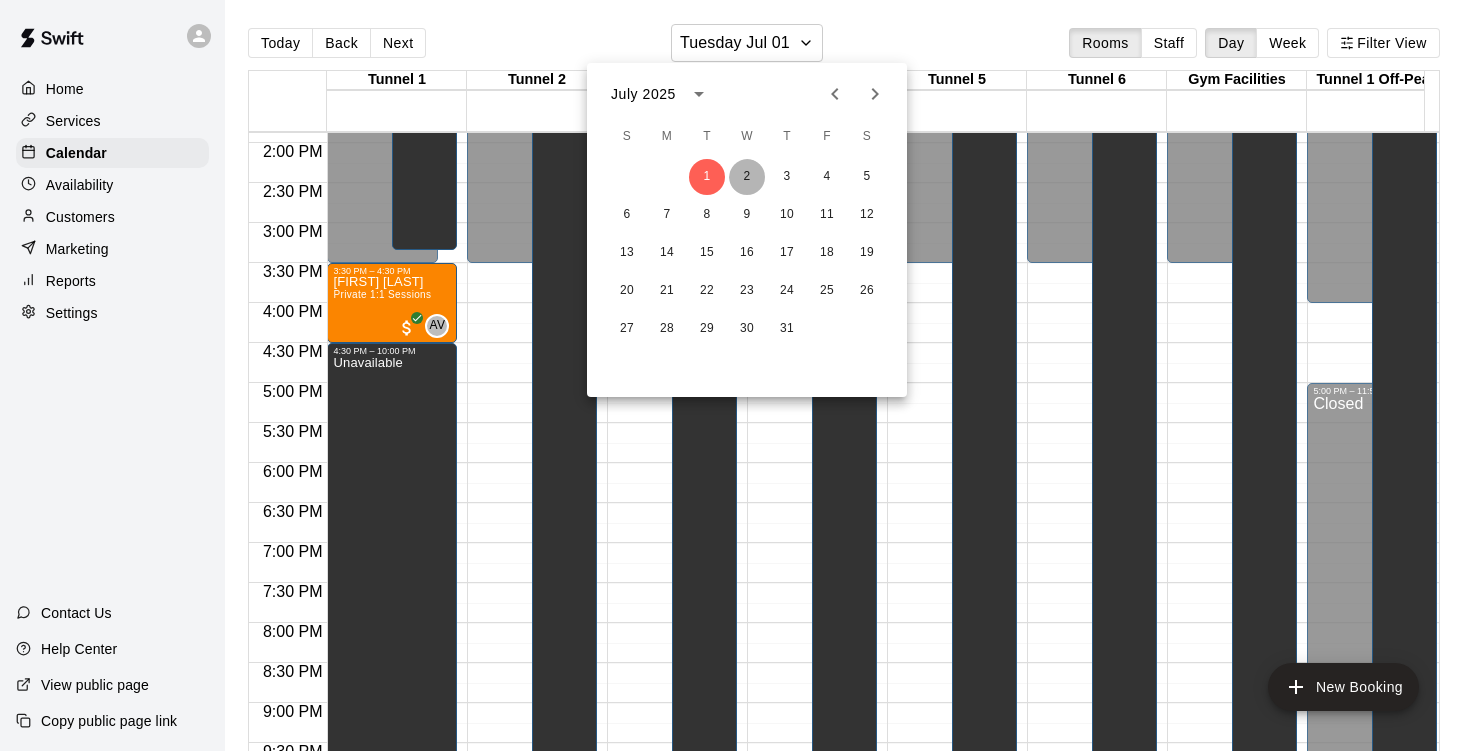 click on "2" at bounding box center (747, 177) 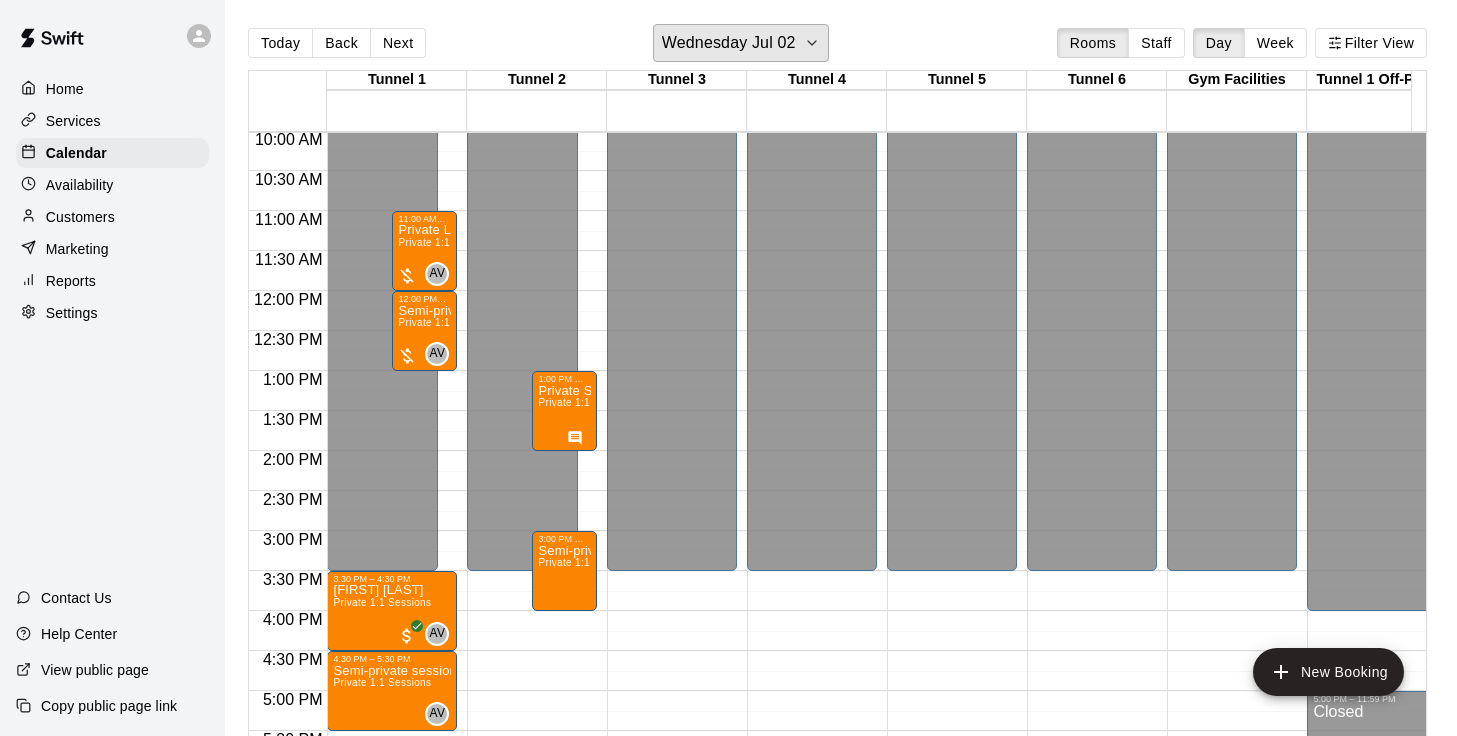 scroll, scrollTop: 797, scrollLeft: 0, axis: vertical 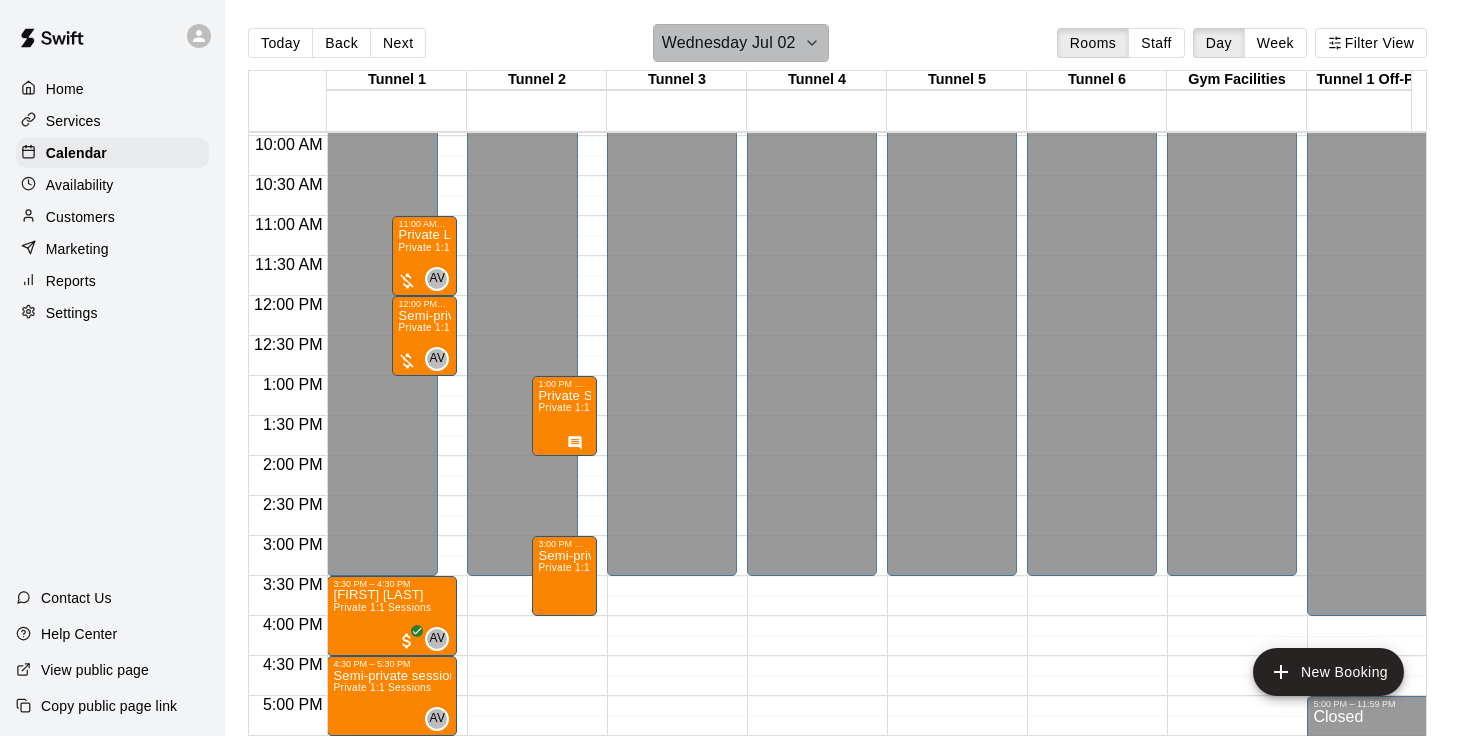 click 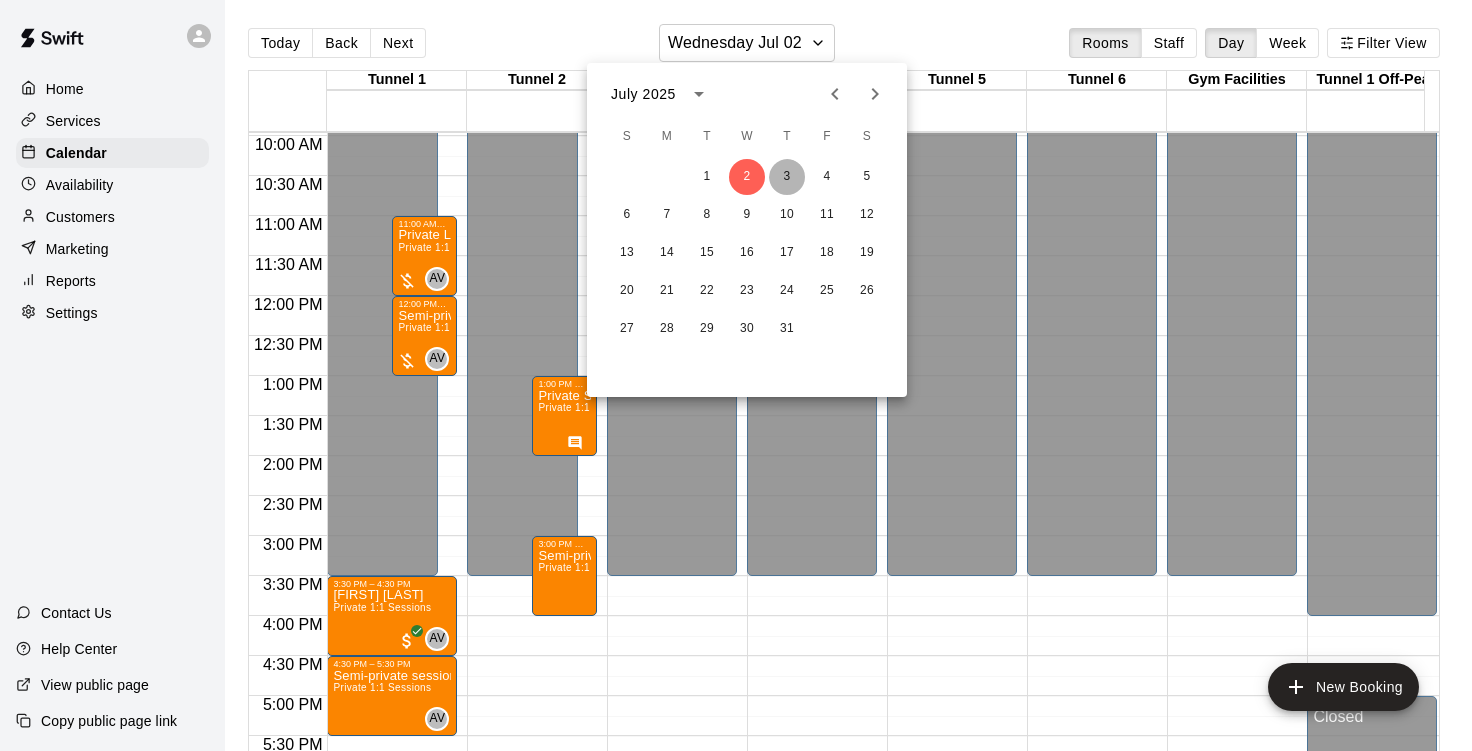 click on "3" at bounding box center [787, 177] 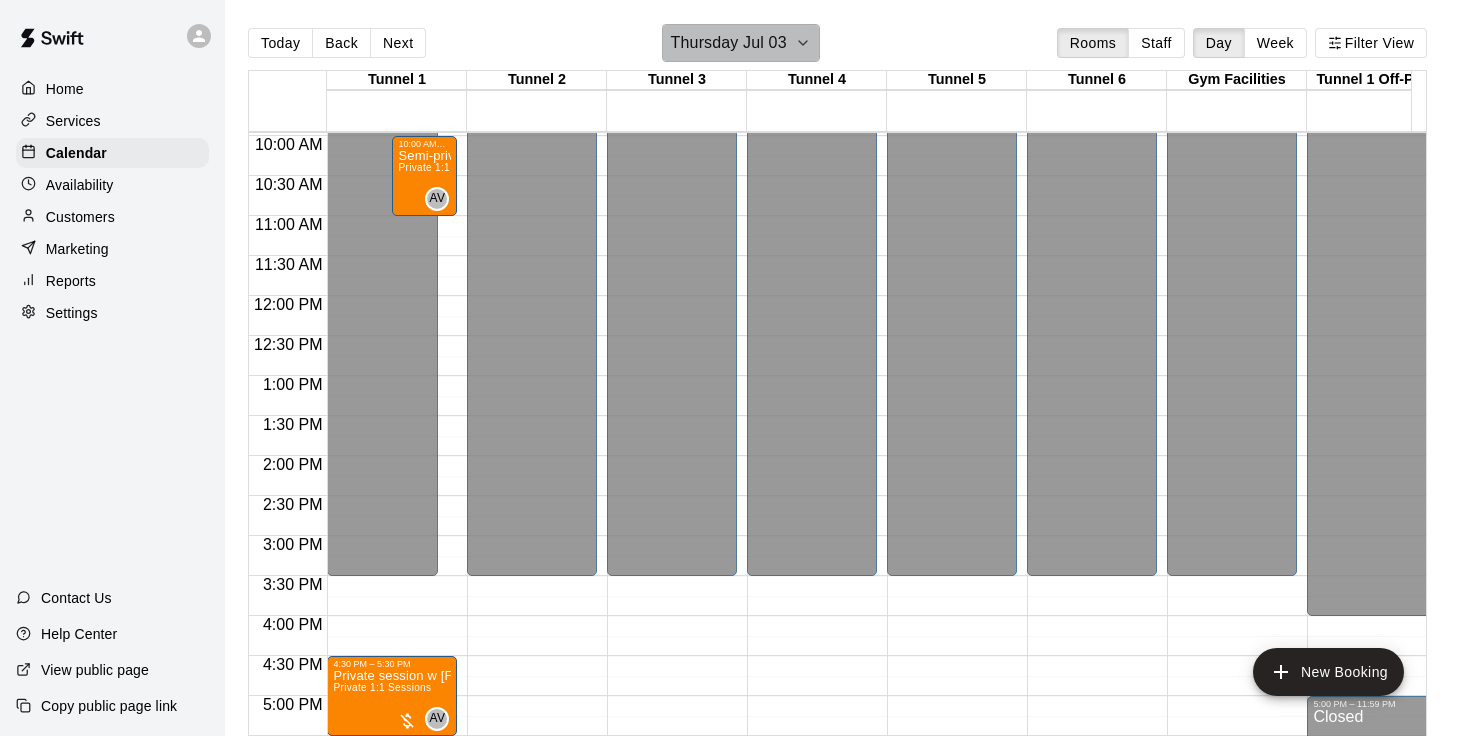 click 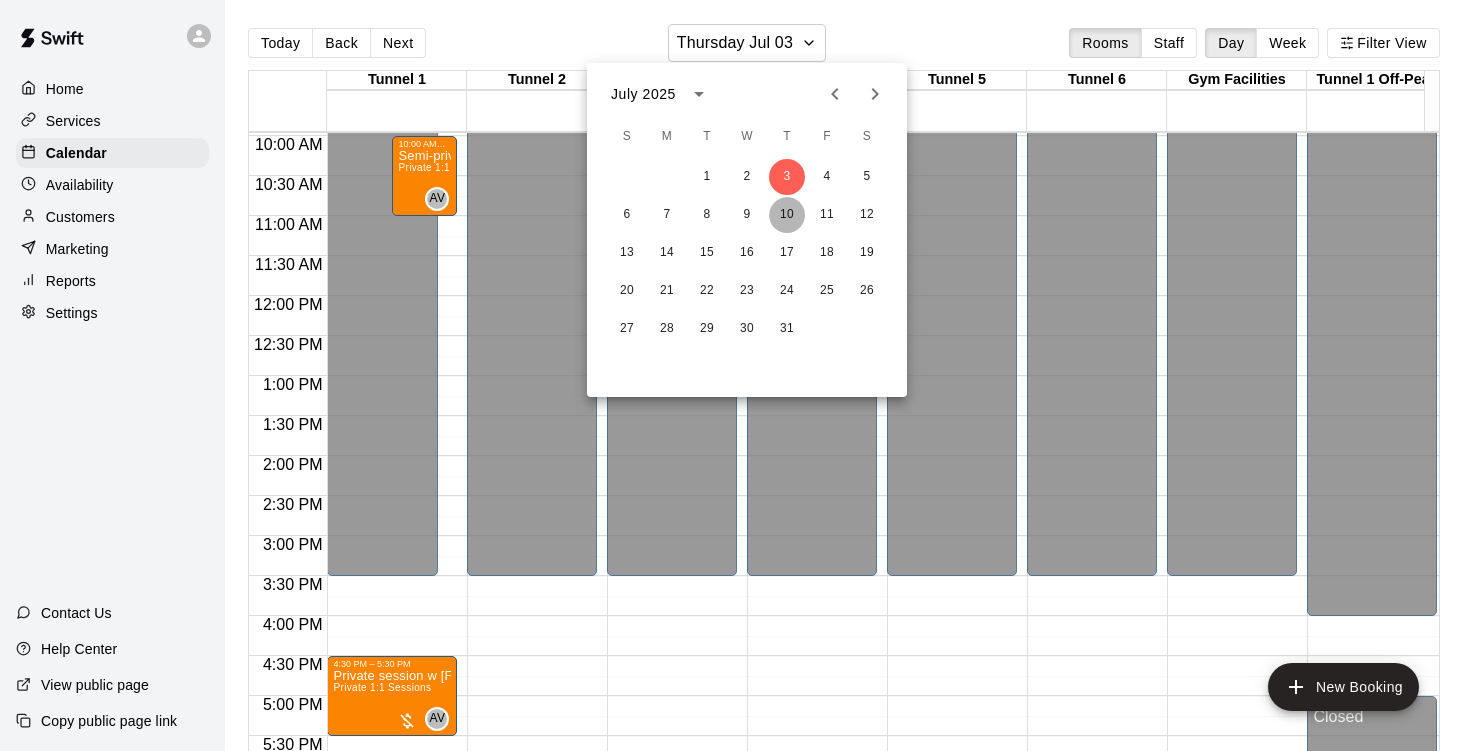 click on "10" at bounding box center [787, 215] 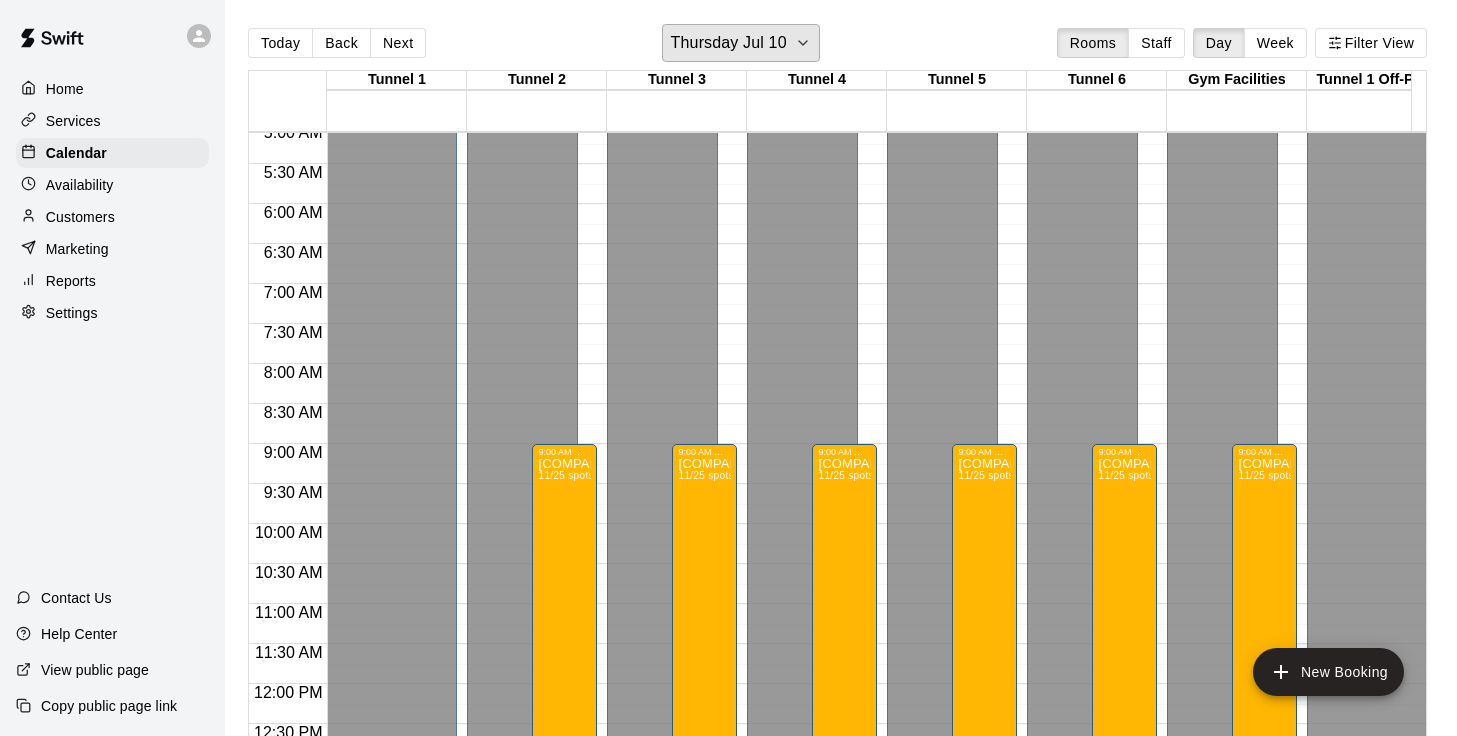 scroll, scrollTop: 442, scrollLeft: 0, axis: vertical 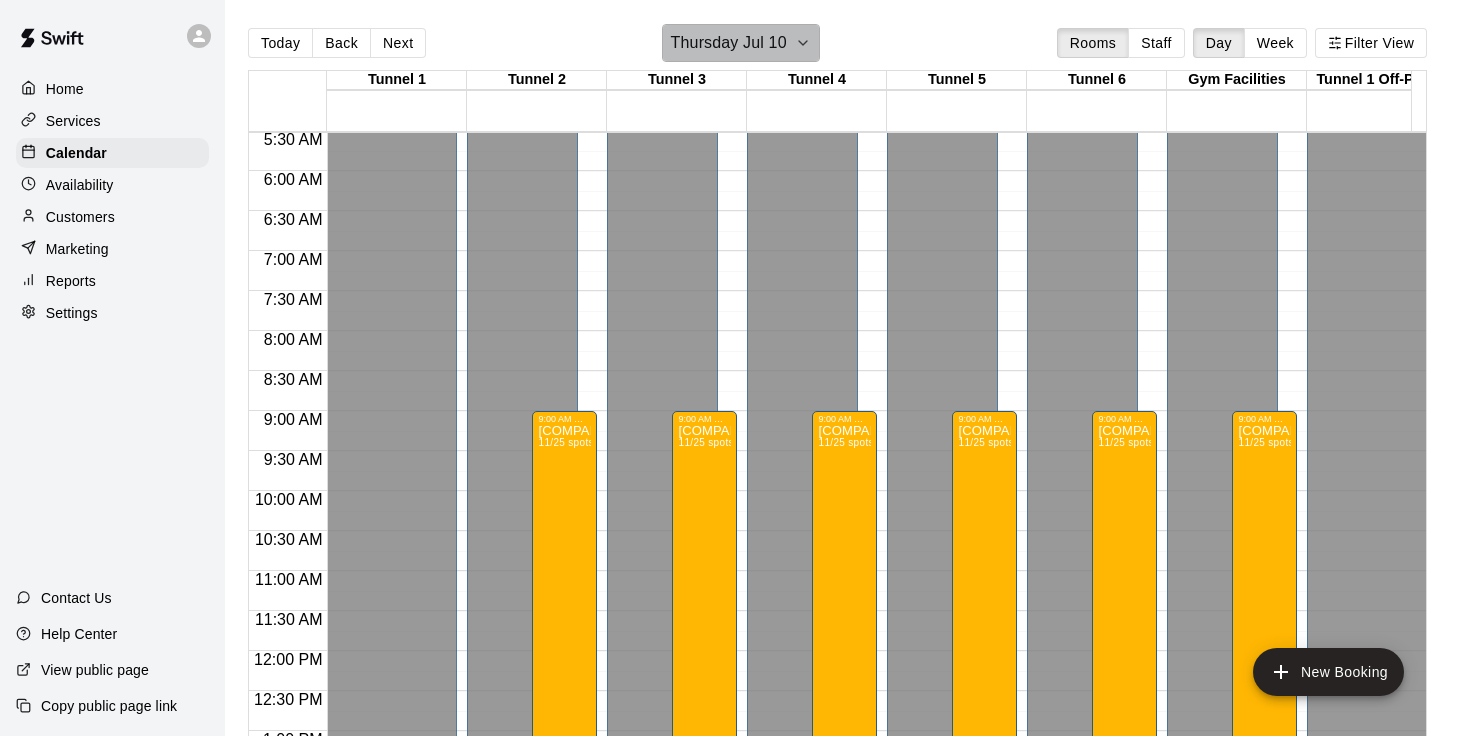 click 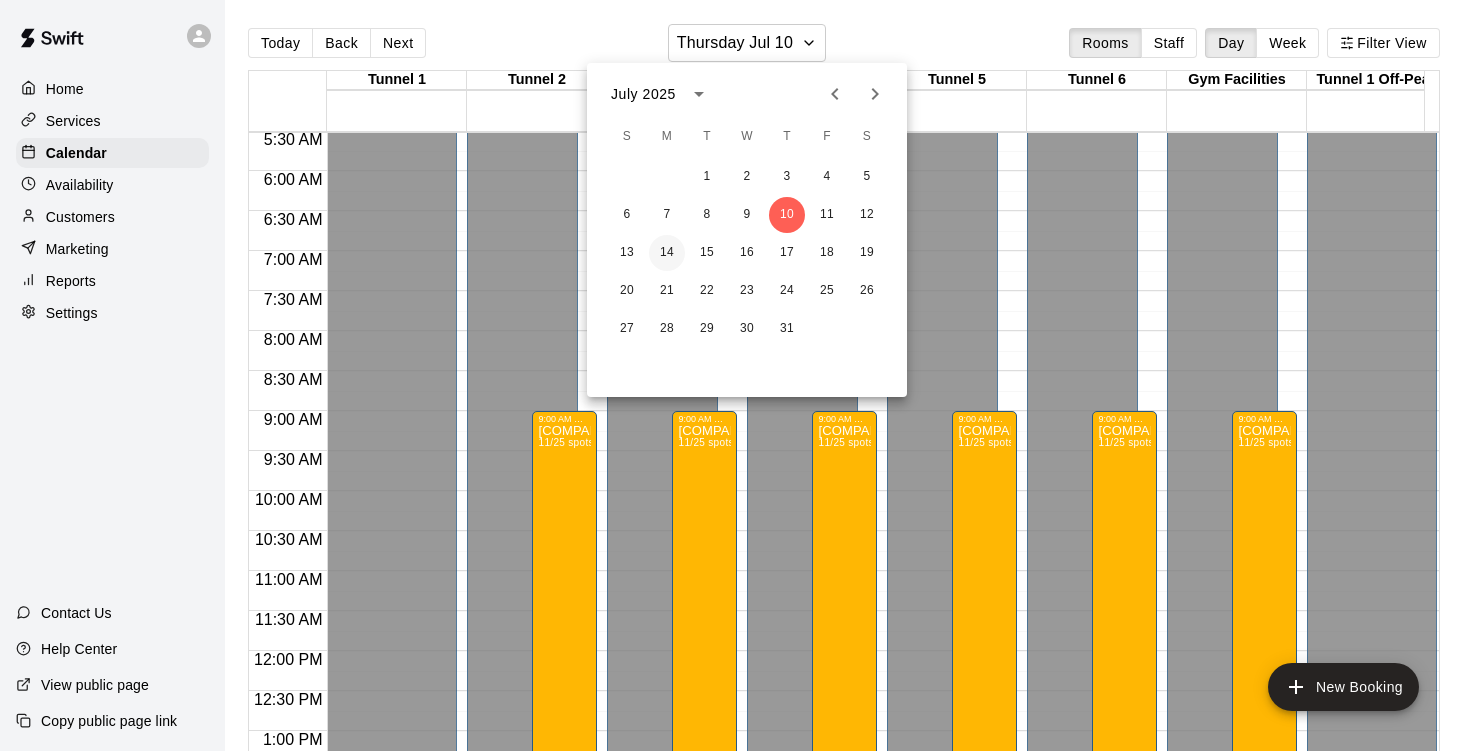 click on "14" at bounding box center (667, 253) 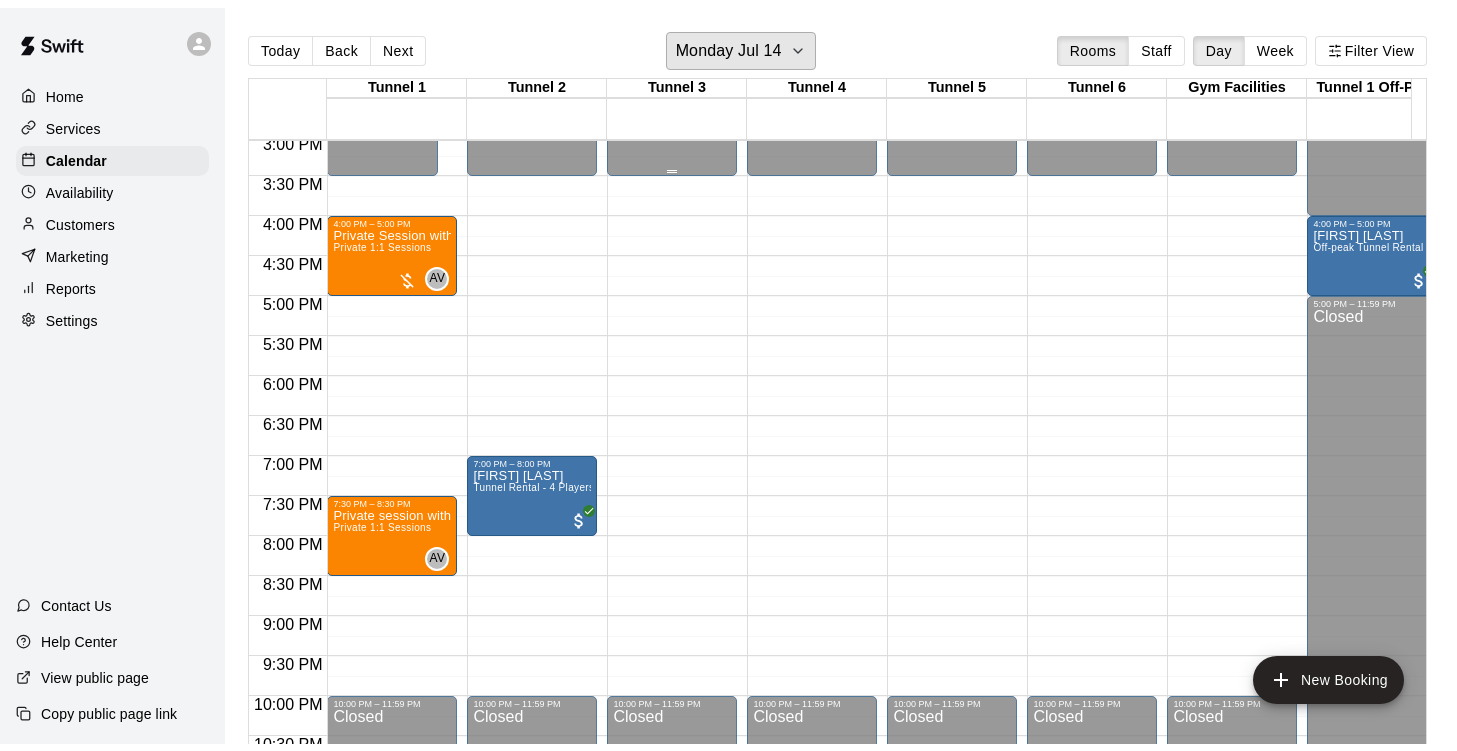 scroll, scrollTop: 1209, scrollLeft: 0, axis: vertical 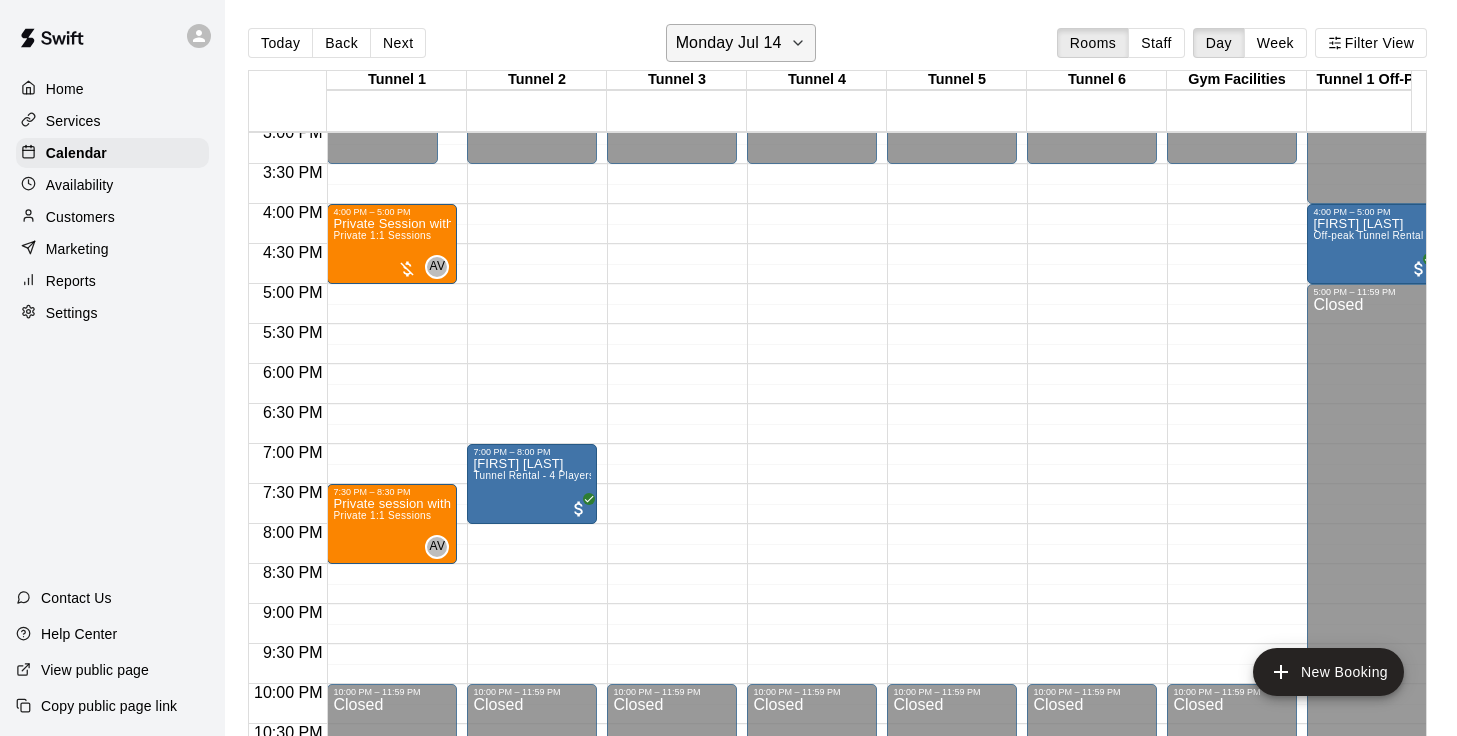 click on "Monday Jul 14" at bounding box center [729, 43] 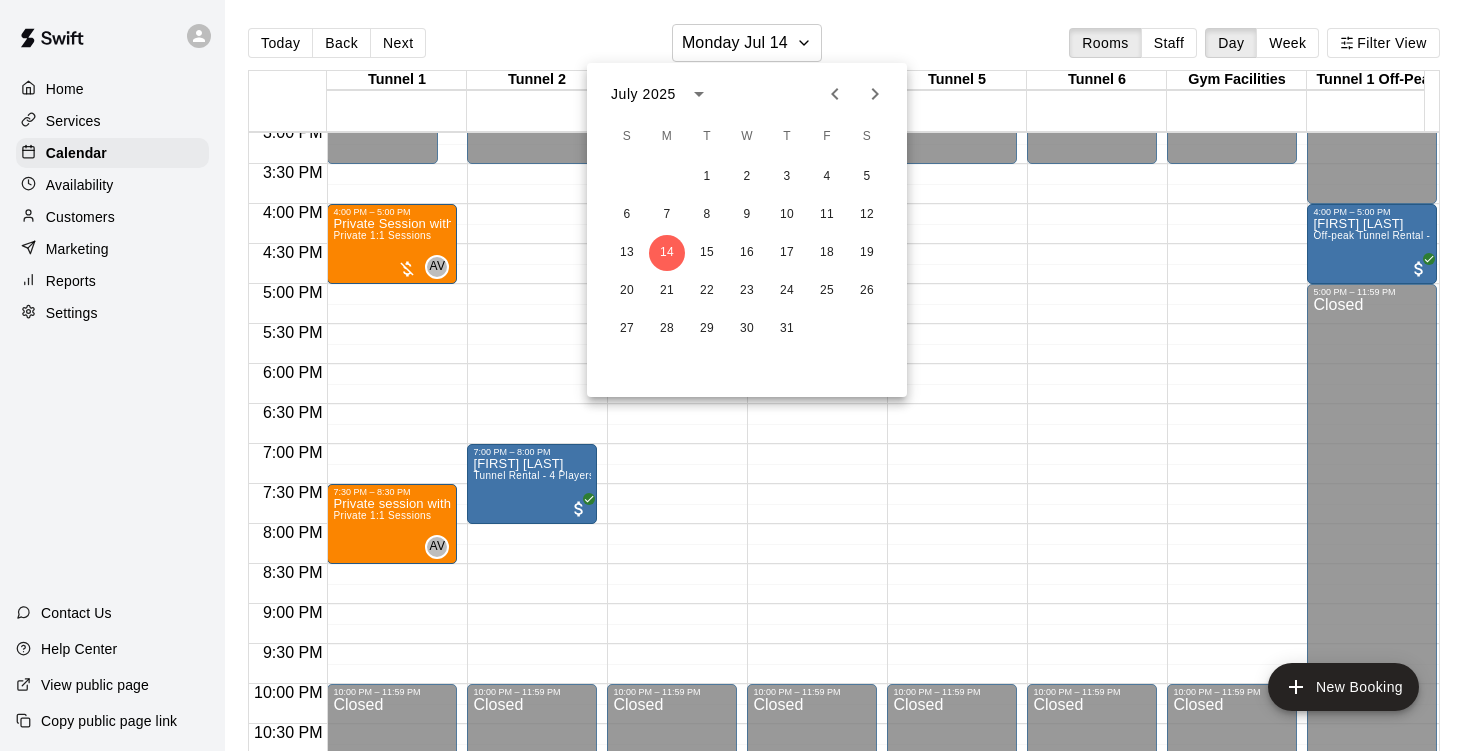 click at bounding box center [736, 375] 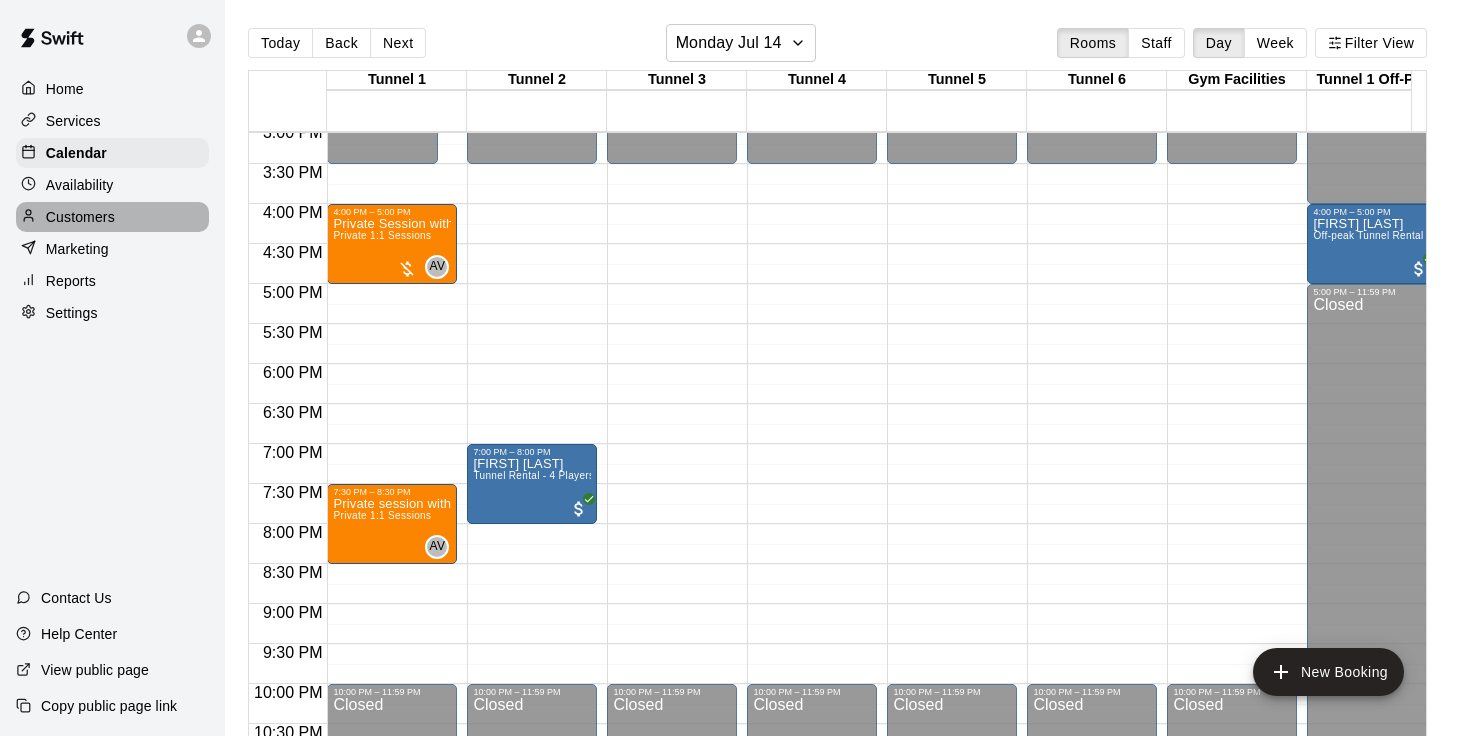 click on "Customers" at bounding box center [80, 217] 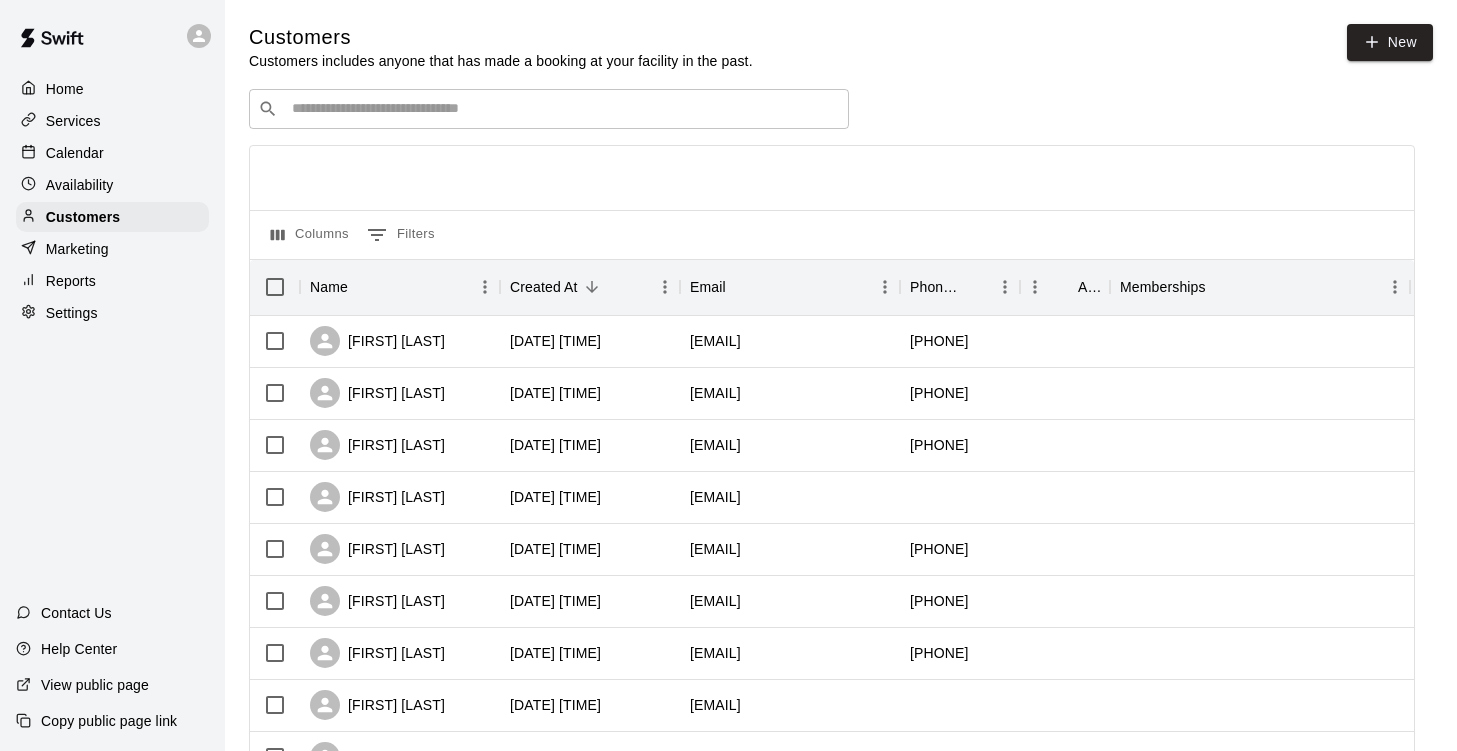 click at bounding box center [563, 109] 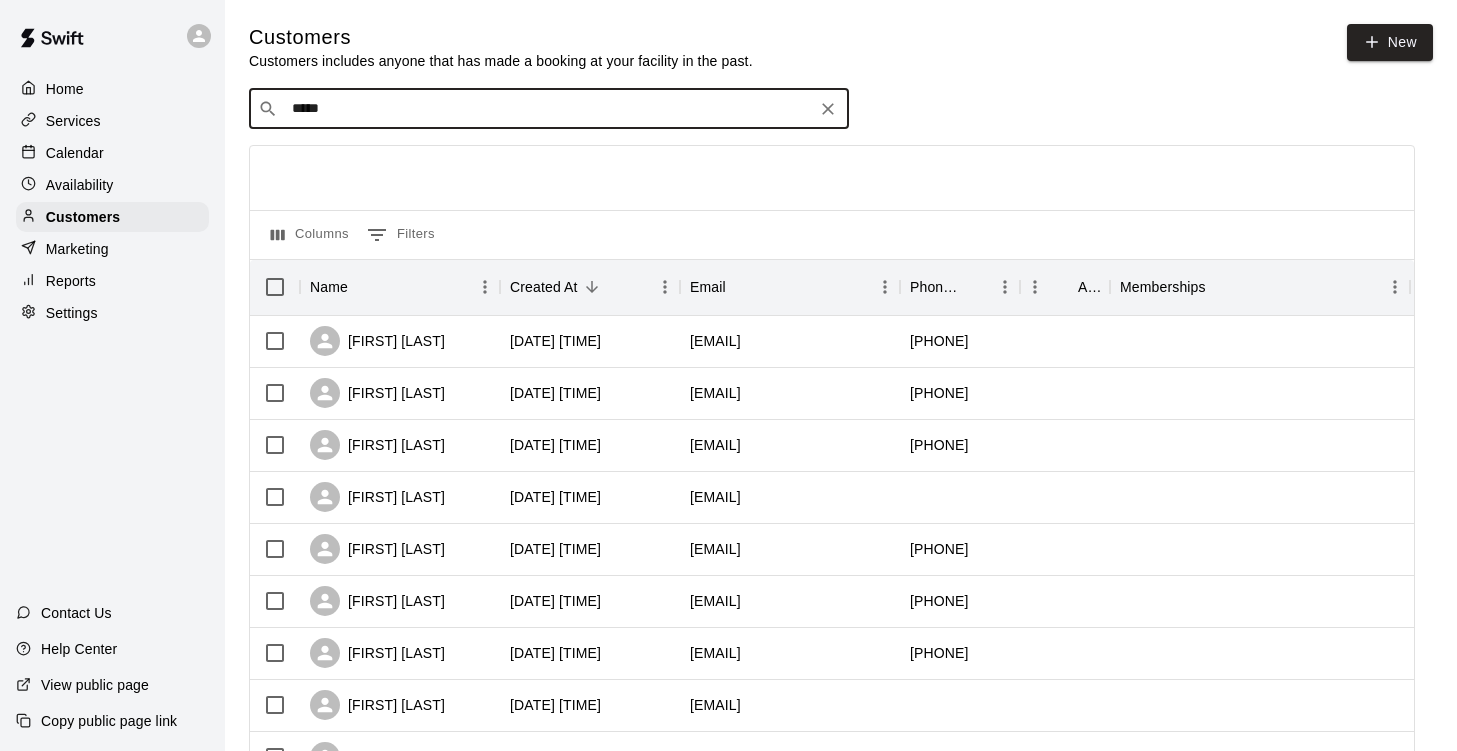 type on "******" 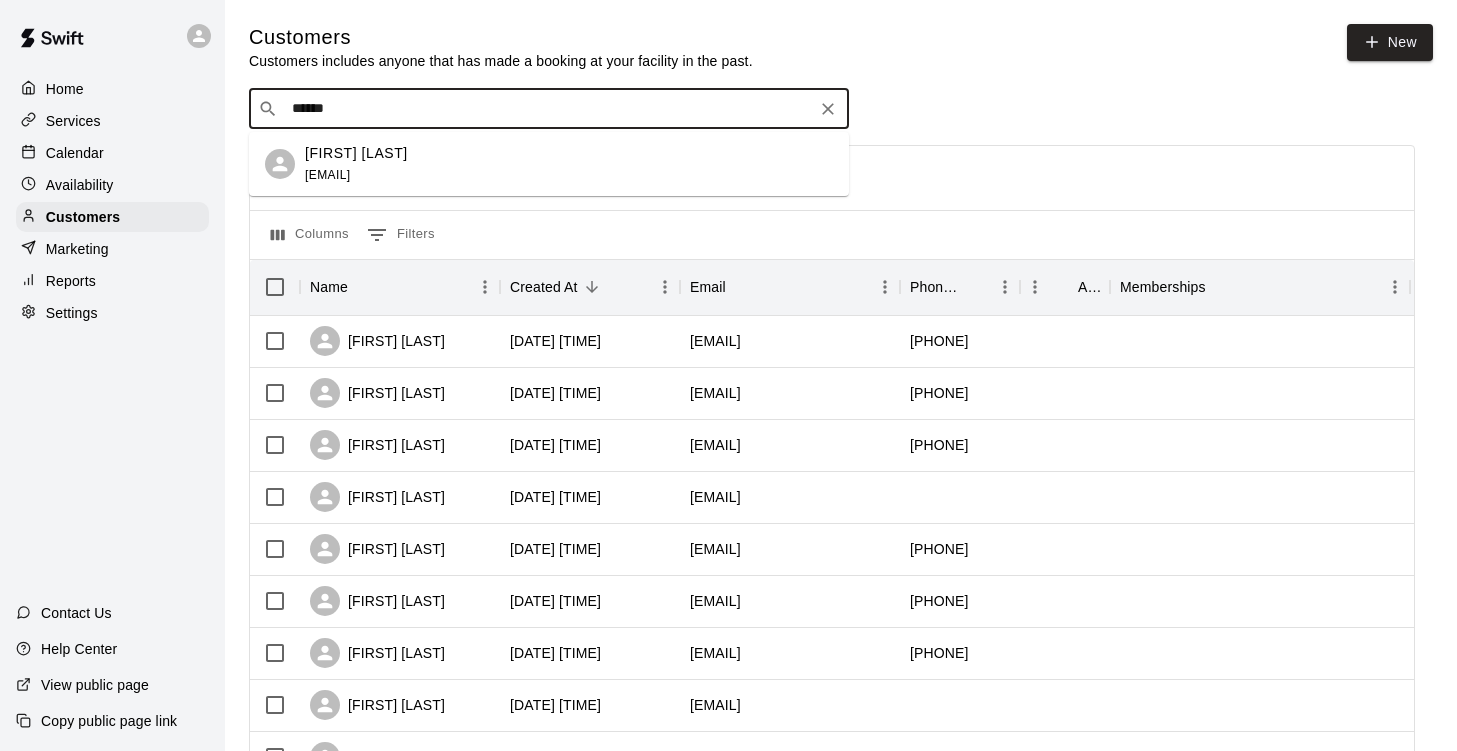 click on "[FIRST] [LAST] [EMAIL]" at bounding box center (569, 164) 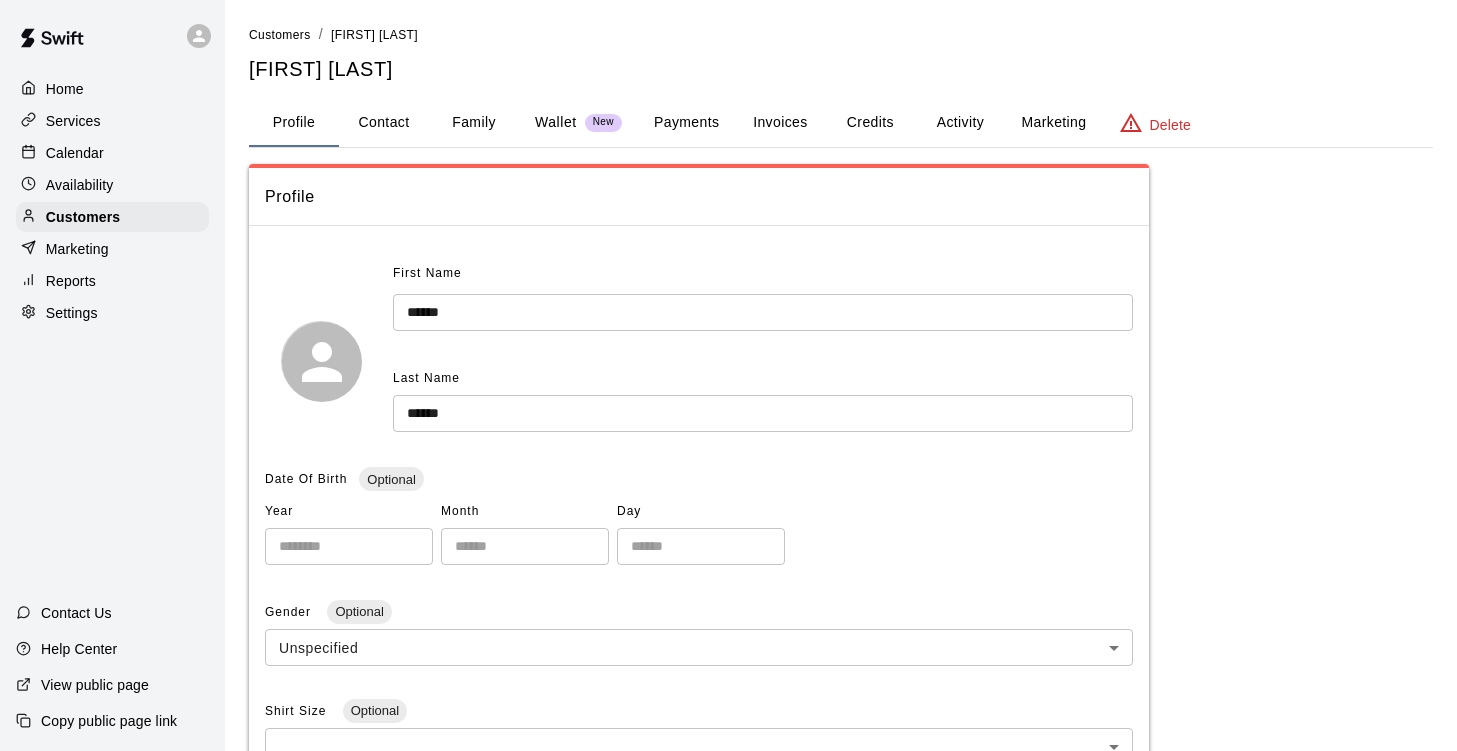 click on "Payments" at bounding box center (686, 123) 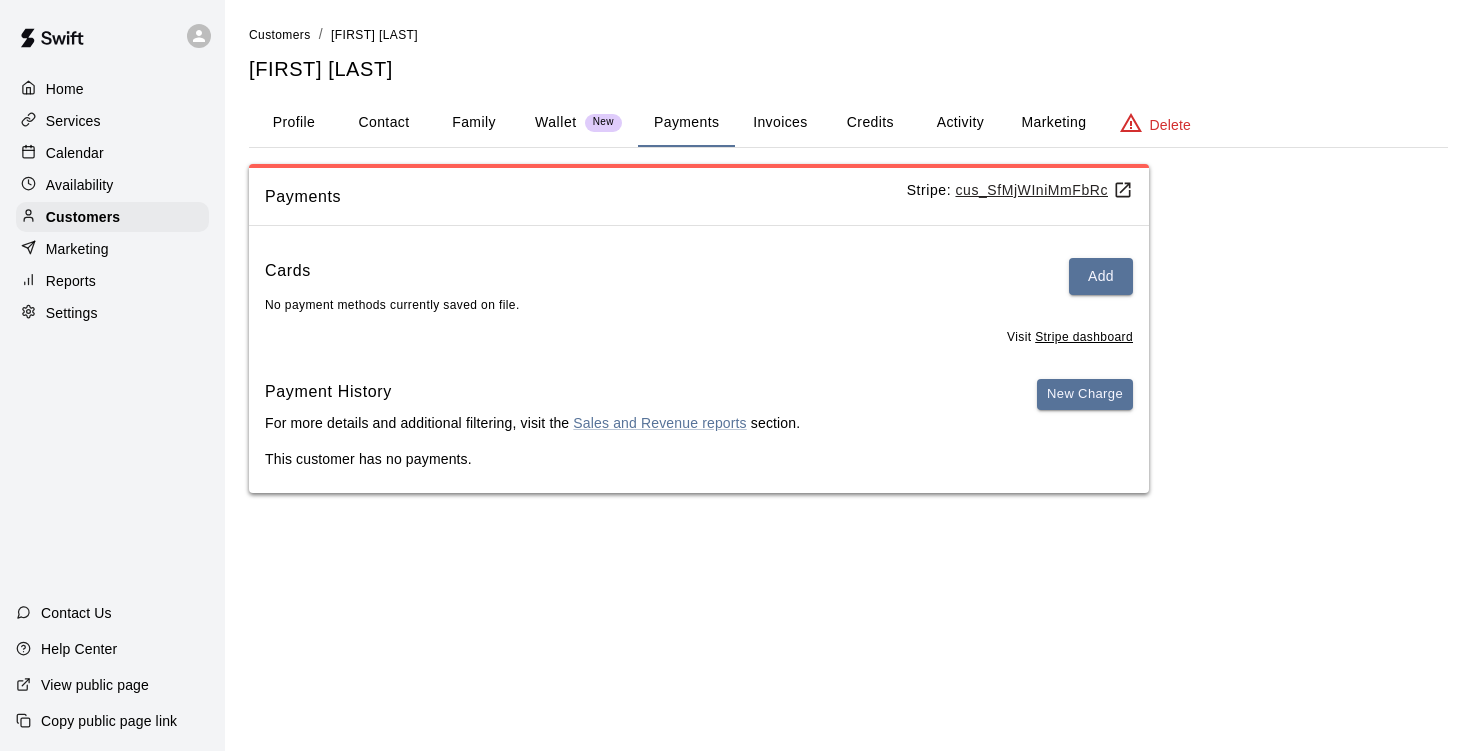click on "Invoices" at bounding box center [780, 123] 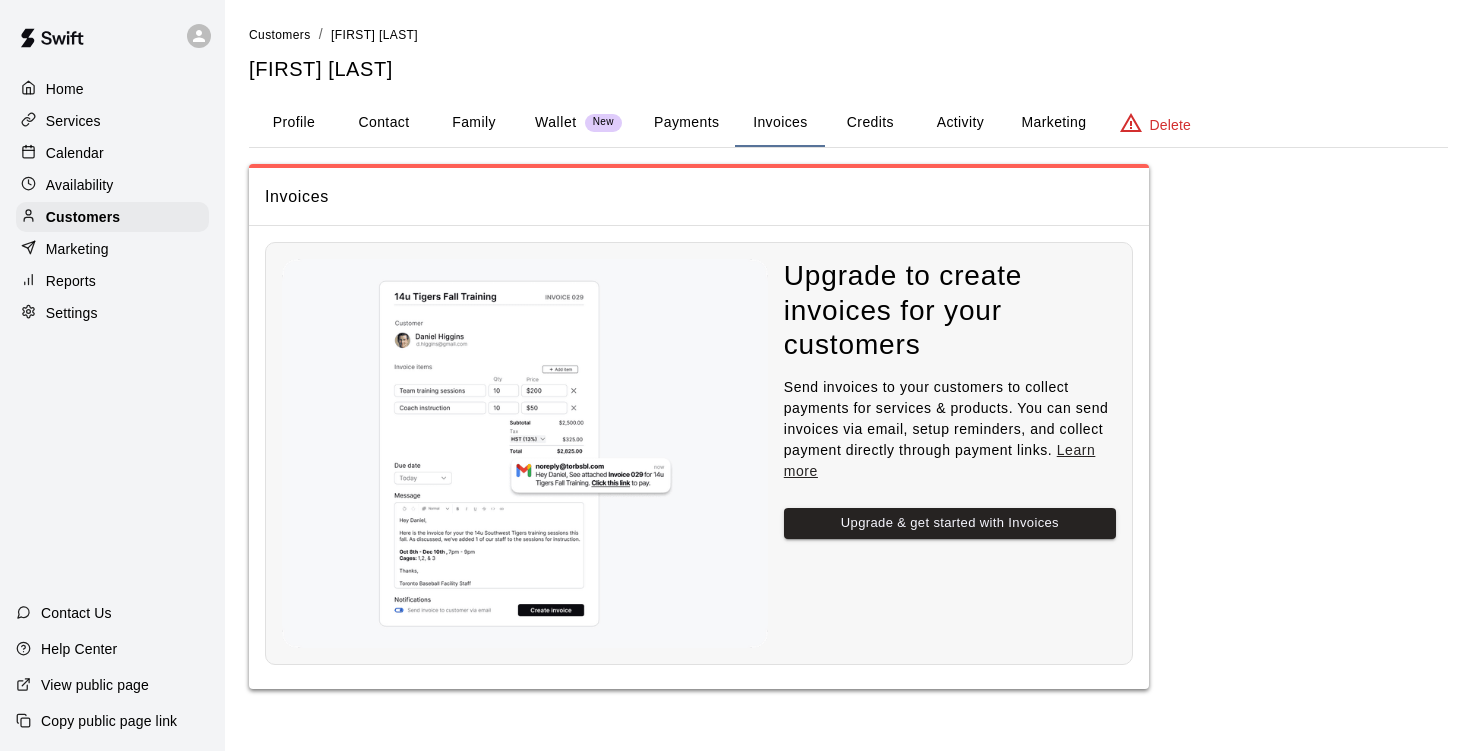click on "Payments" at bounding box center (686, 123) 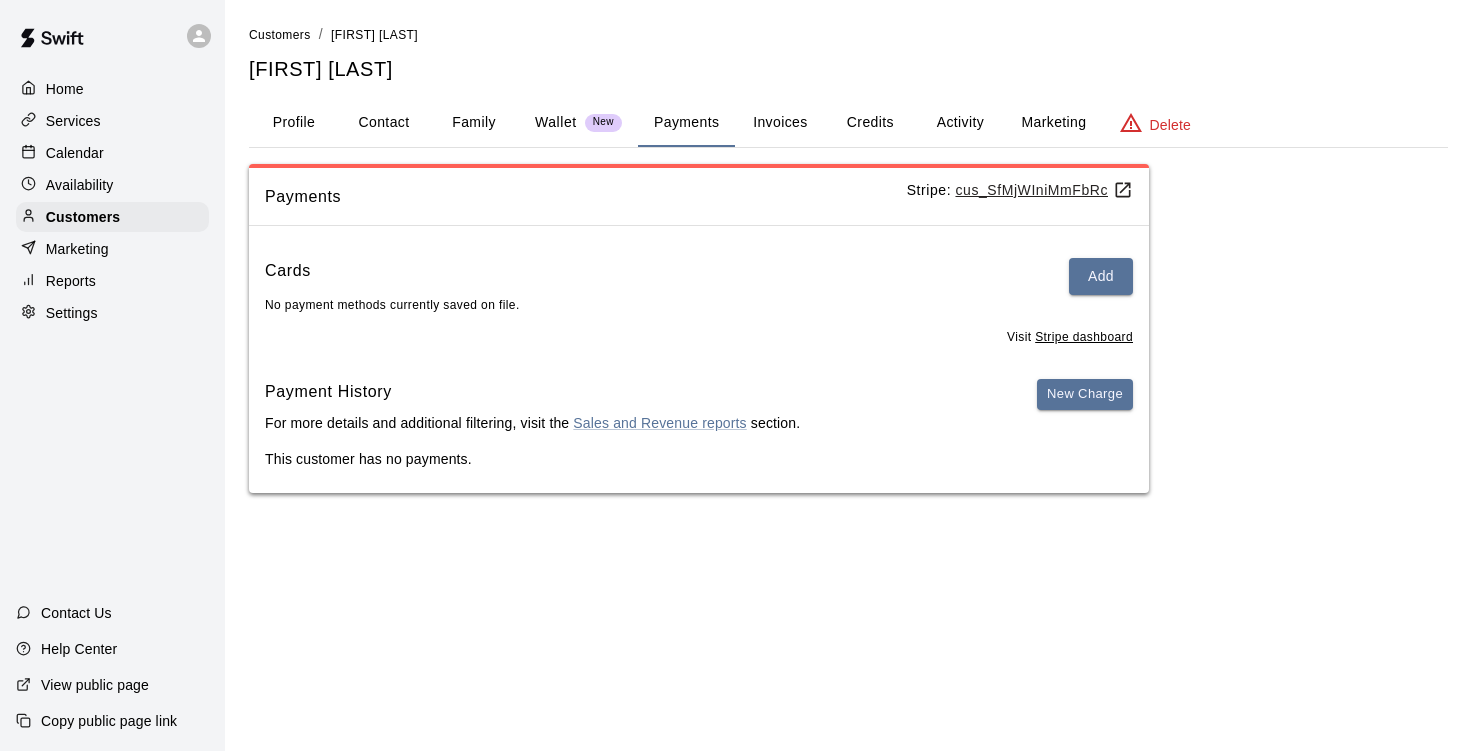 click on "Family" at bounding box center (474, 123) 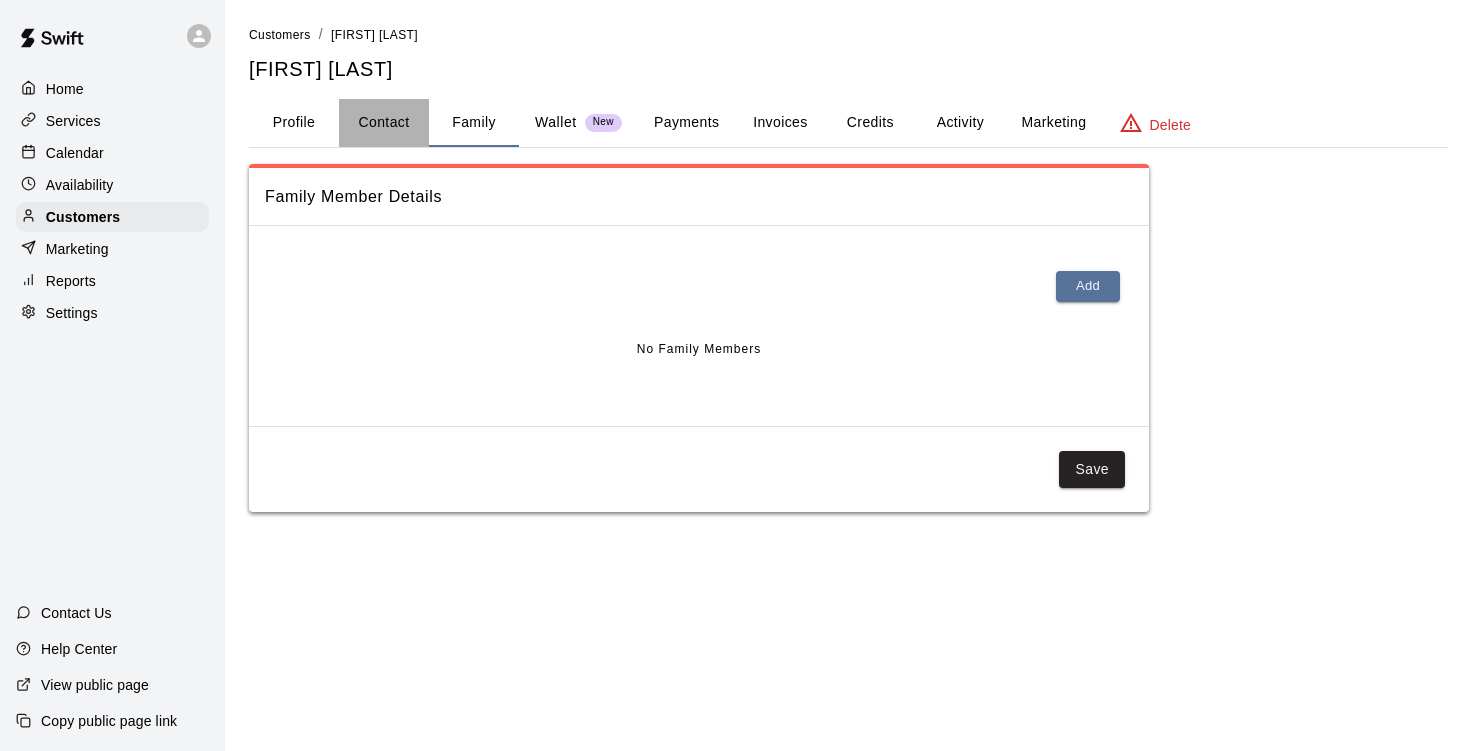 click on "Contact" at bounding box center [384, 123] 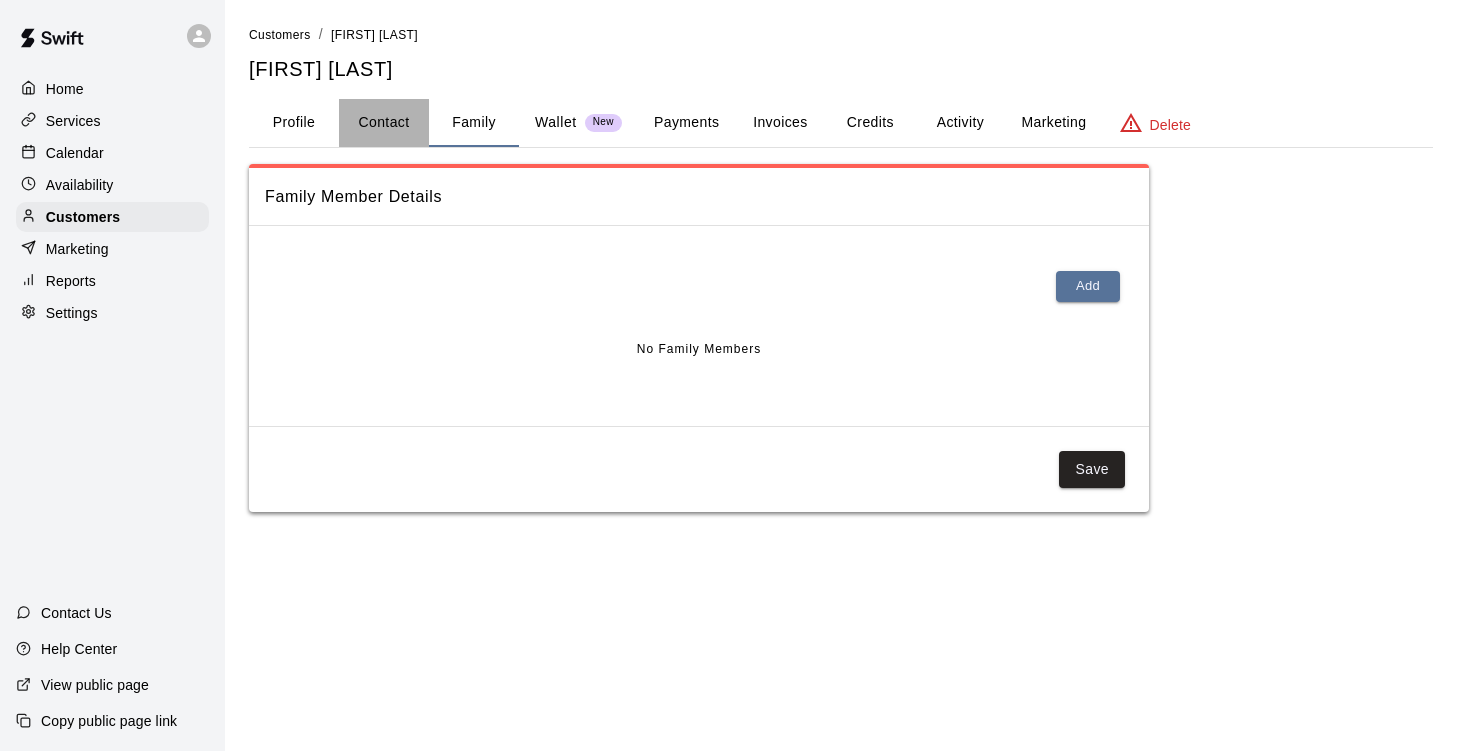 select on "**" 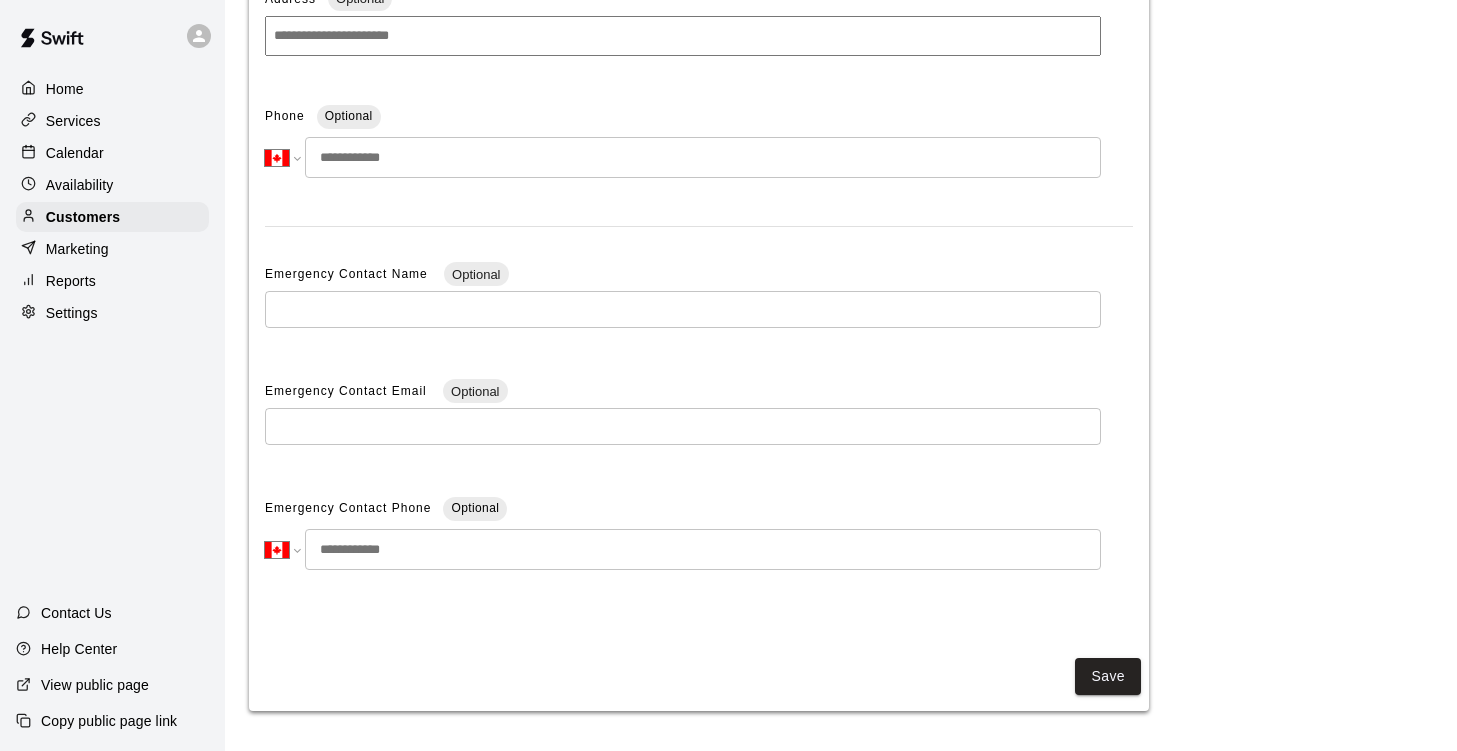 scroll, scrollTop: 0, scrollLeft: 0, axis: both 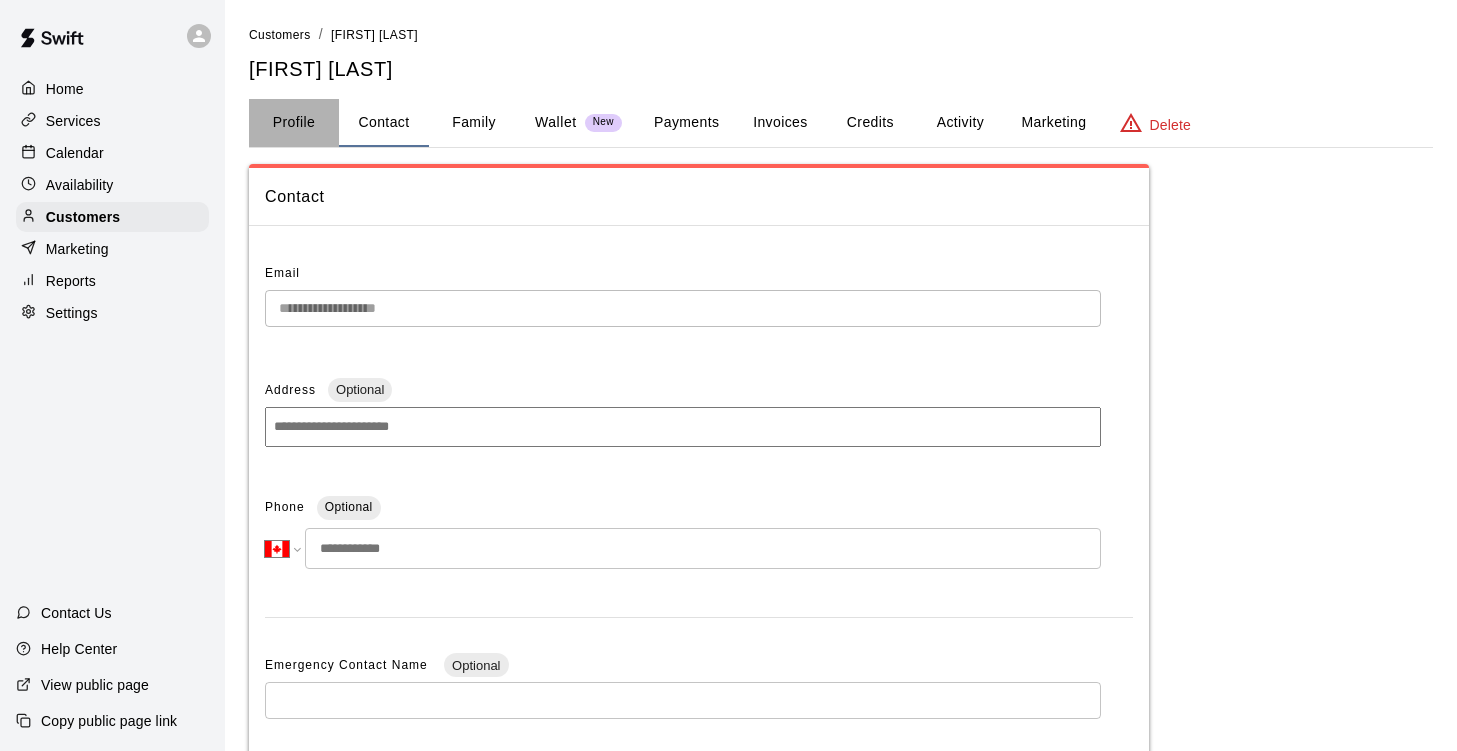 click on "Profile" at bounding box center (294, 123) 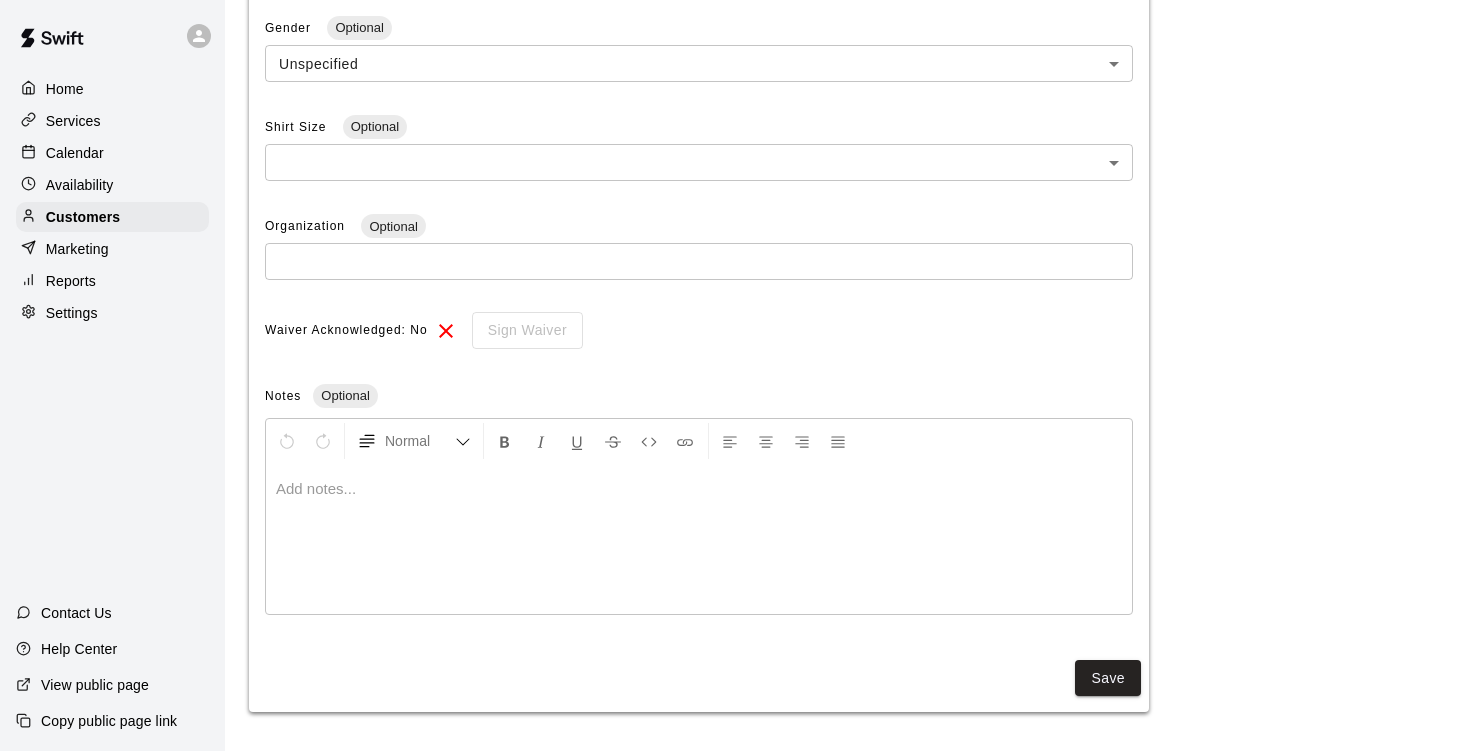 scroll, scrollTop: 0, scrollLeft: 0, axis: both 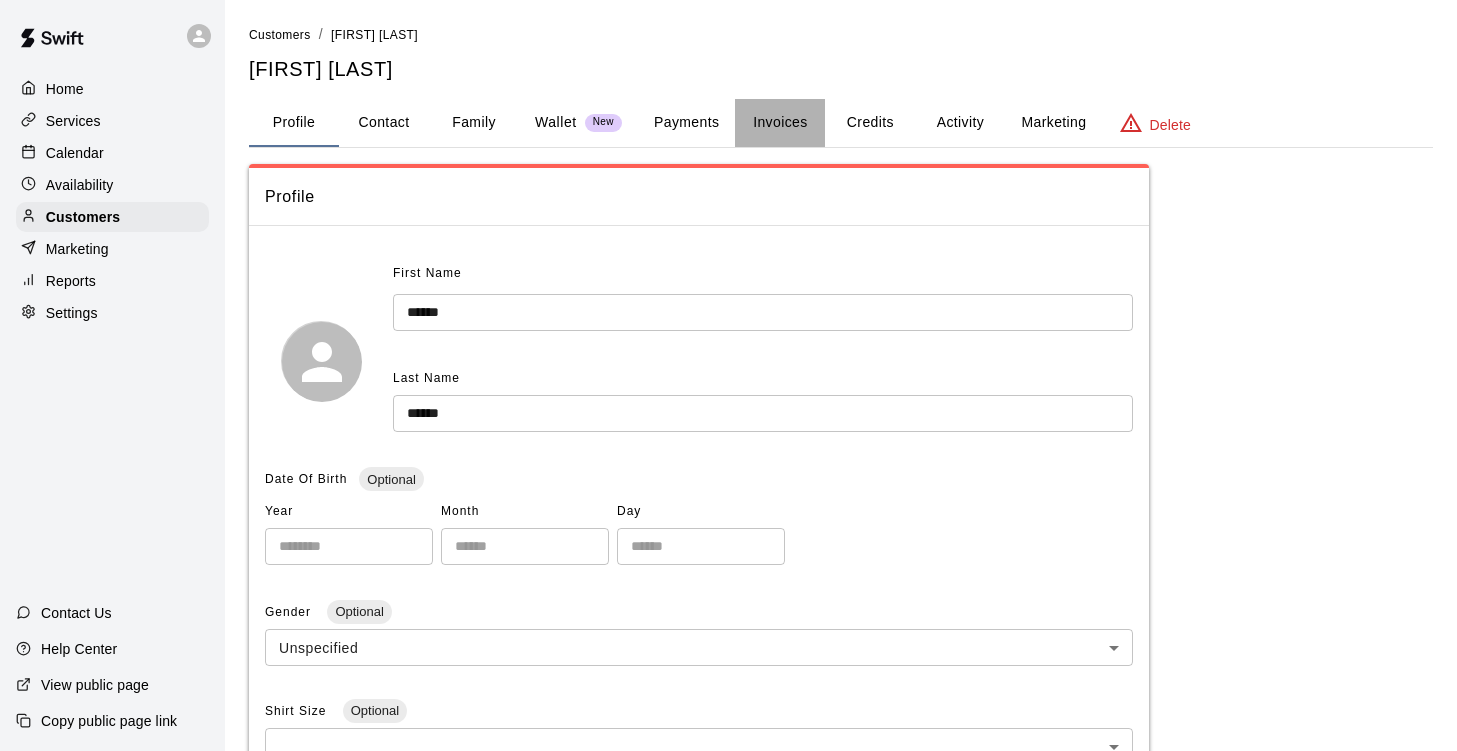 click on "Invoices" at bounding box center [780, 123] 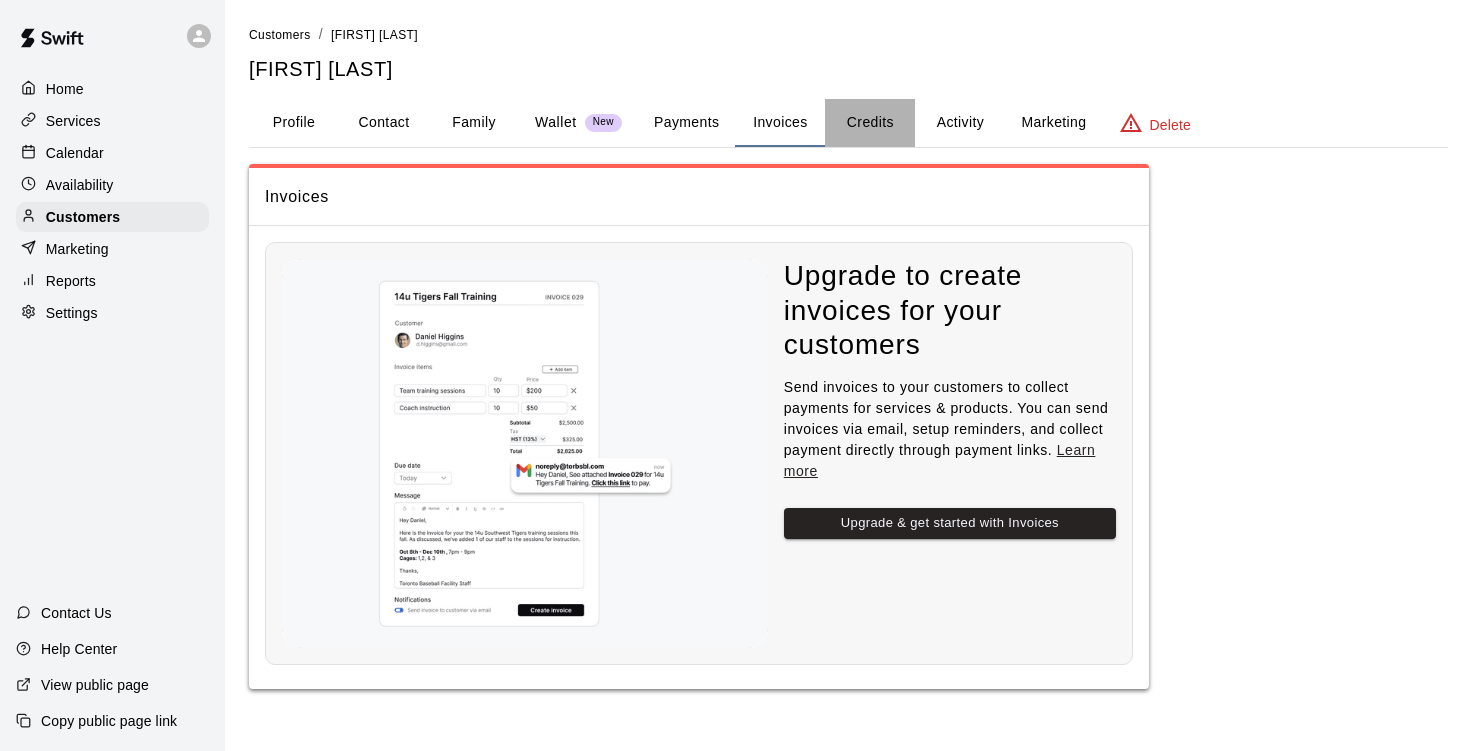 click on "Credits" at bounding box center (870, 123) 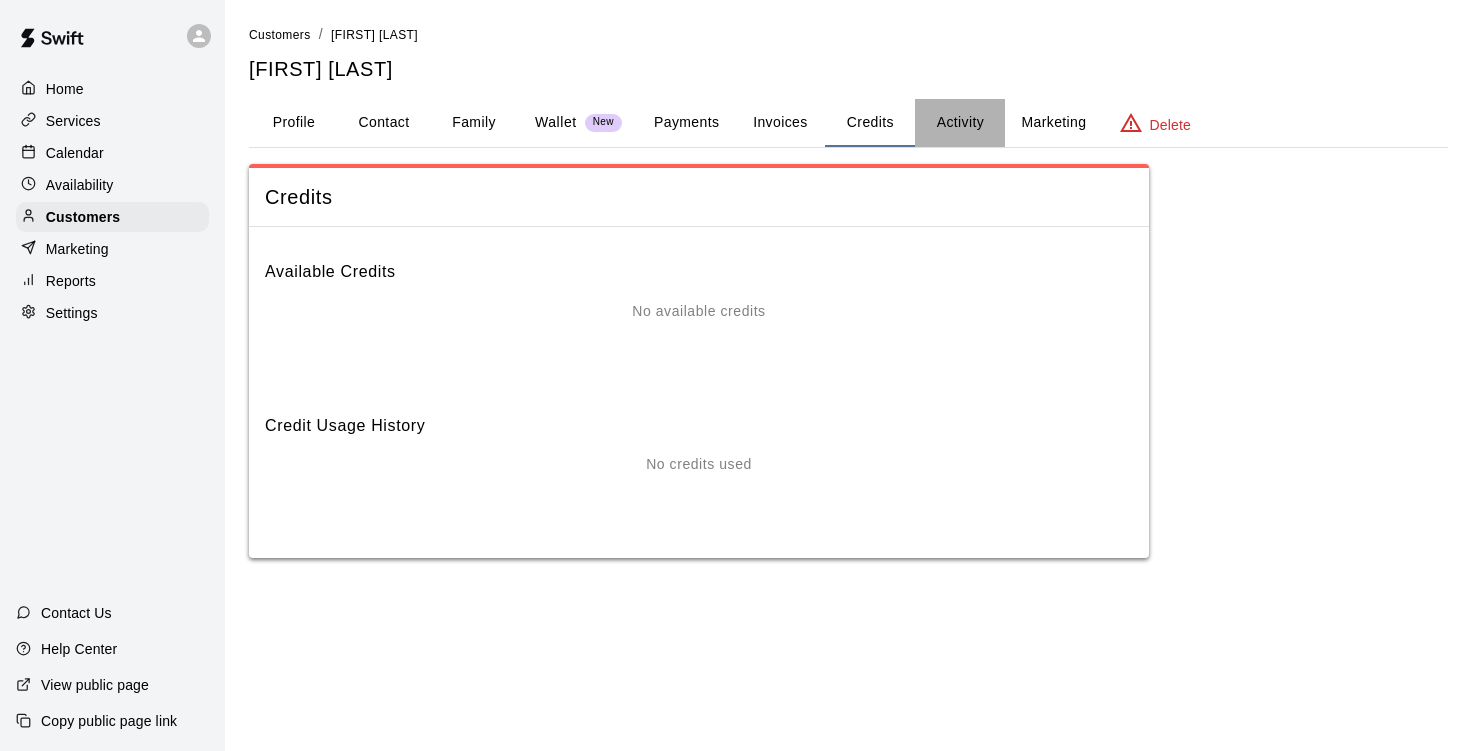 click on "Activity" at bounding box center (960, 123) 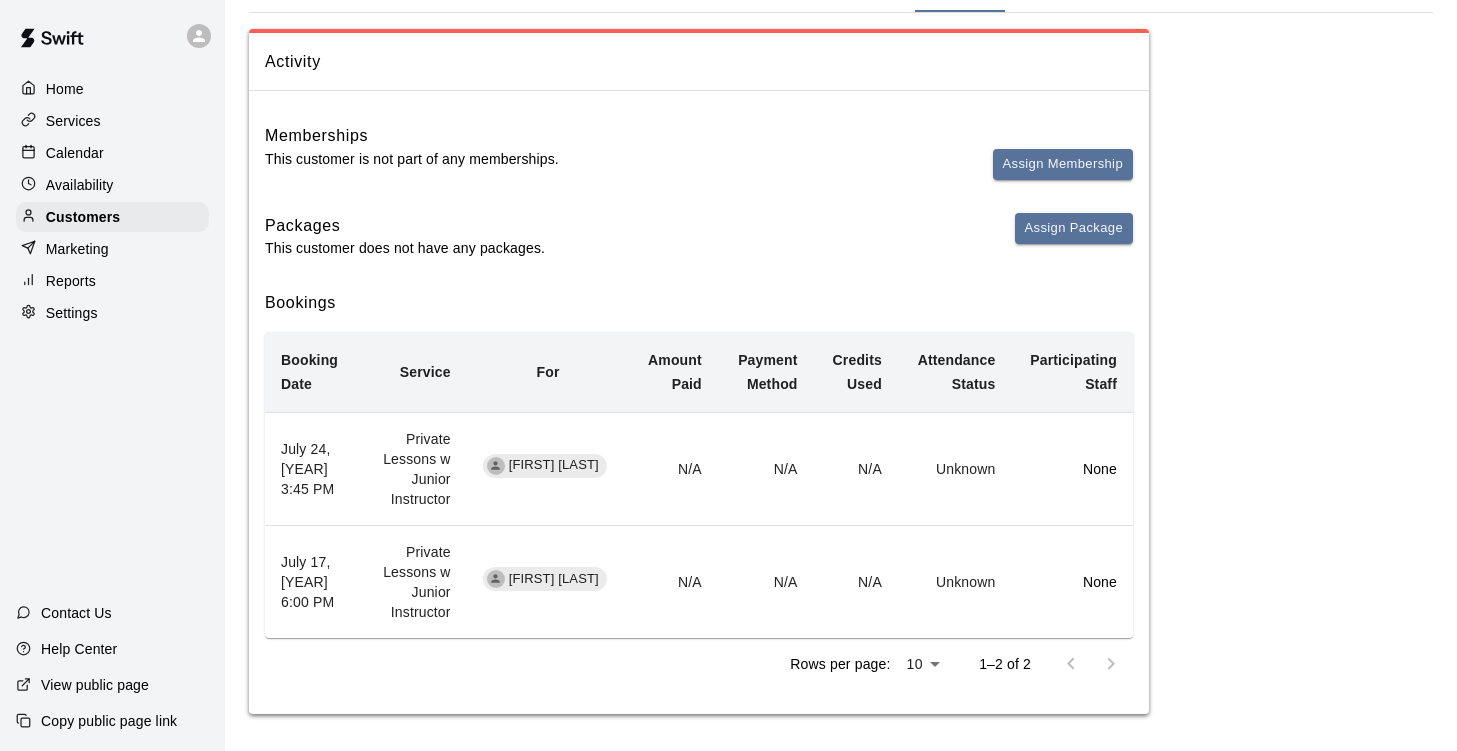 scroll, scrollTop: 136, scrollLeft: 0, axis: vertical 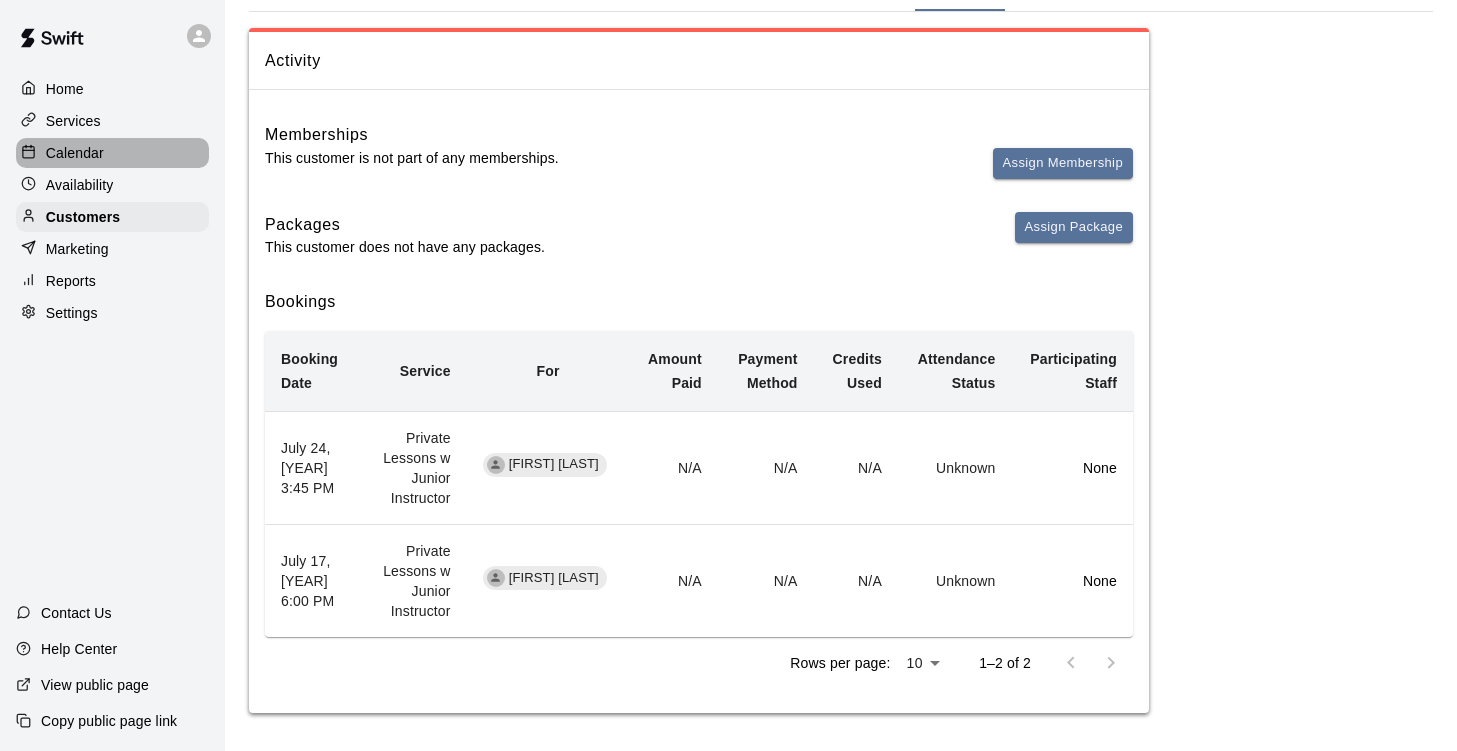 click on "Calendar" at bounding box center [75, 153] 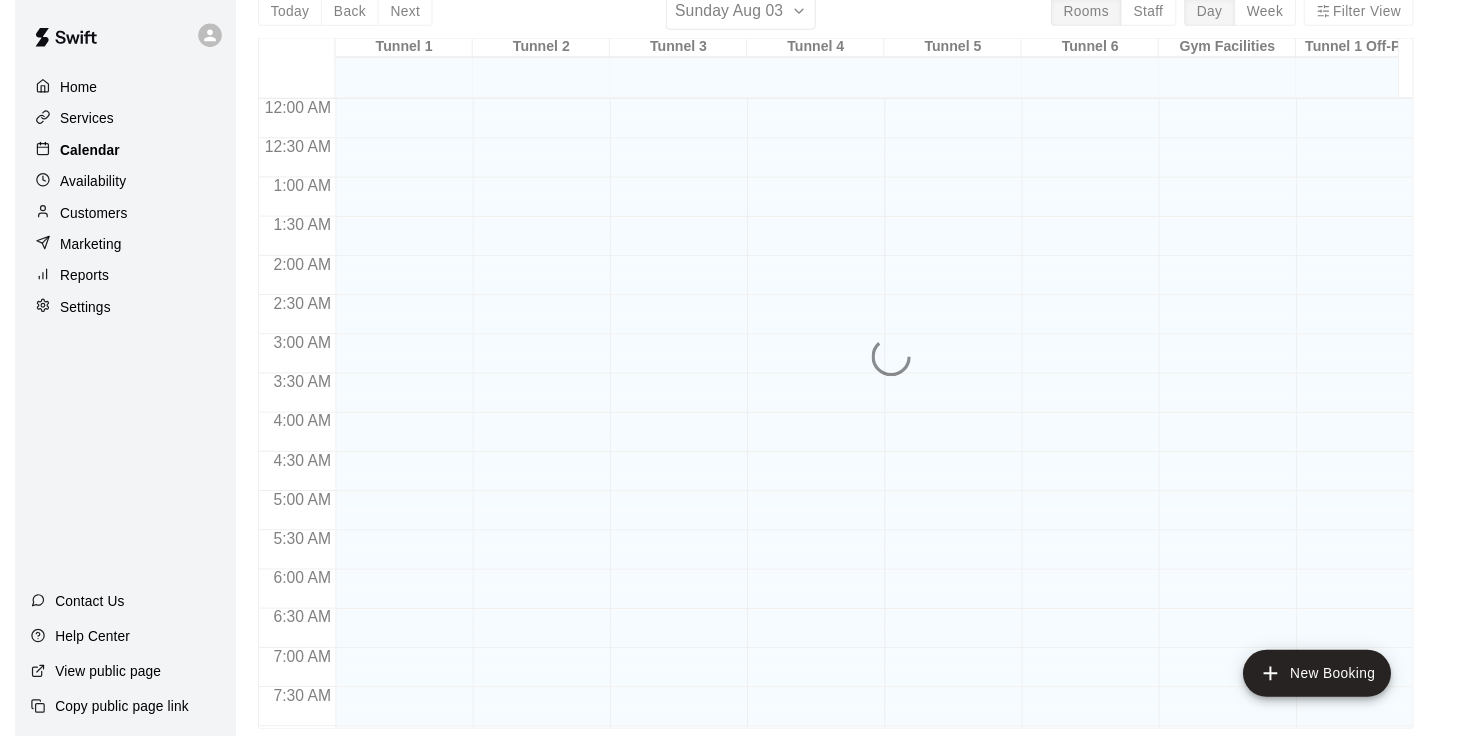 scroll, scrollTop: 0, scrollLeft: 0, axis: both 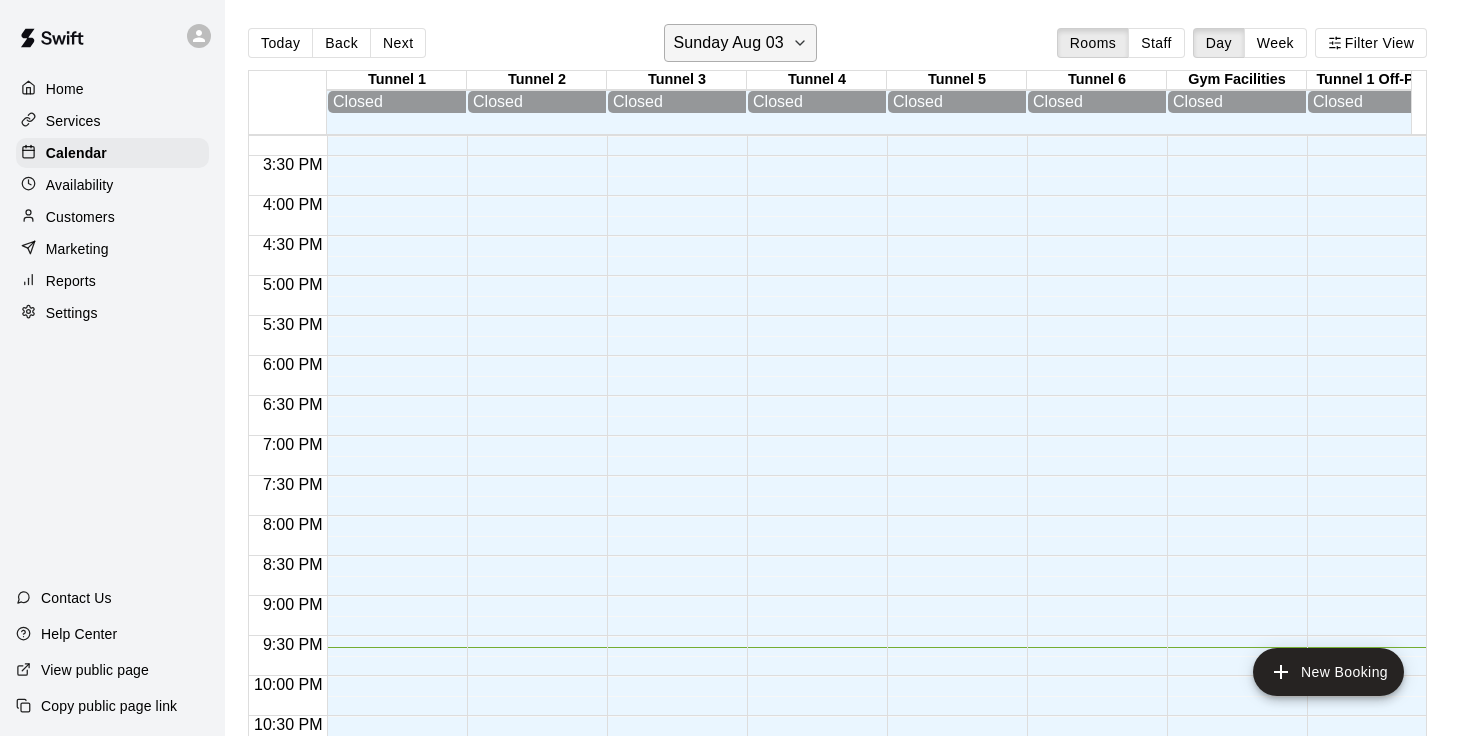 click on "Sunday Aug 03" at bounding box center (728, 43) 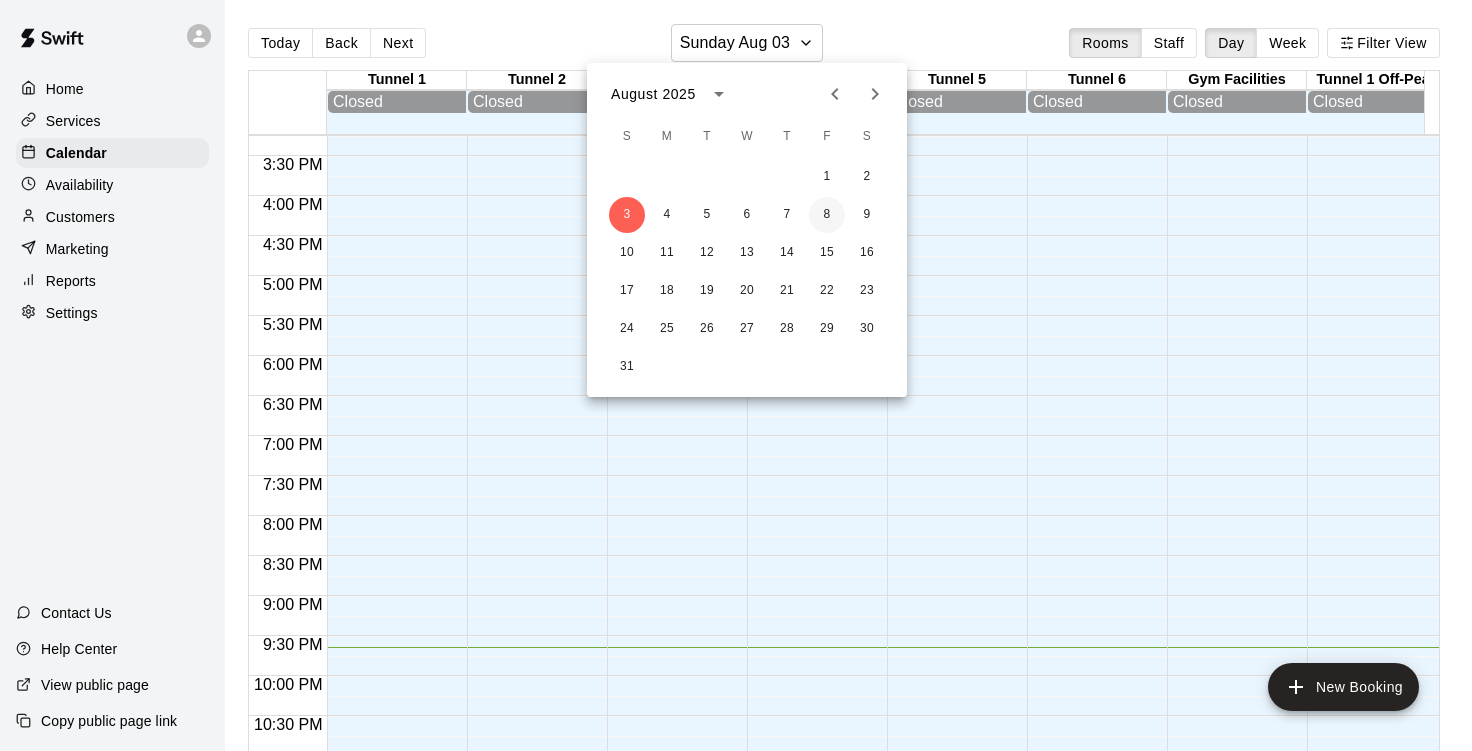 click on "8" at bounding box center (827, 215) 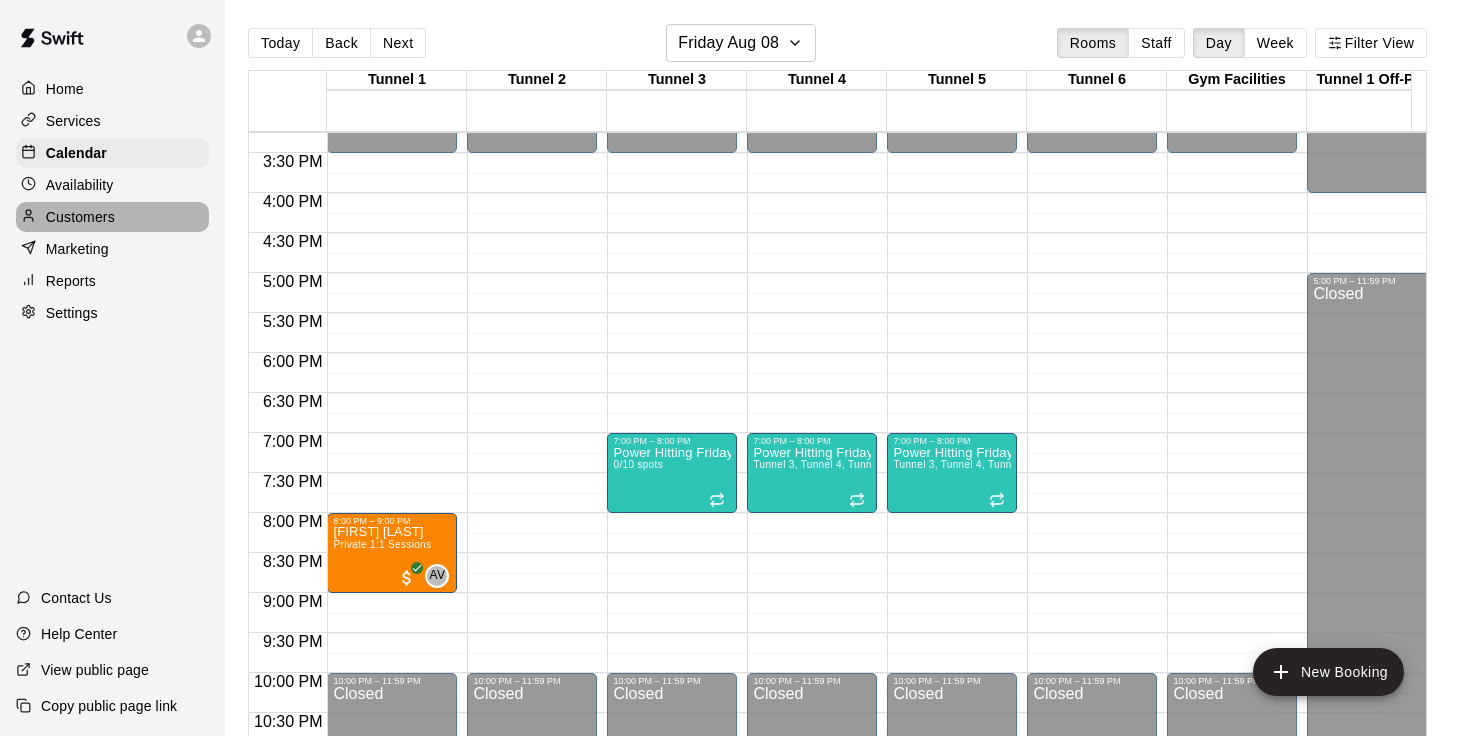 click on "Customers" at bounding box center (80, 217) 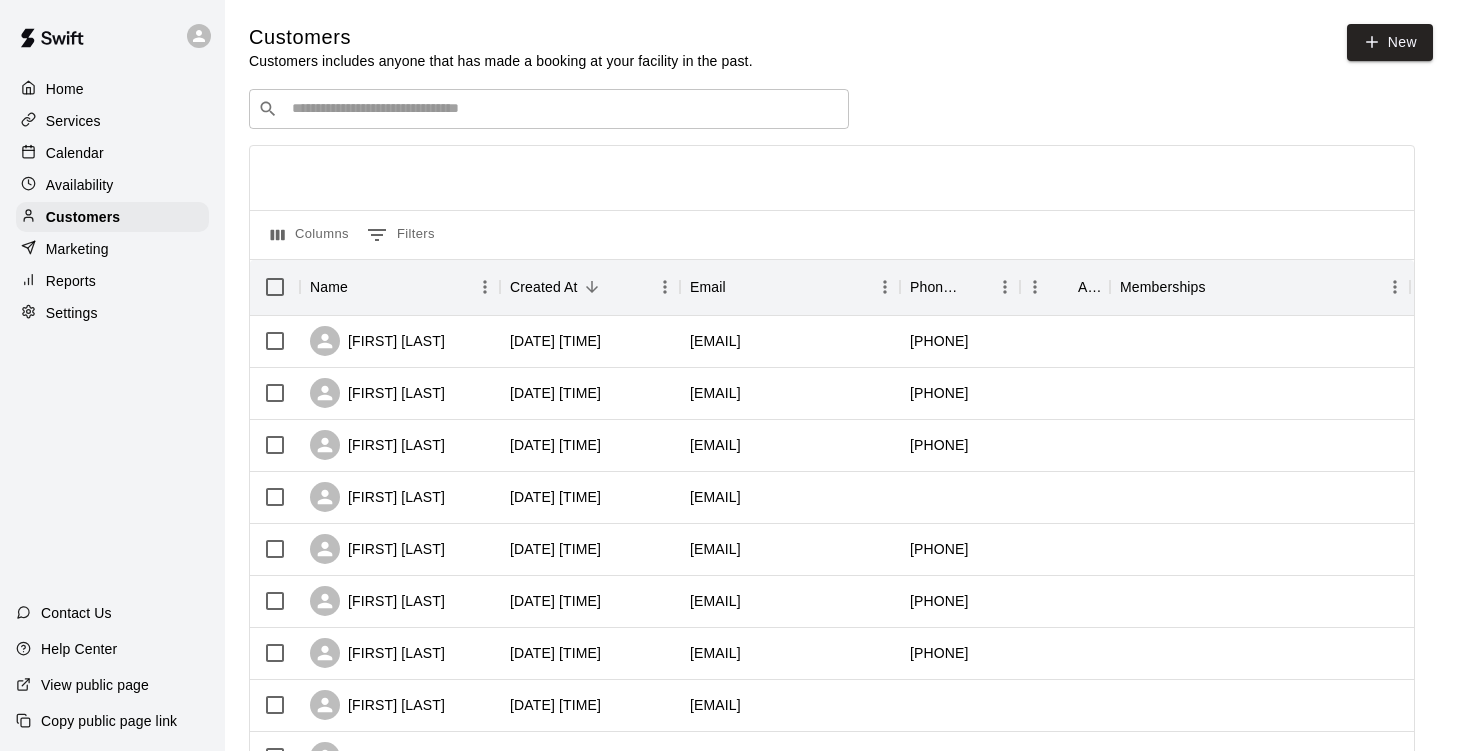 click on "​ ​" at bounding box center [549, 109] 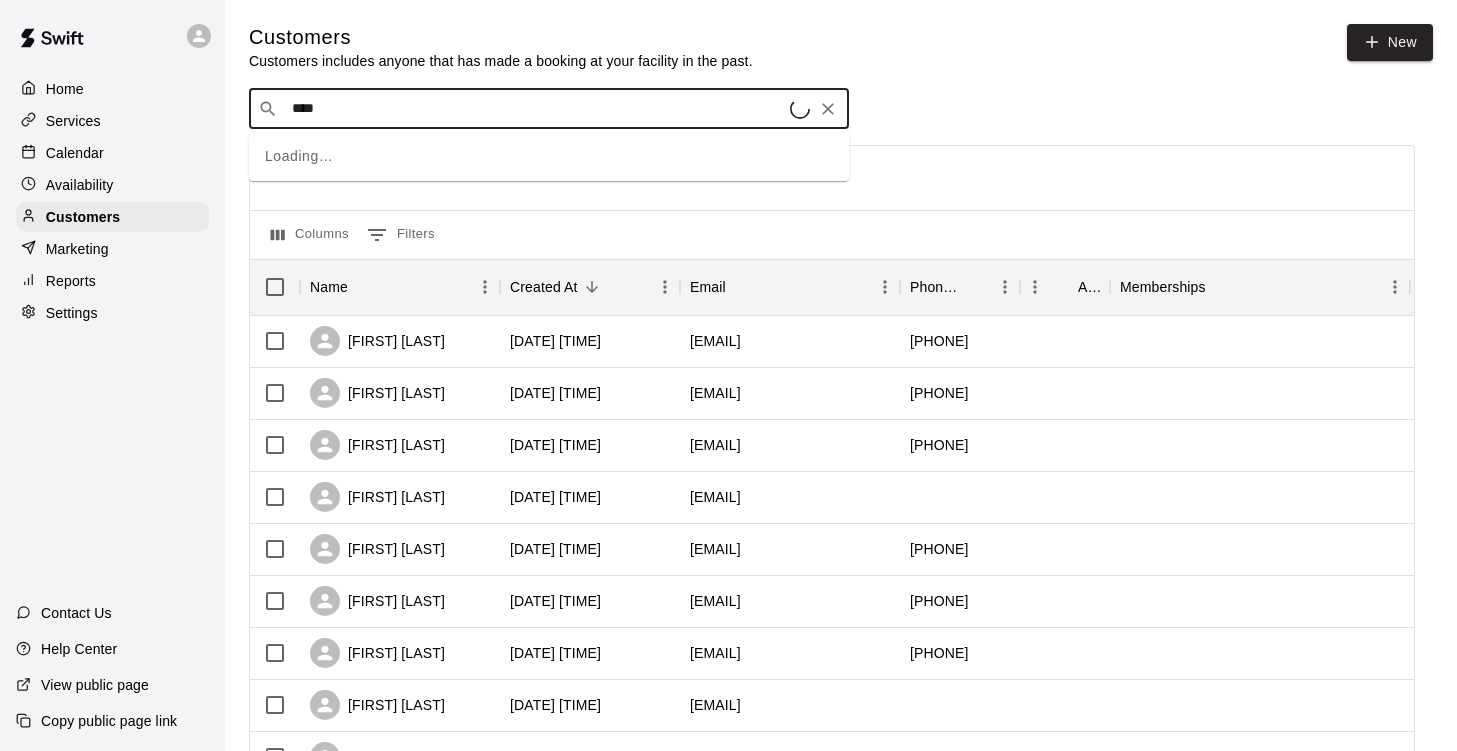 type on "*****" 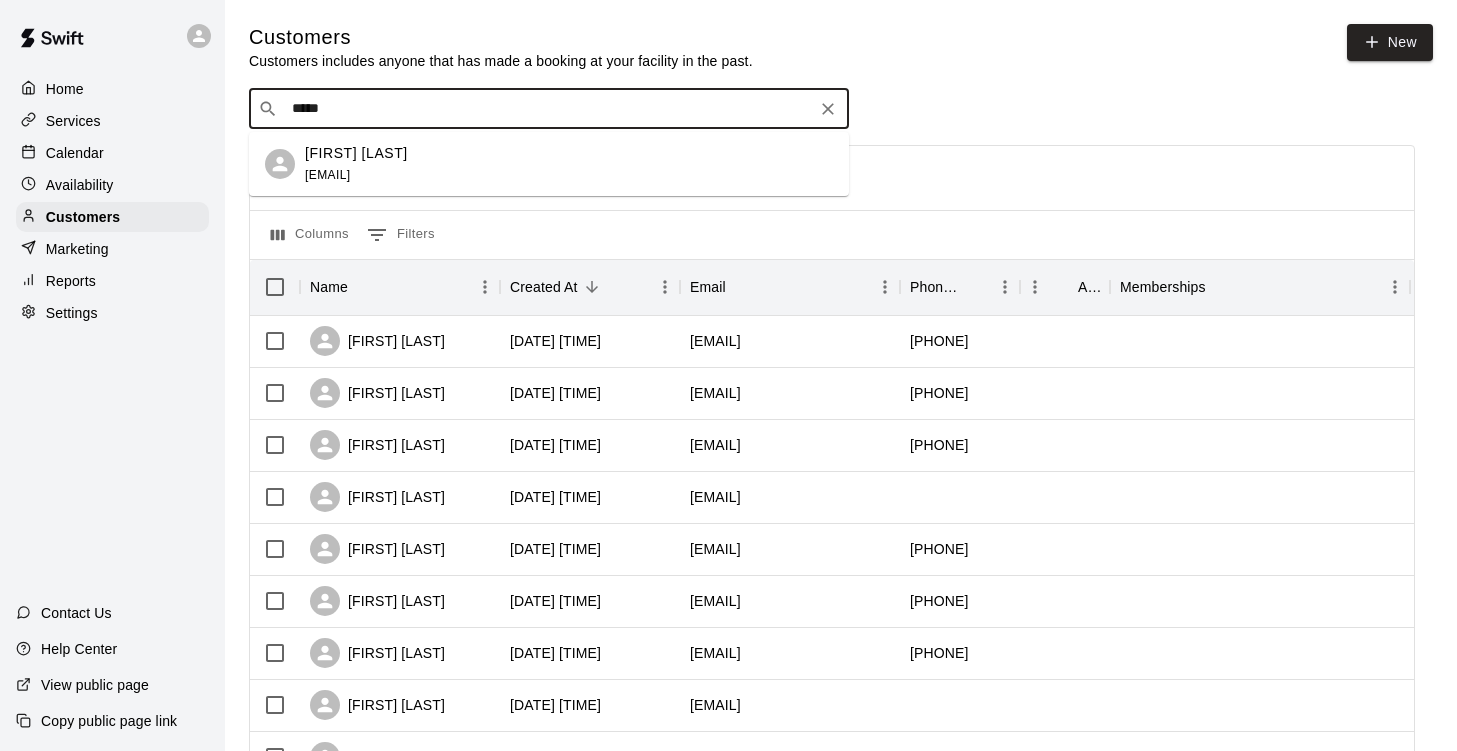 click on "[FIRST] [LAST]" at bounding box center (356, 153) 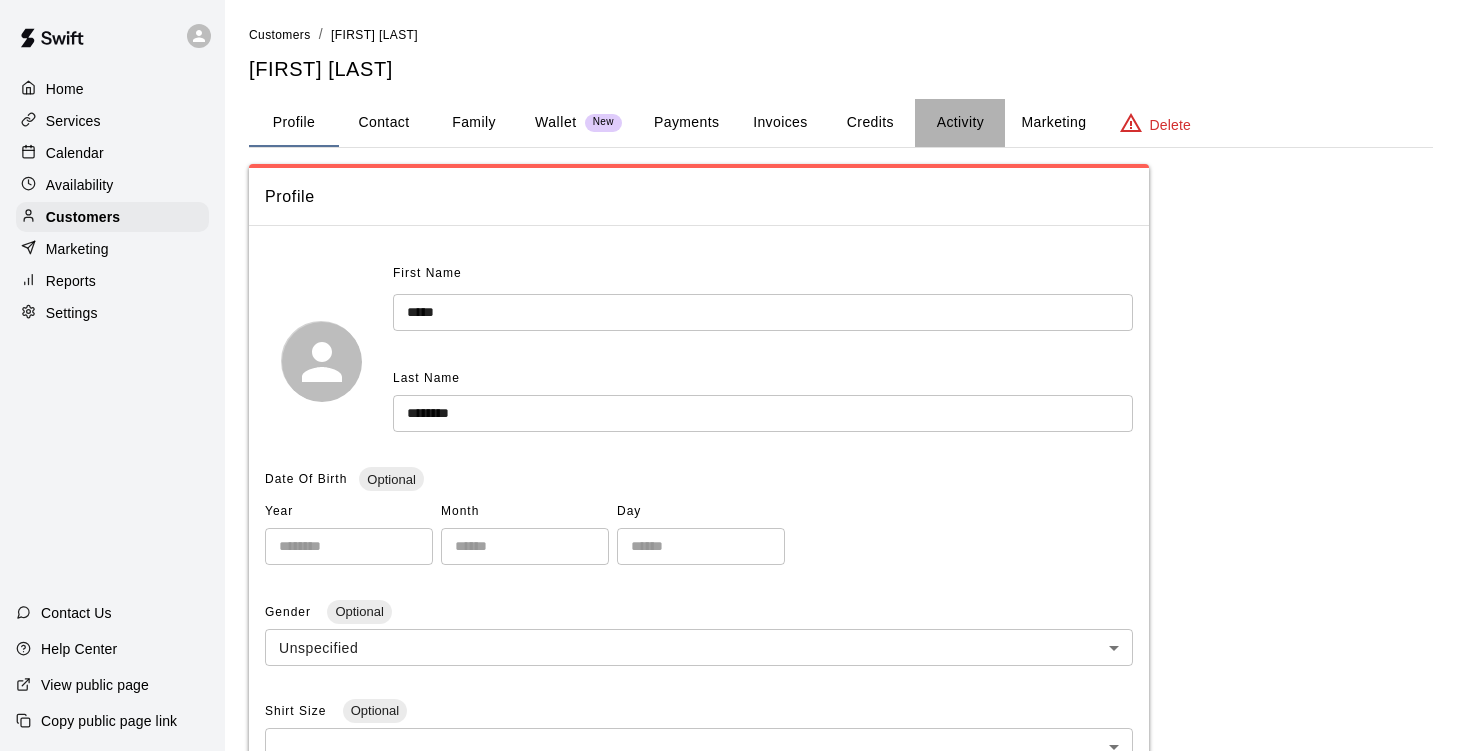 click on "Activity" at bounding box center (960, 123) 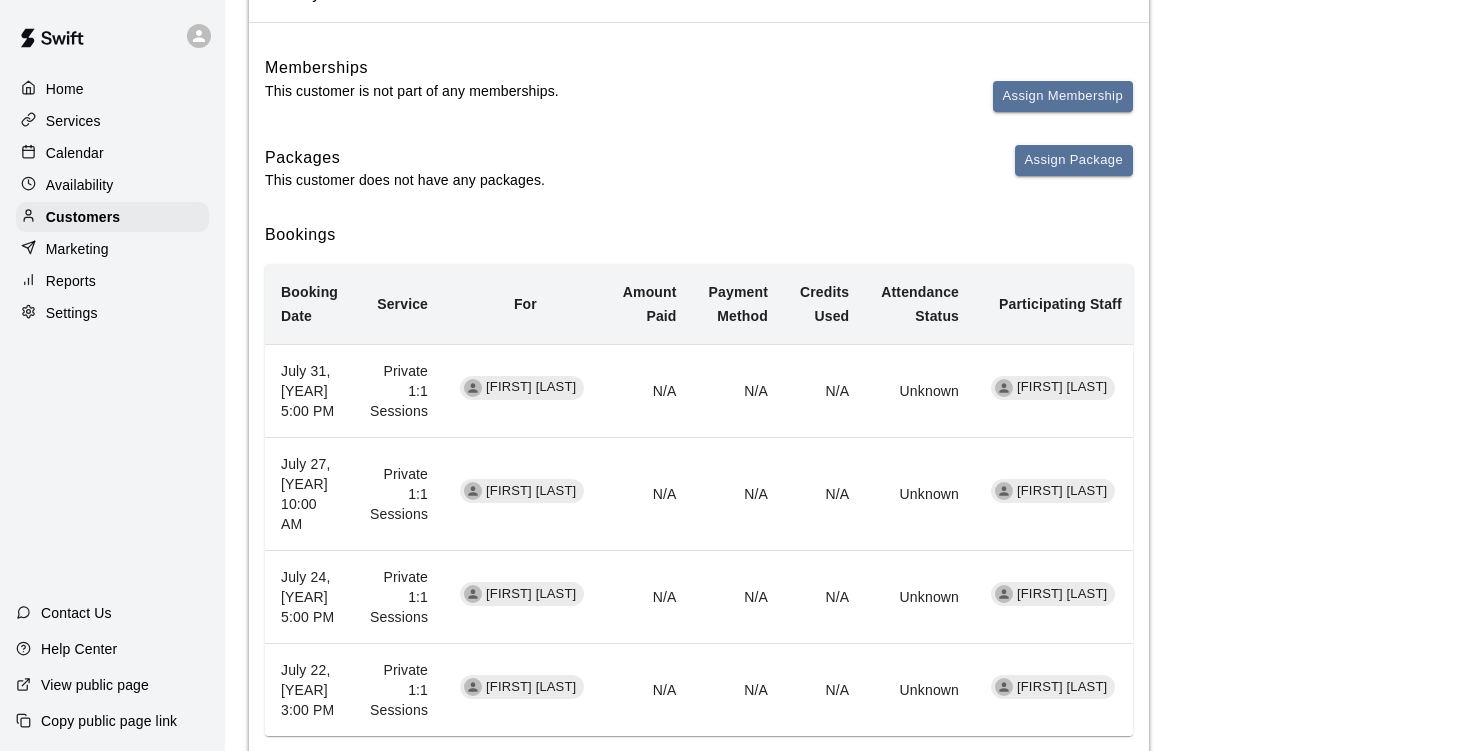 scroll, scrollTop: 204, scrollLeft: 0, axis: vertical 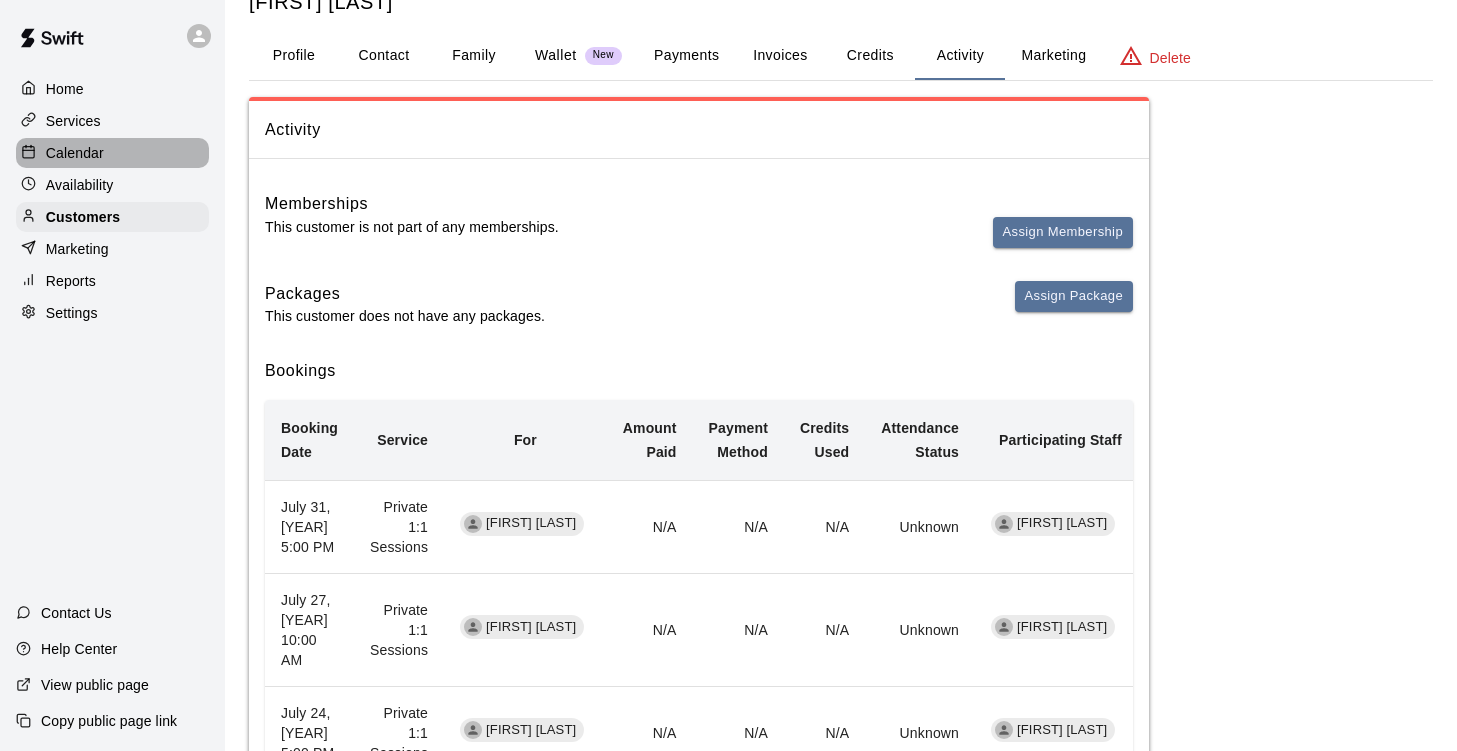 click on "Calendar" at bounding box center (75, 153) 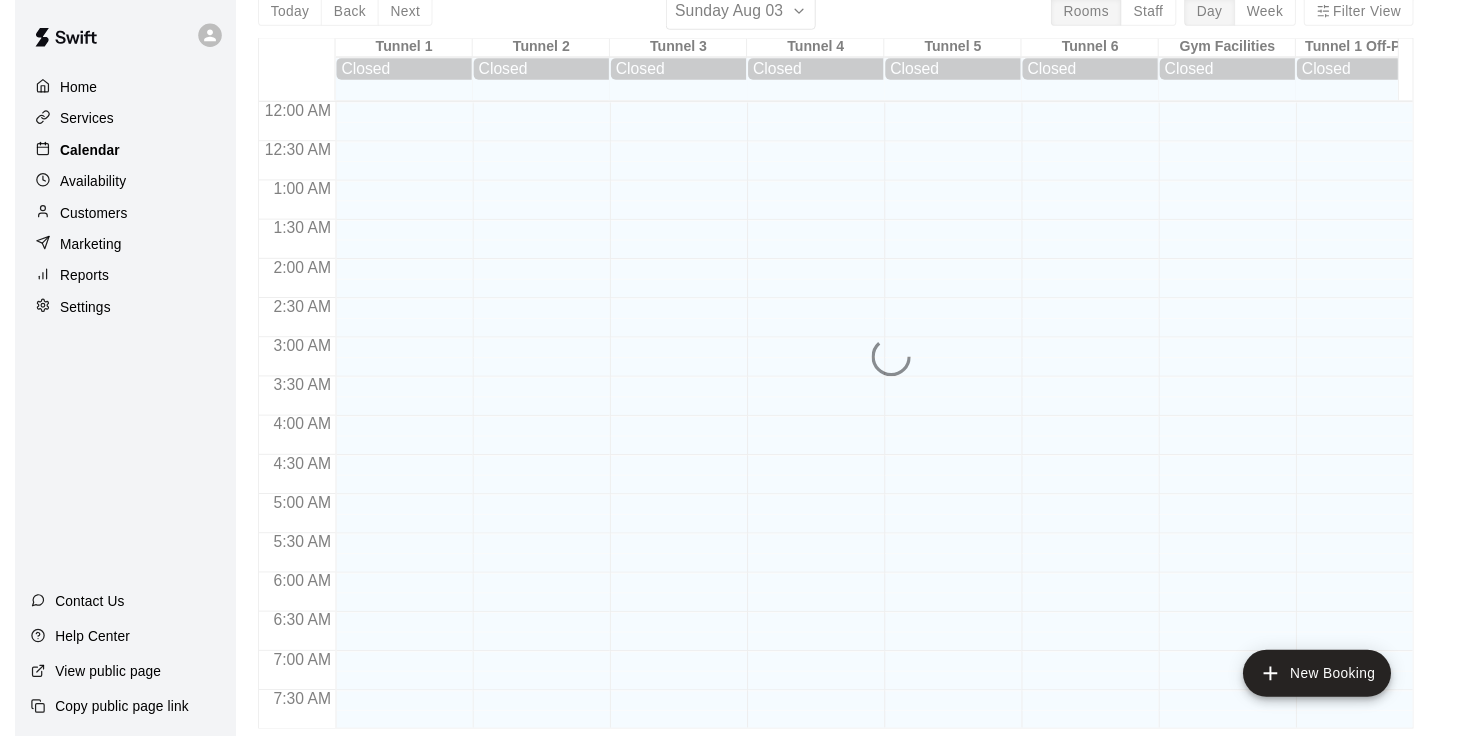 scroll, scrollTop: 0, scrollLeft: 0, axis: both 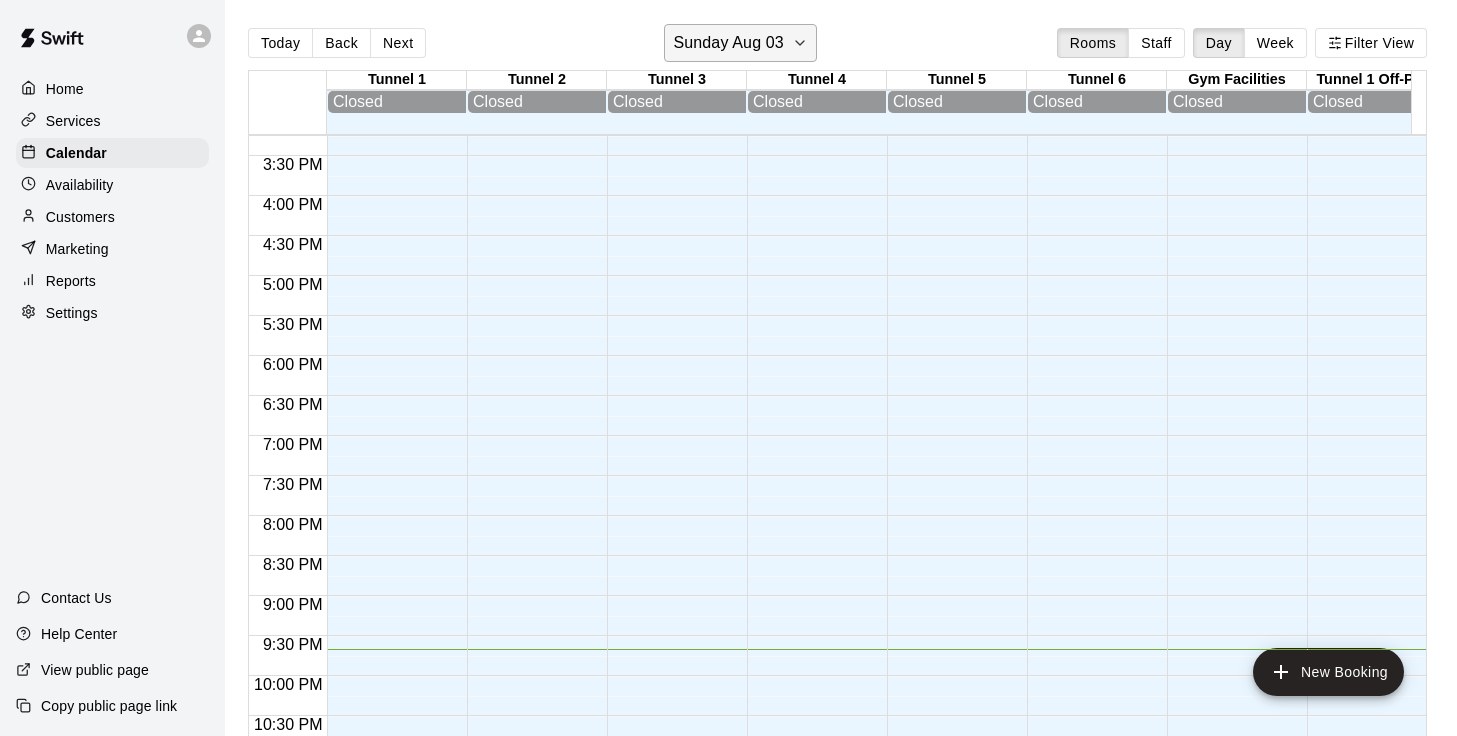 click on "Sunday Aug 03" at bounding box center (740, 43) 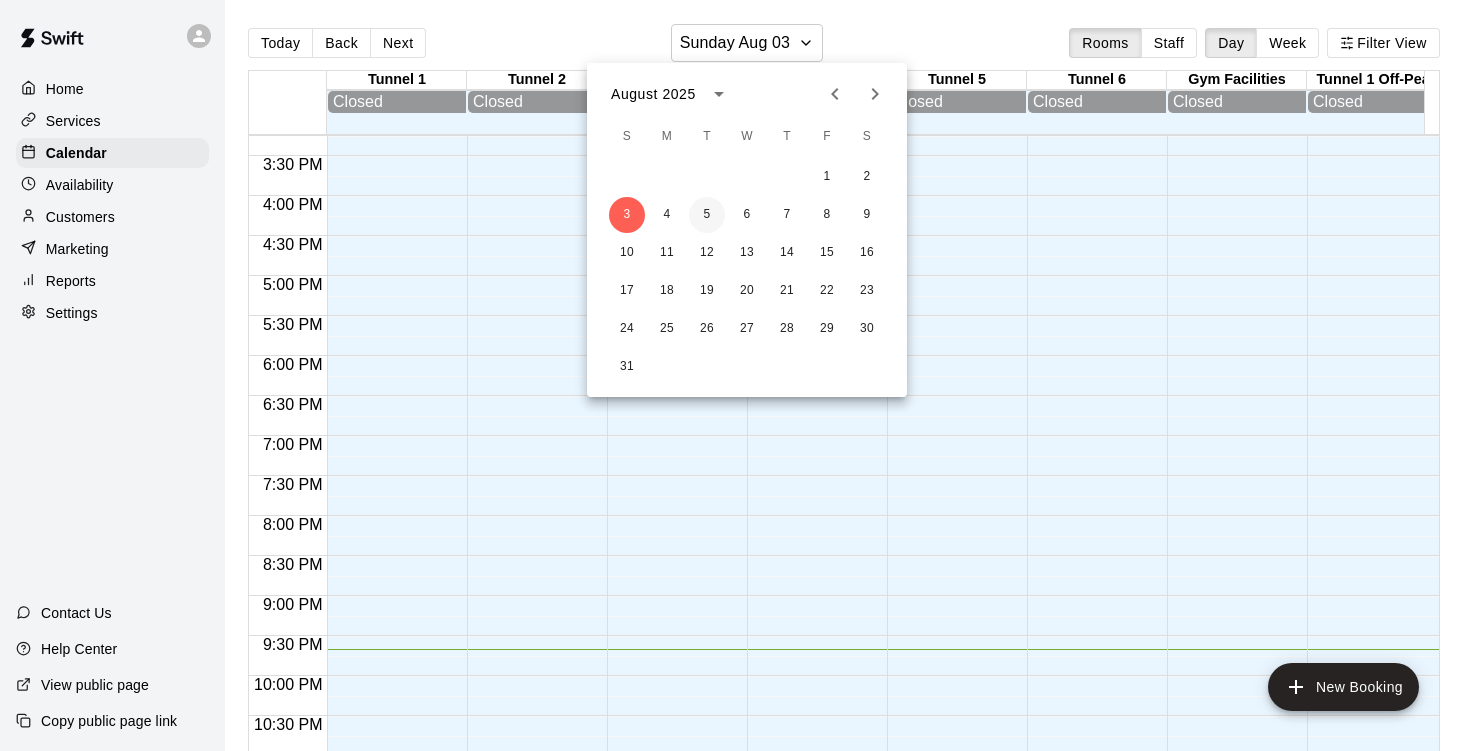 click on "5" at bounding box center (707, 215) 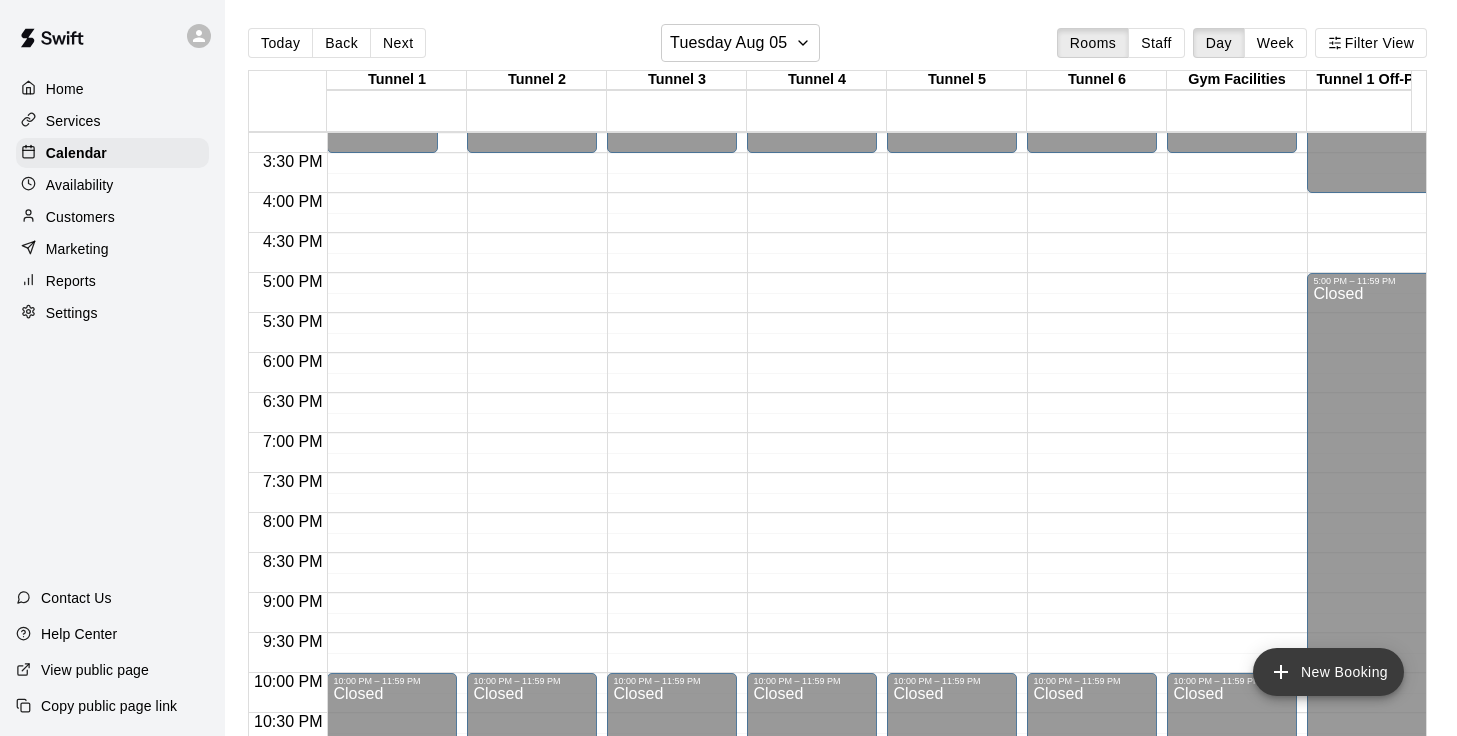 click on "New Booking" at bounding box center (1328, 672) 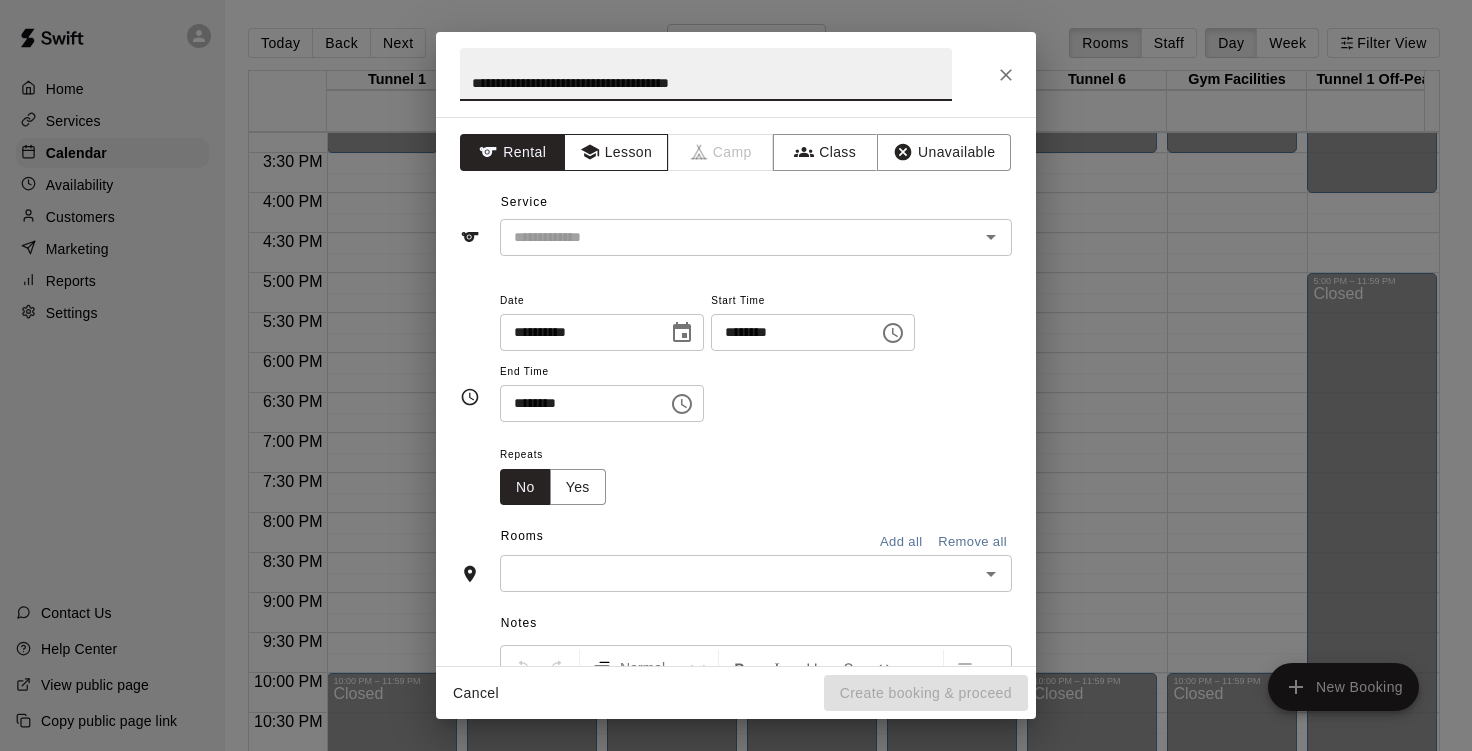 type on "**********" 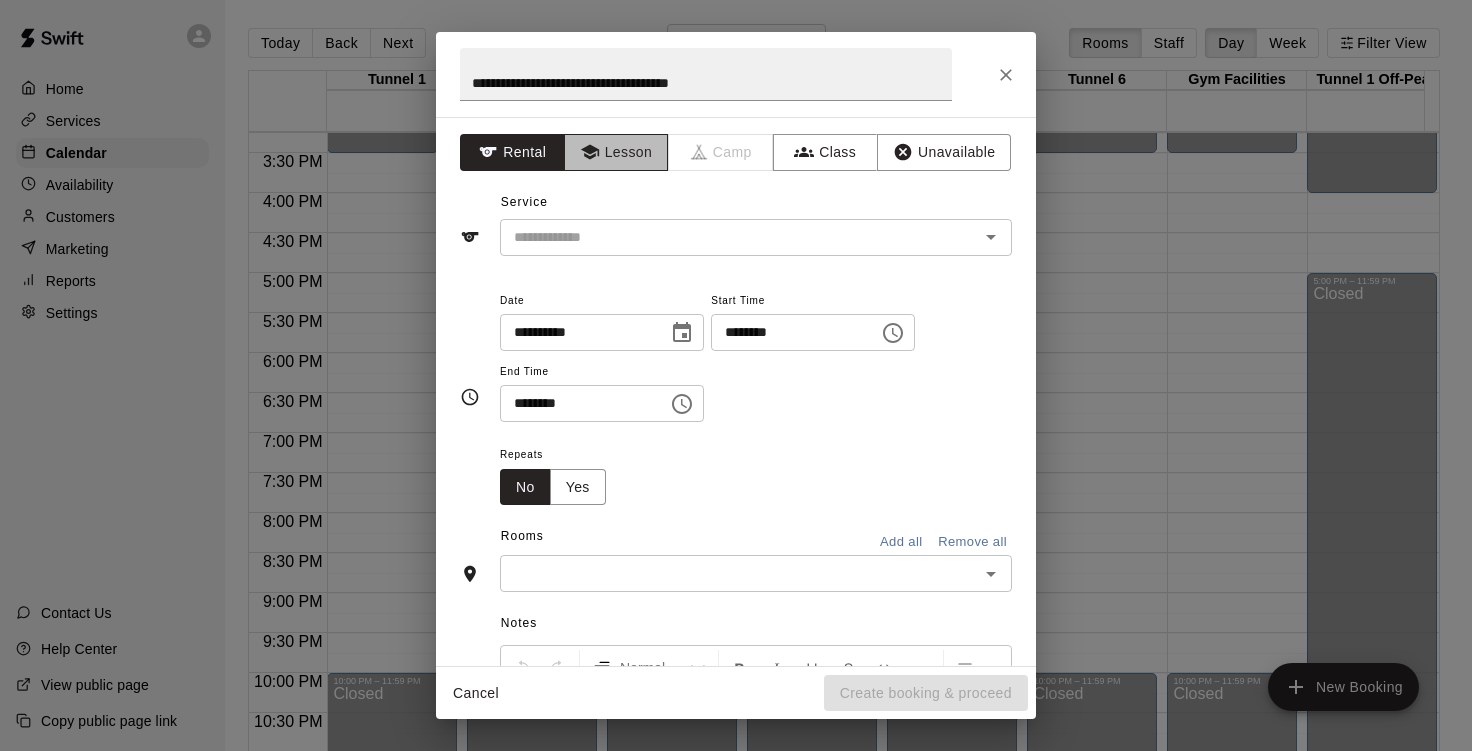 click on "Lesson" at bounding box center [616, 152] 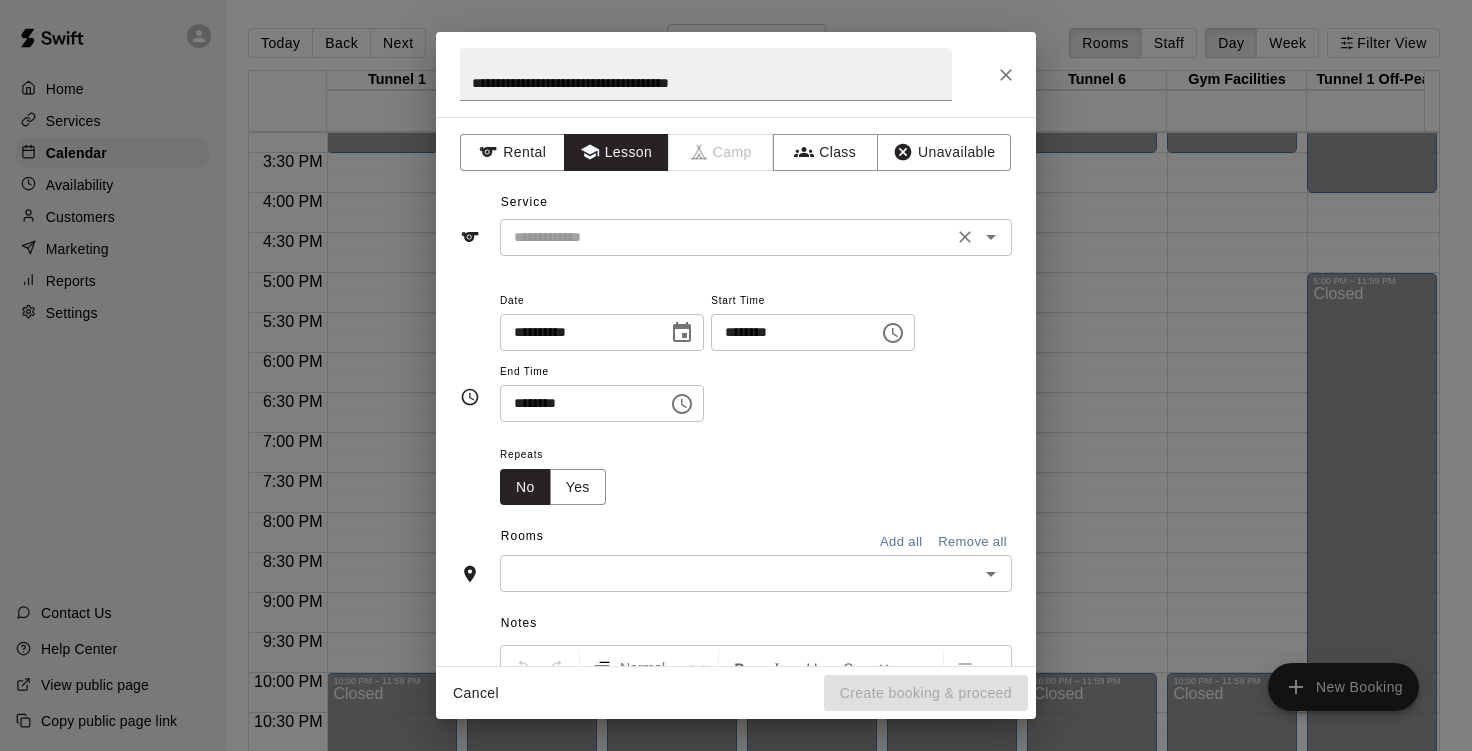 click at bounding box center (726, 237) 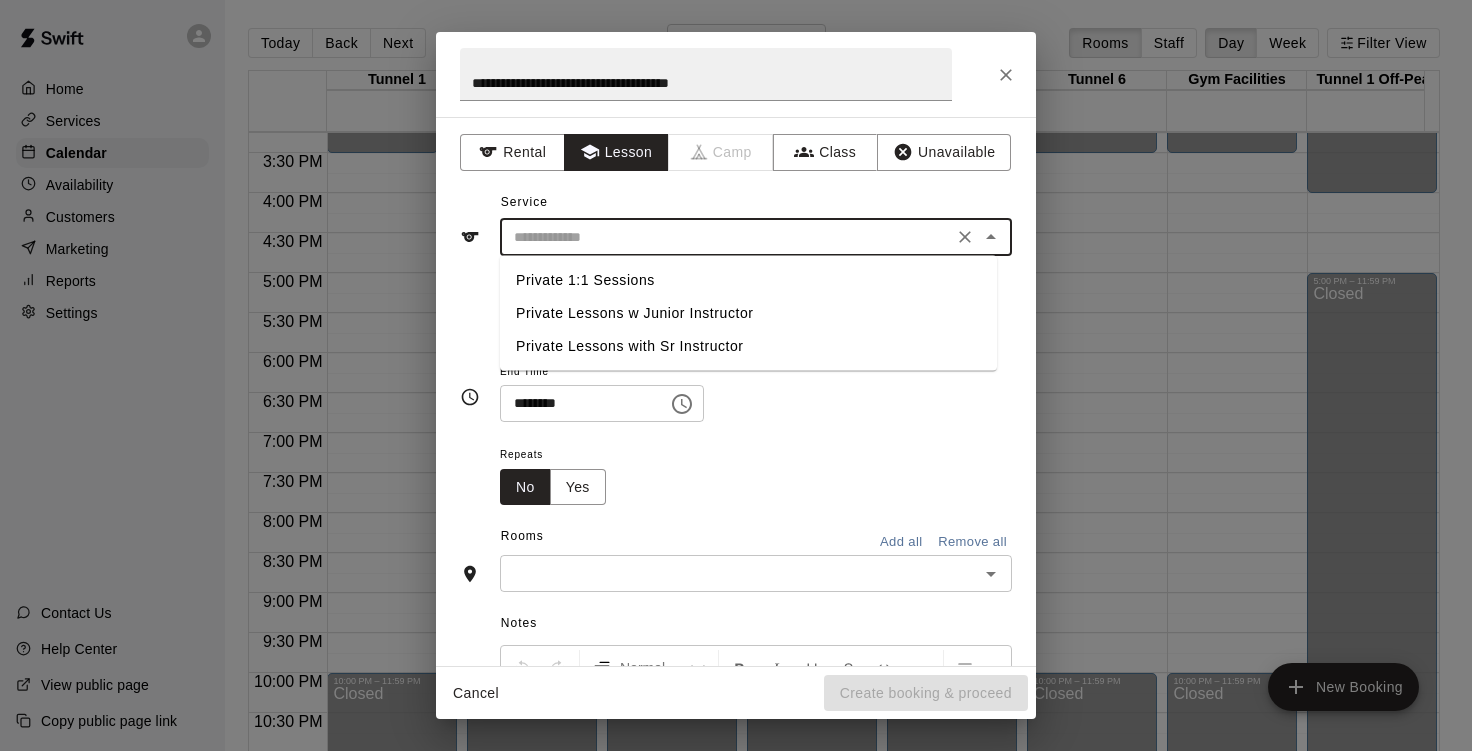 click on "Private 1:1 Sessions" at bounding box center (748, 280) 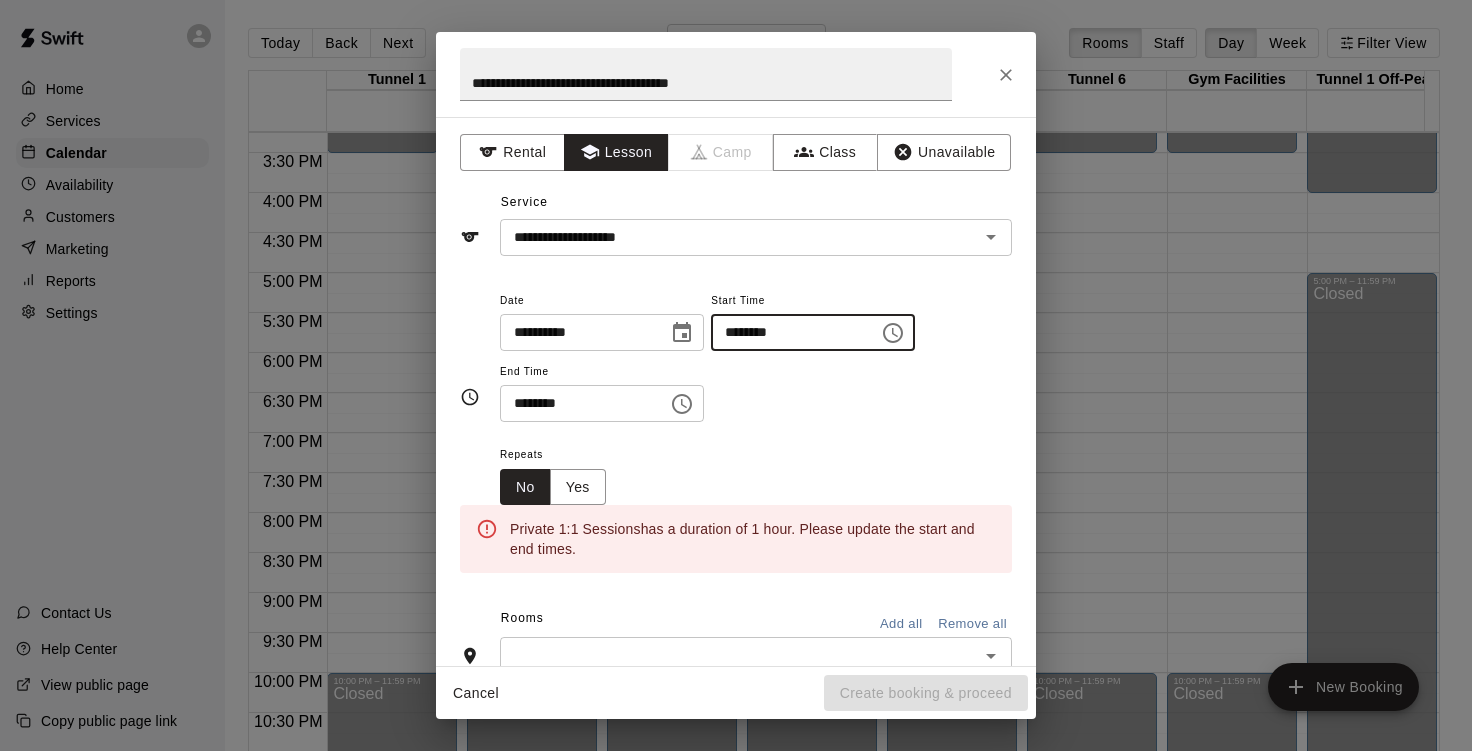 click on "********" at bounding box center [788, 332] 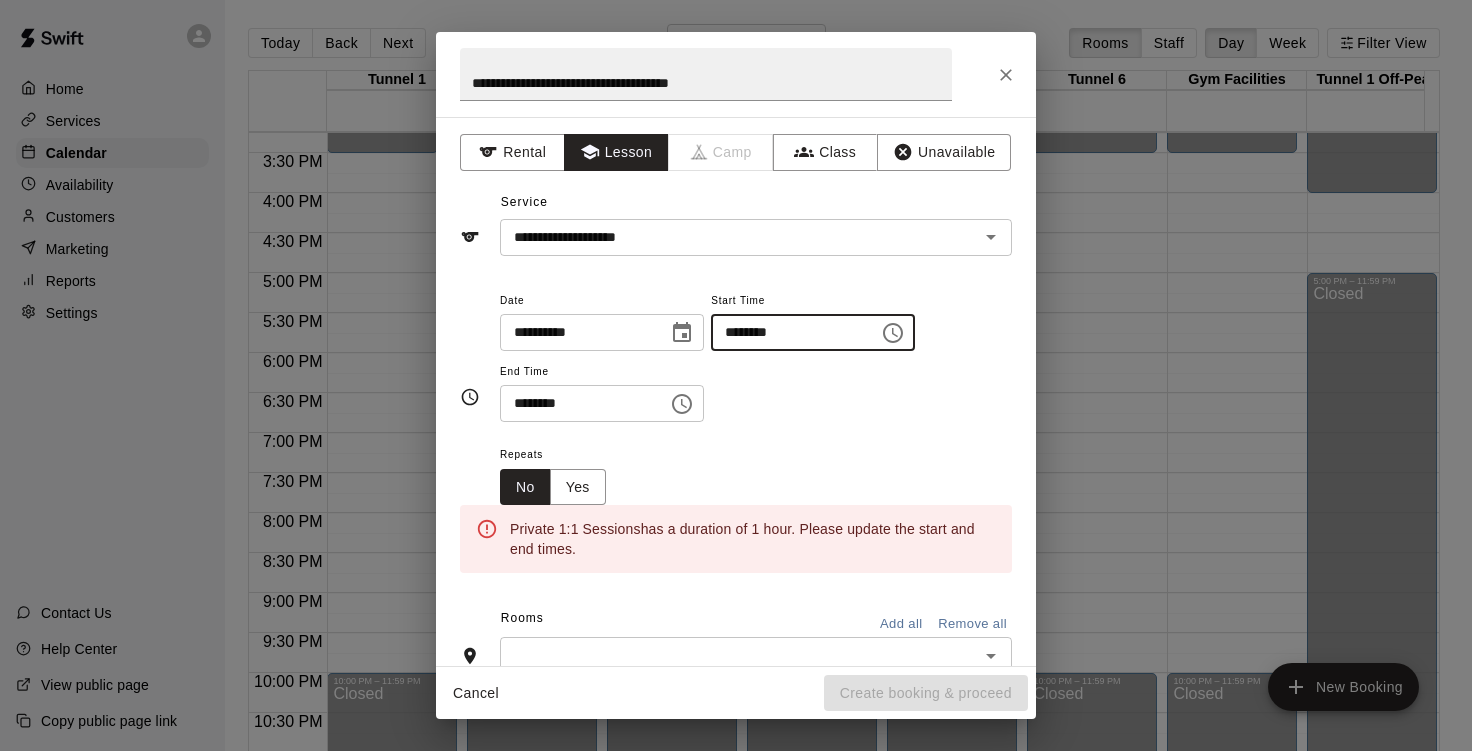 type on "********" 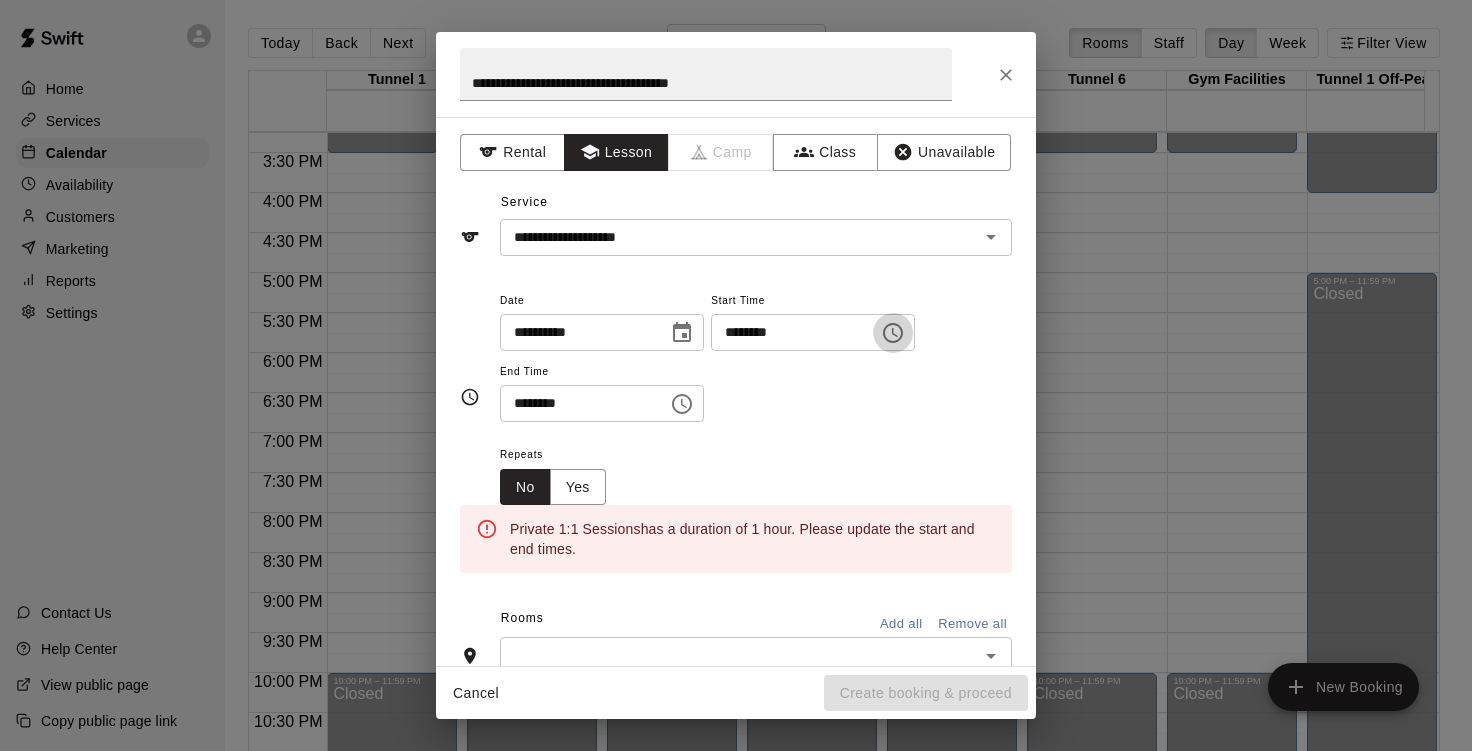 type 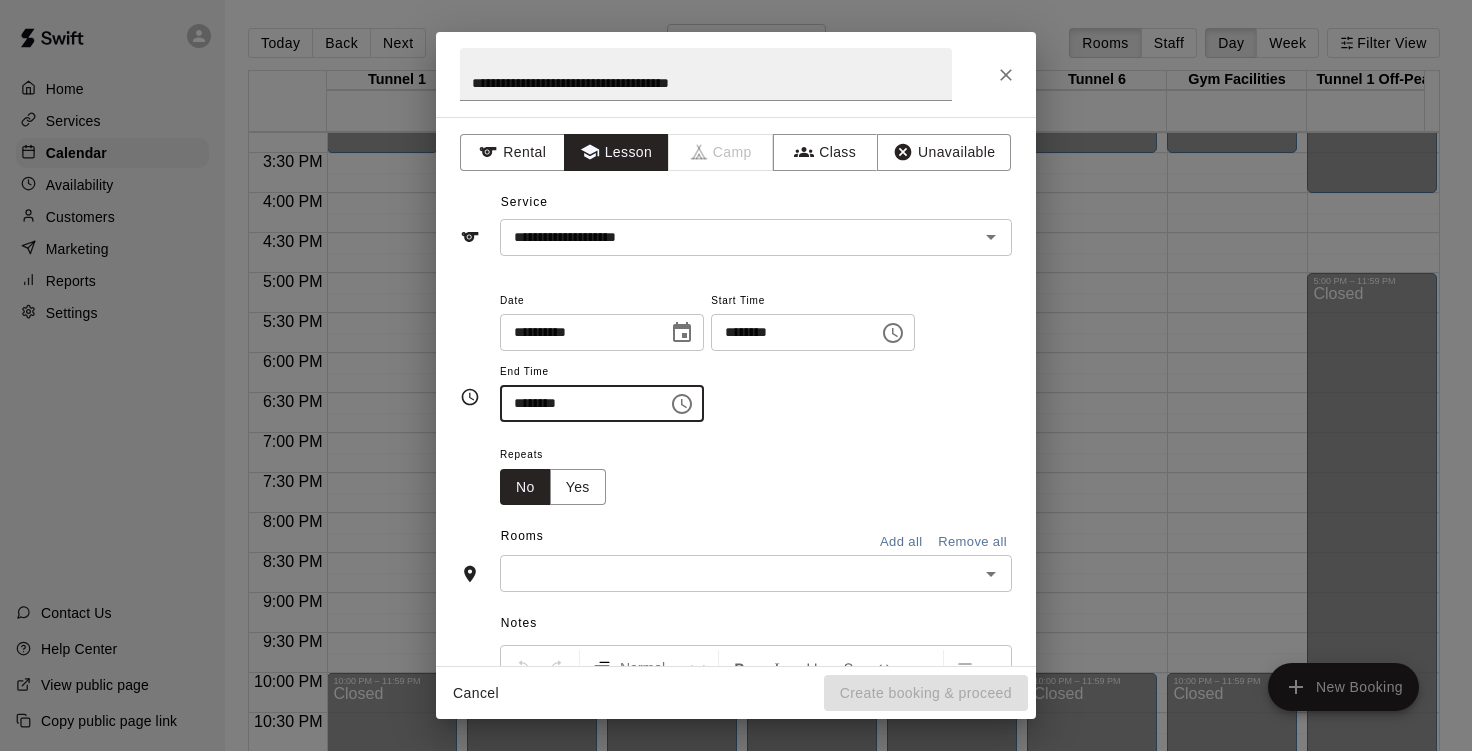 type on "********" 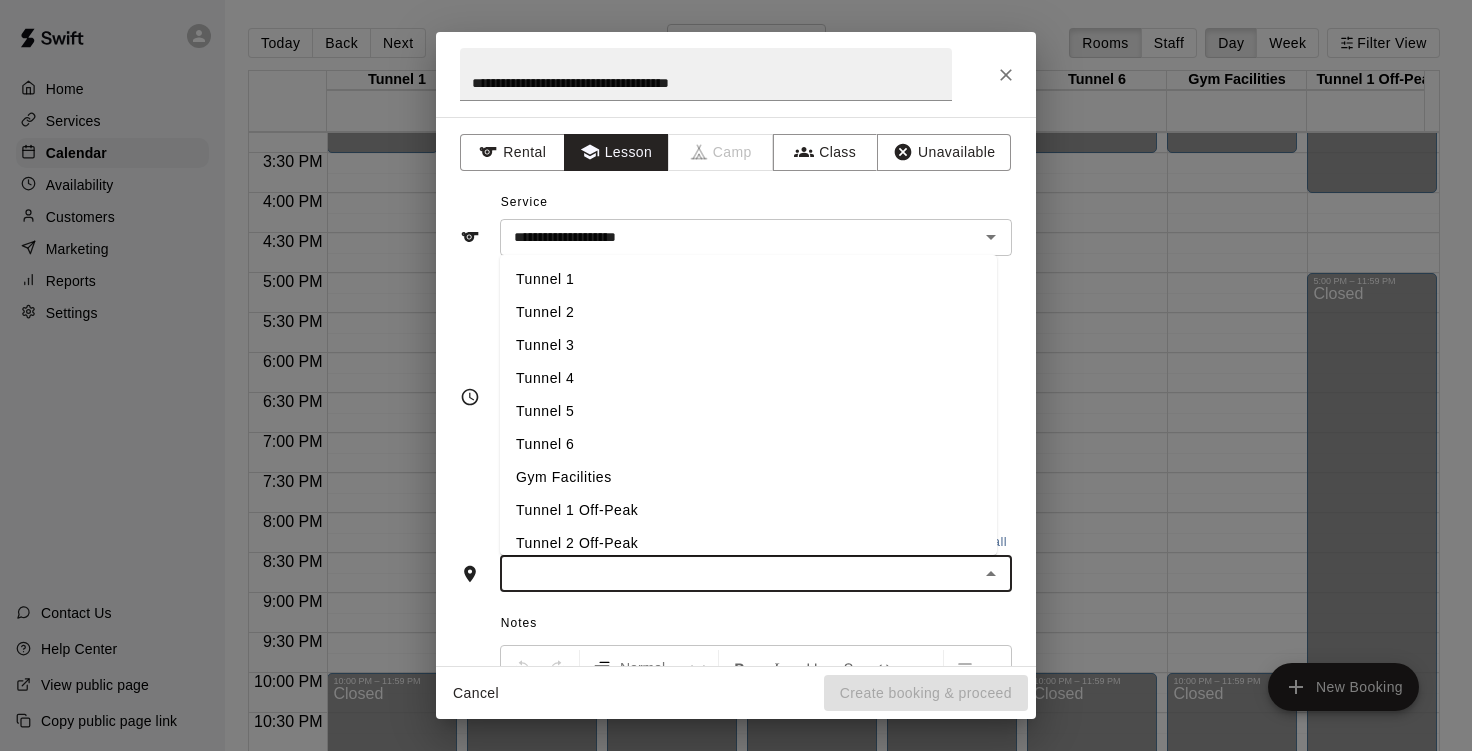 click on "Tunnel 1" at bounding box center [748, 279] 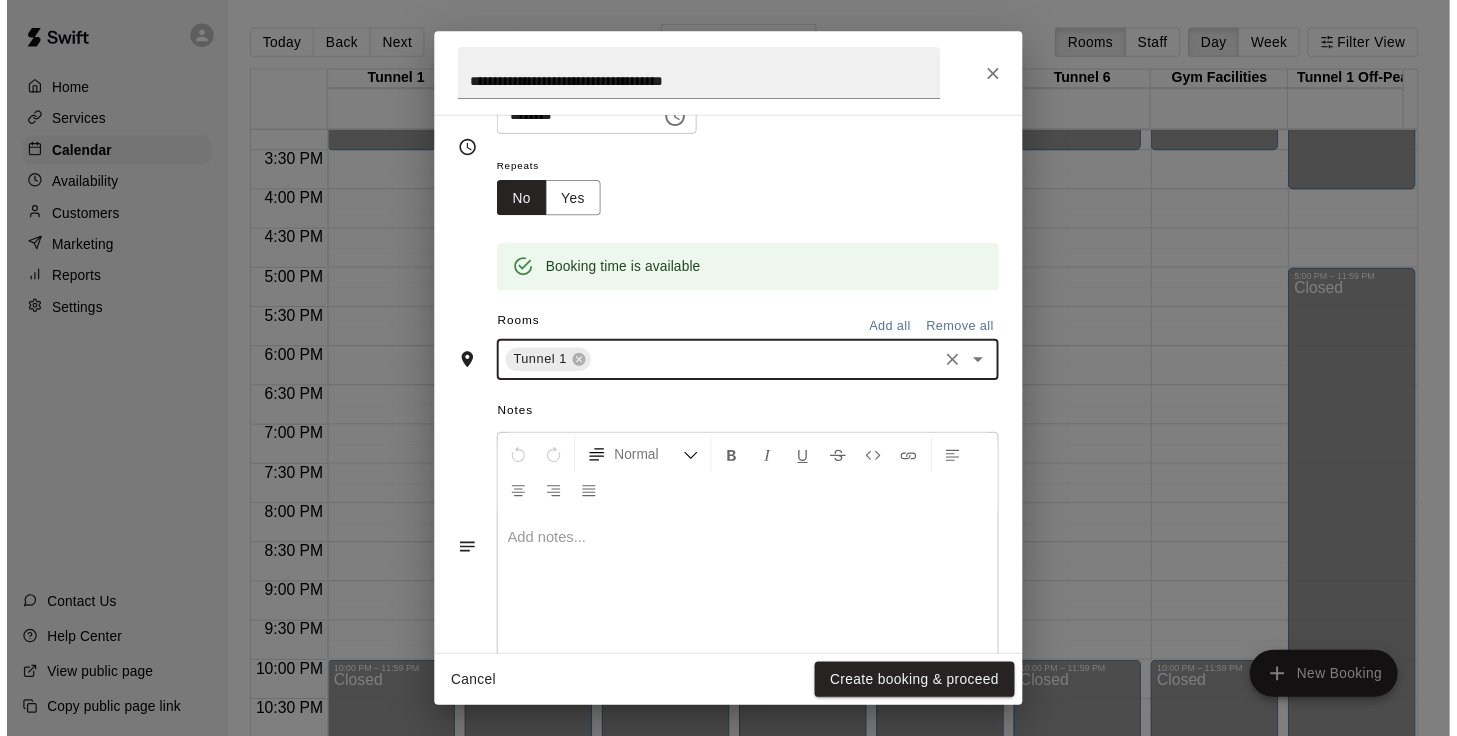 scroll, scrollTop: 330, scrollLeft: 0, axis: vertical 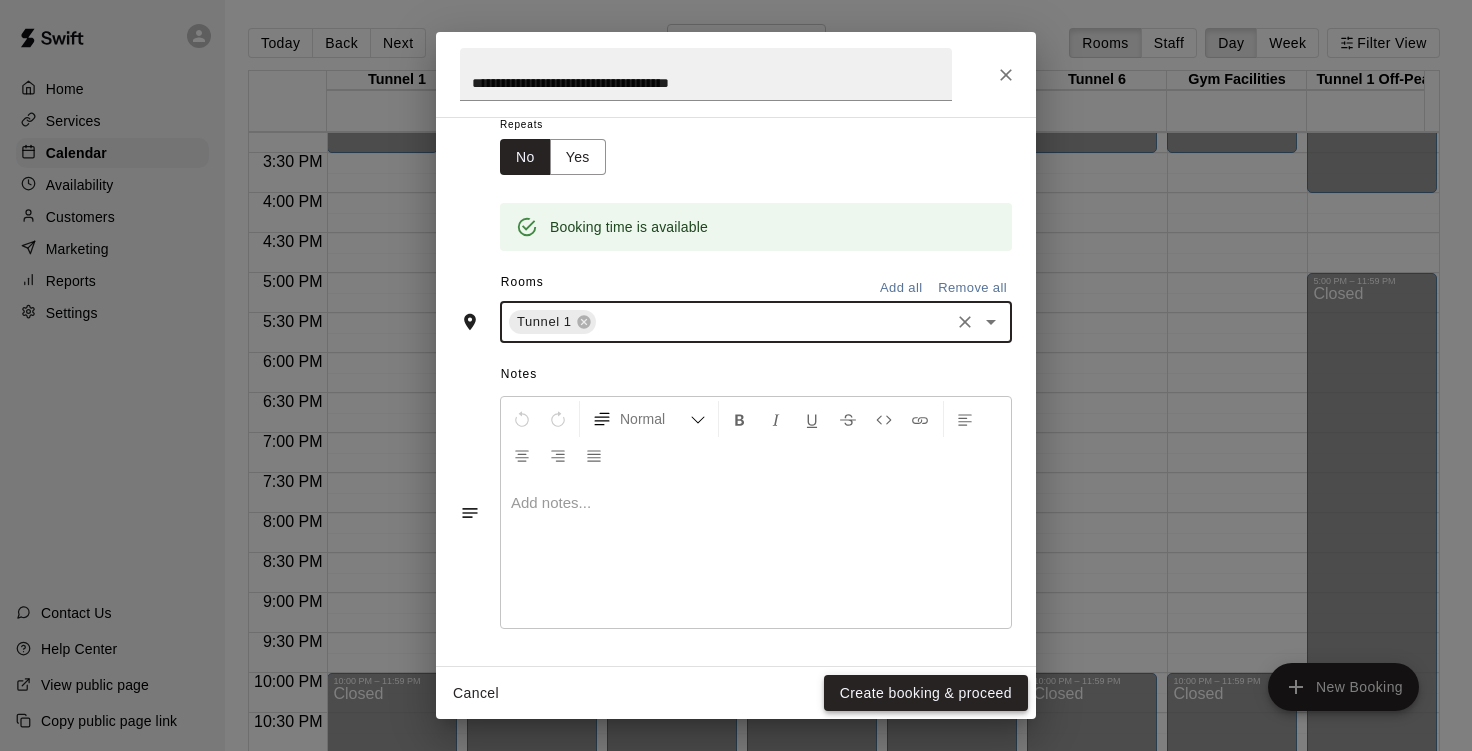 click on "Create booking & proceed" at bounding box center [926, 693] 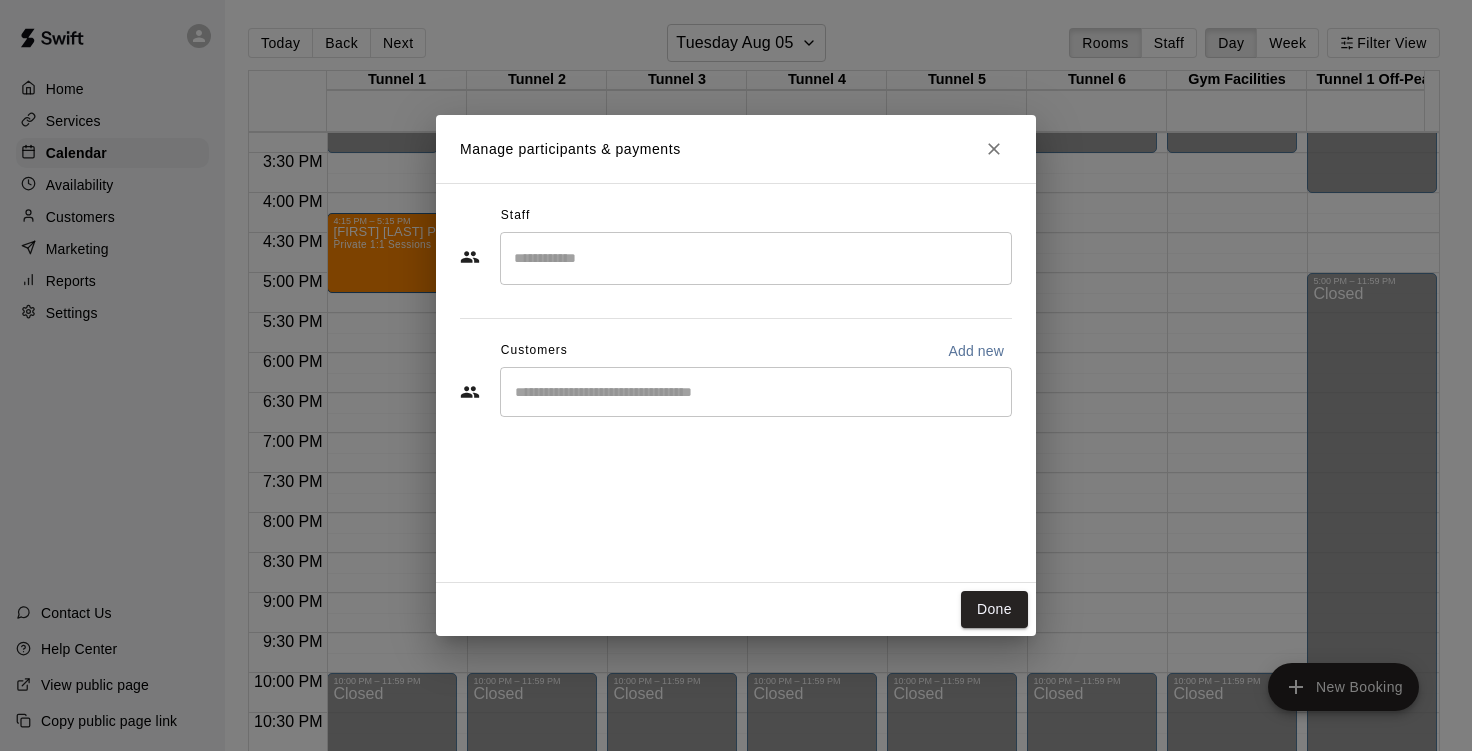 click at bounding box center (756, 258) 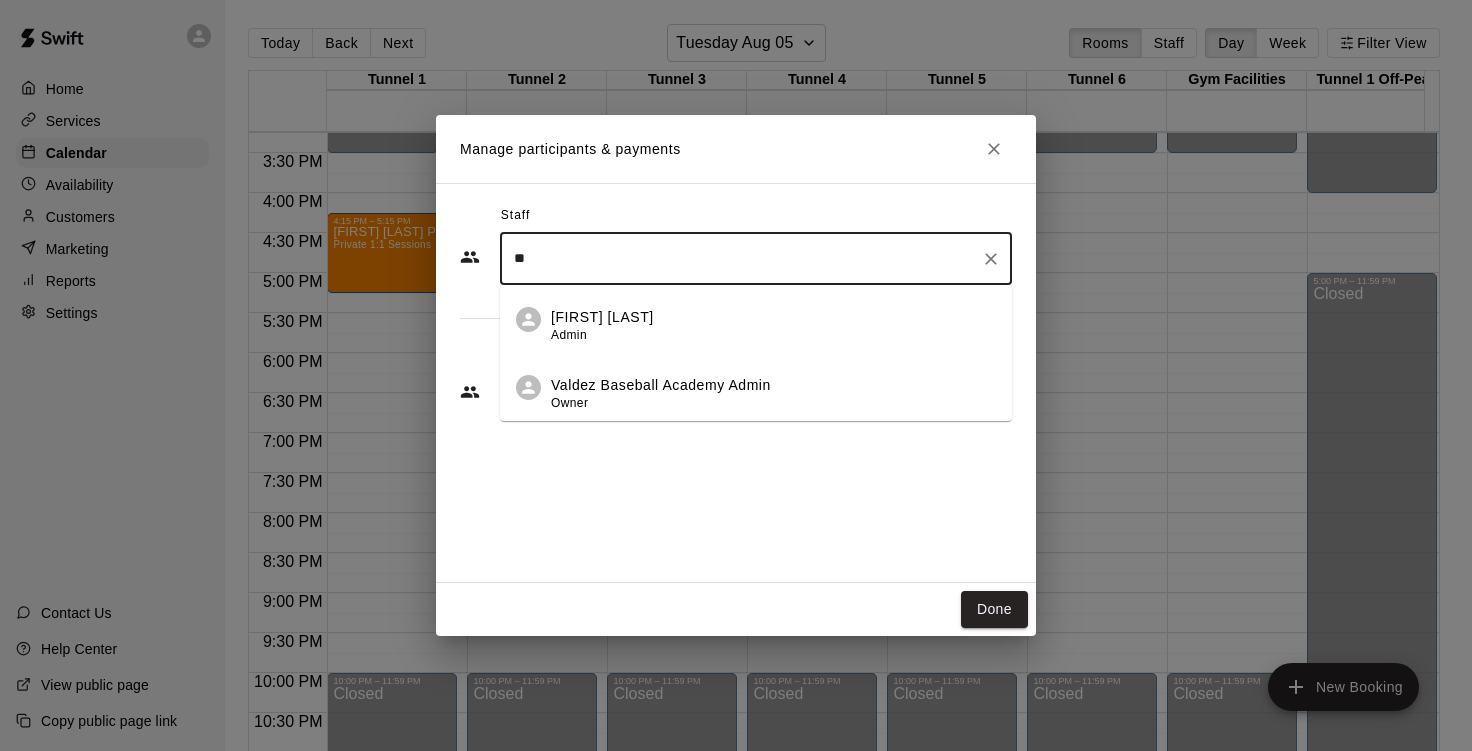 click on "[FIRST] [LAST]" at bounding box center (602, 317) 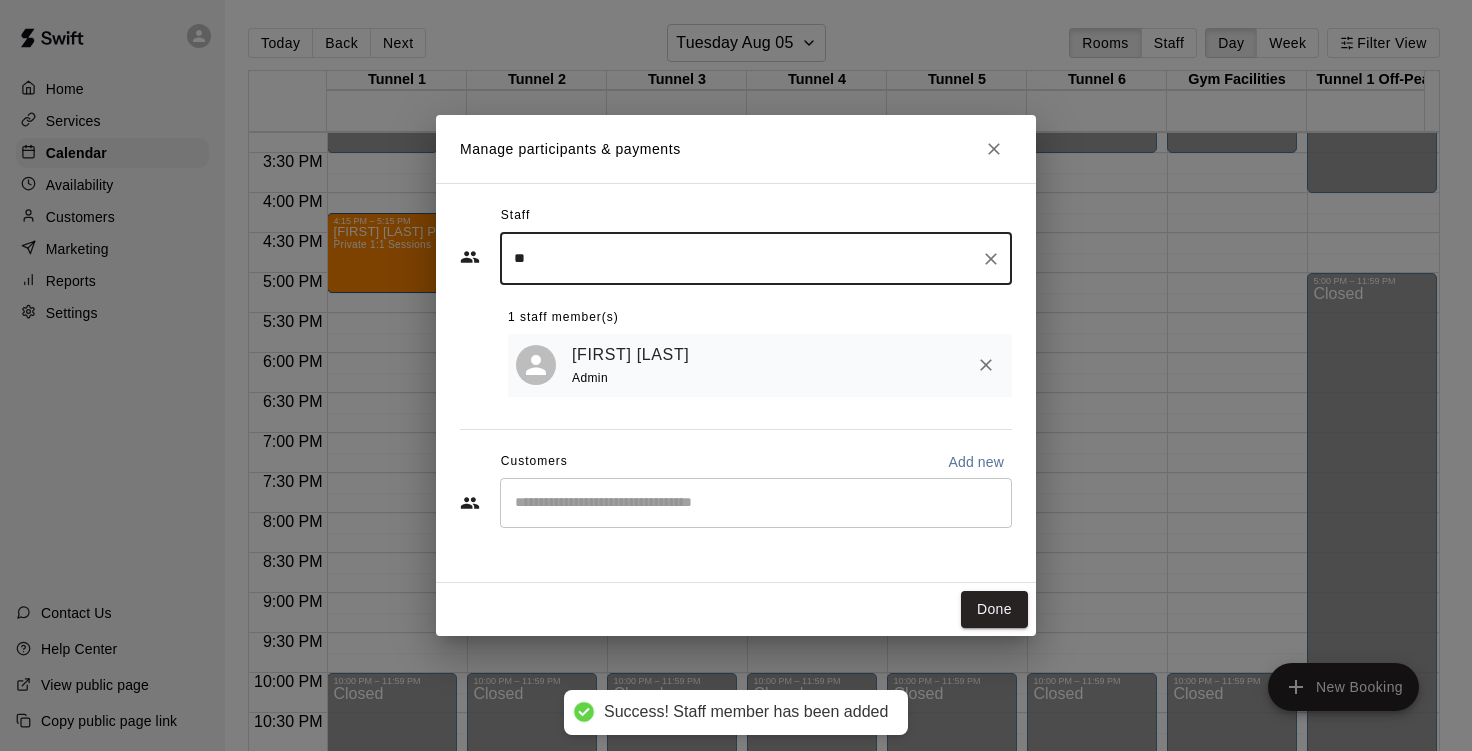 click on "​" at bounding box center [756, 503] 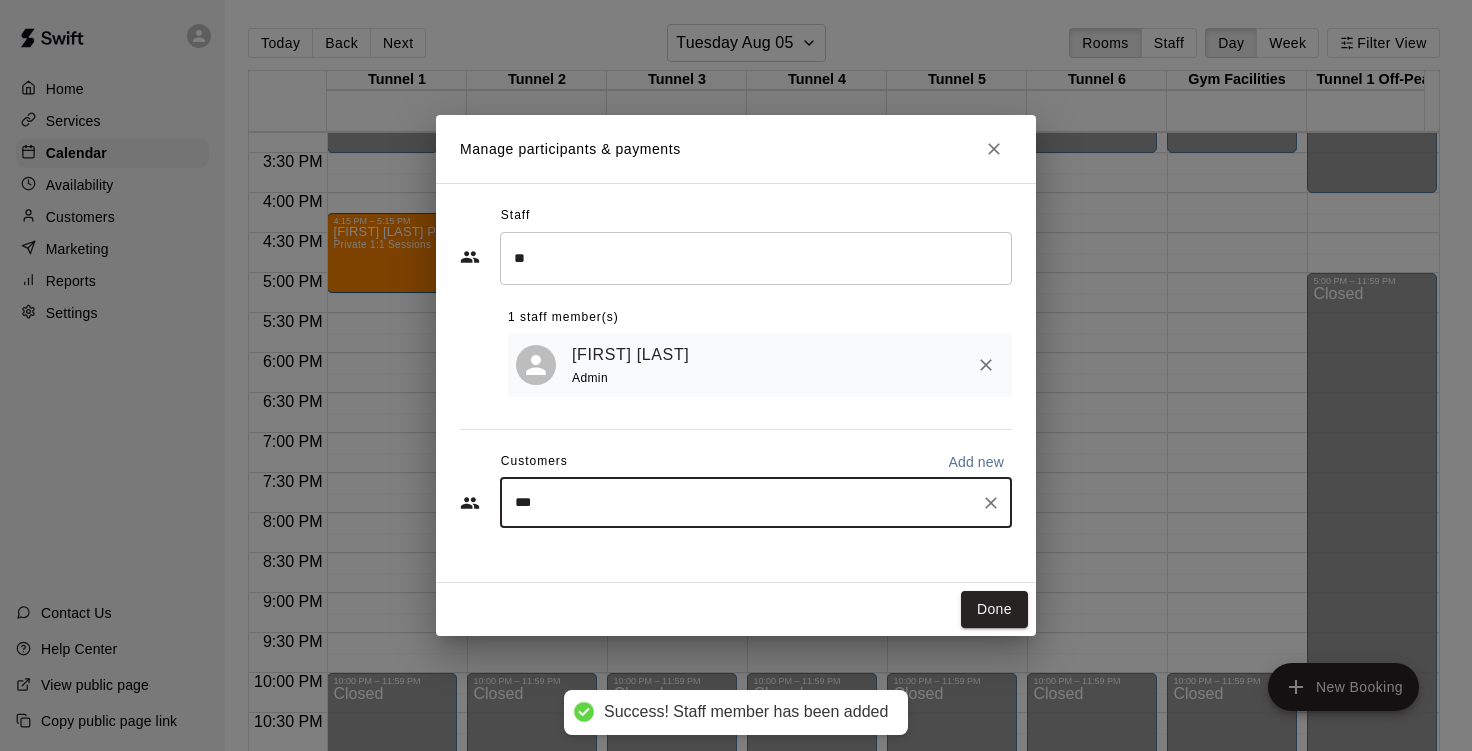 type on "****" 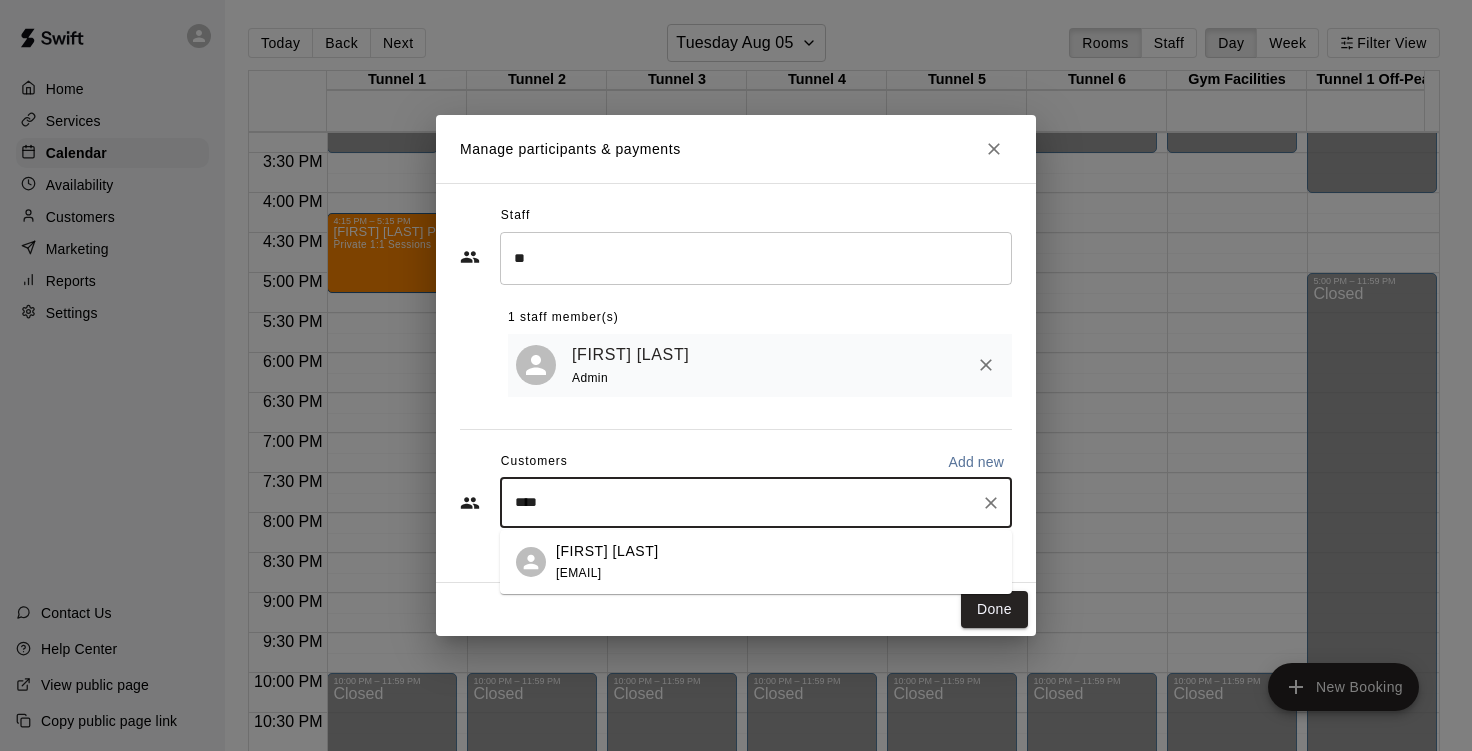 click on "[EMAIL]" at bounding box center (578, 573) 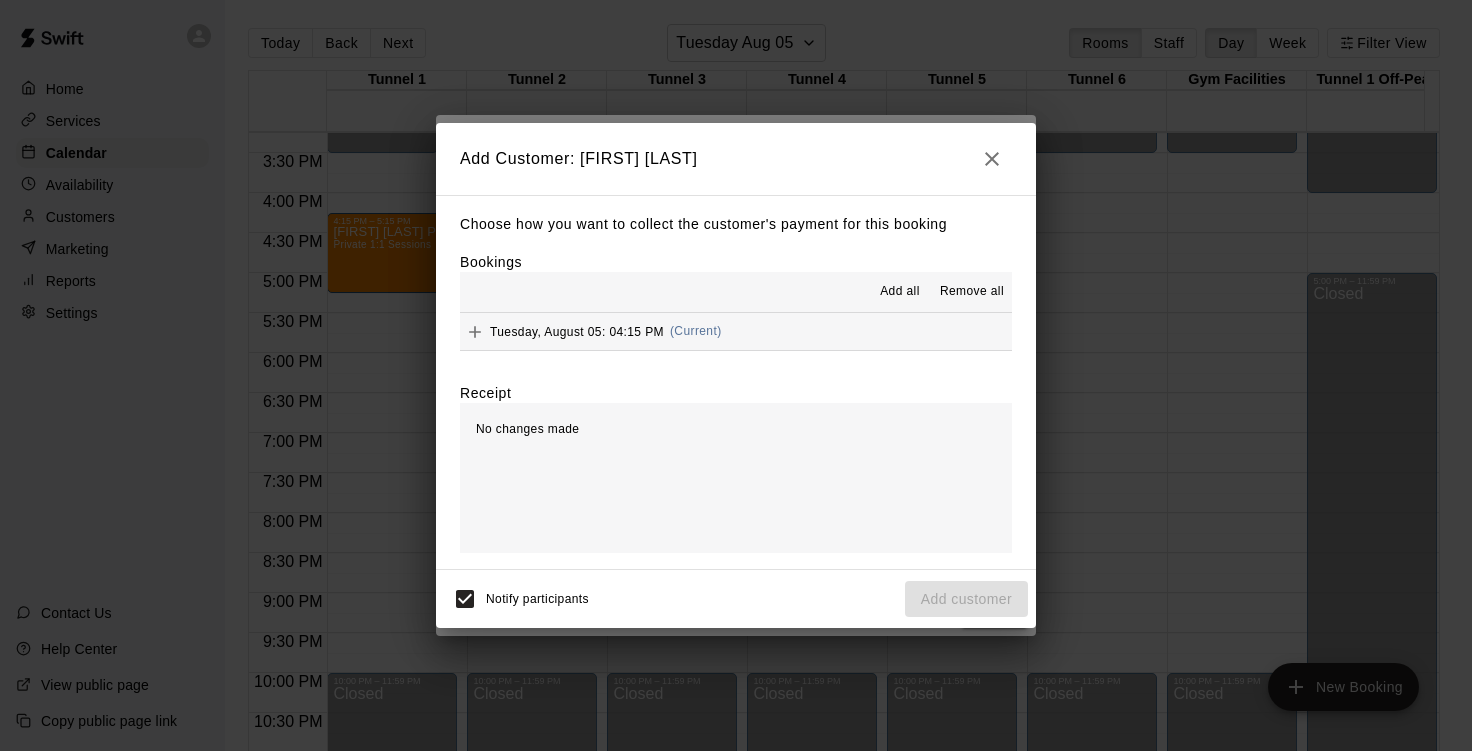 click on "Add all" at bounding box center (900, 292) 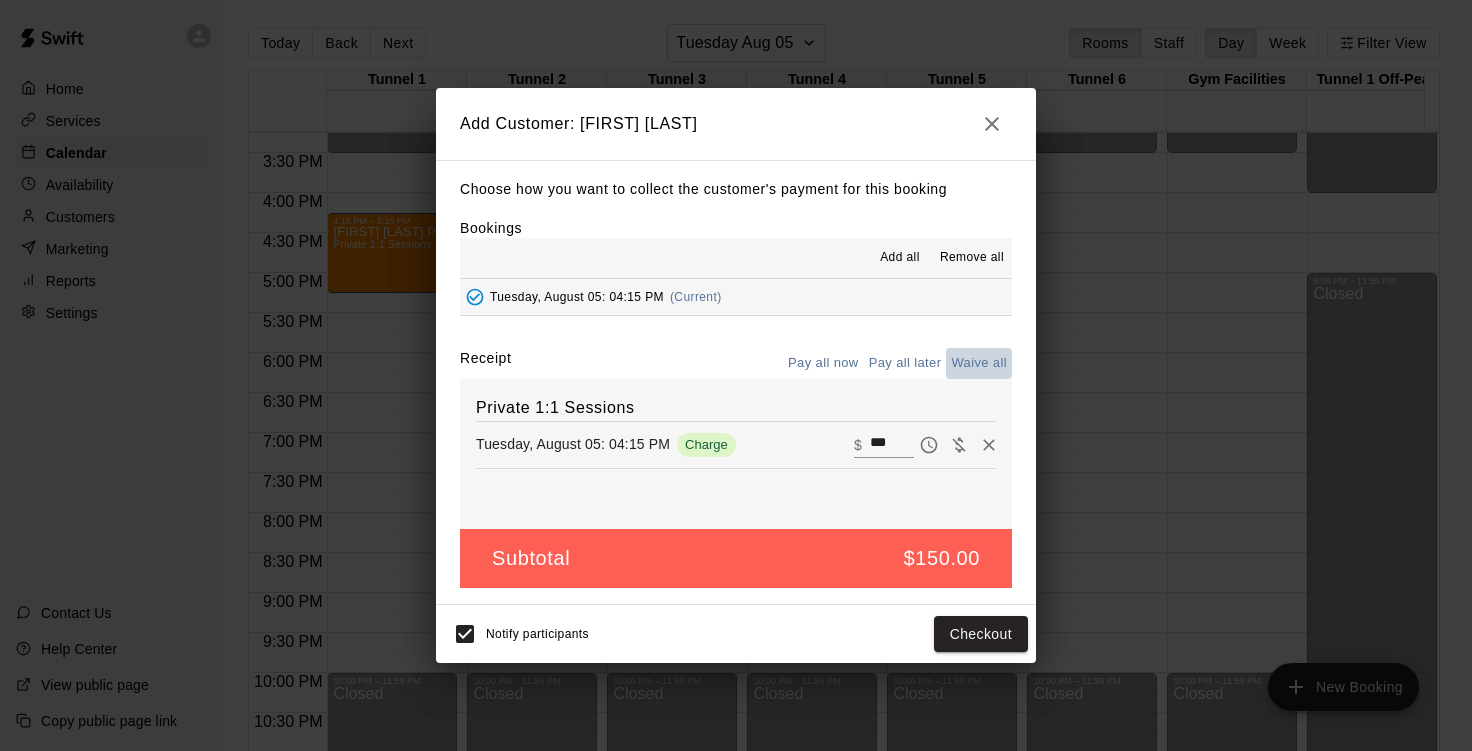 click on "Waive all" at bounding box center [979, 363] 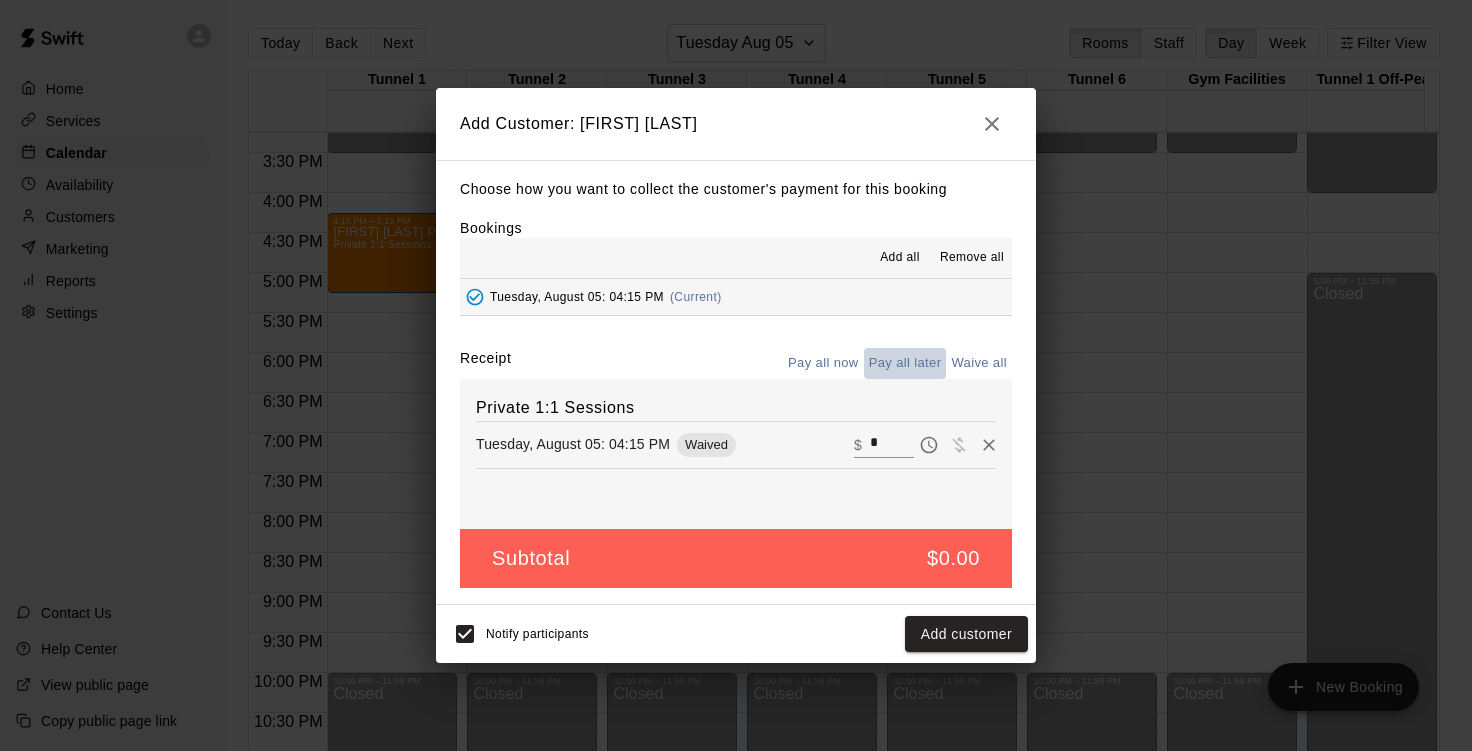 click on "Pay all later" at bounding box center (905, 363) 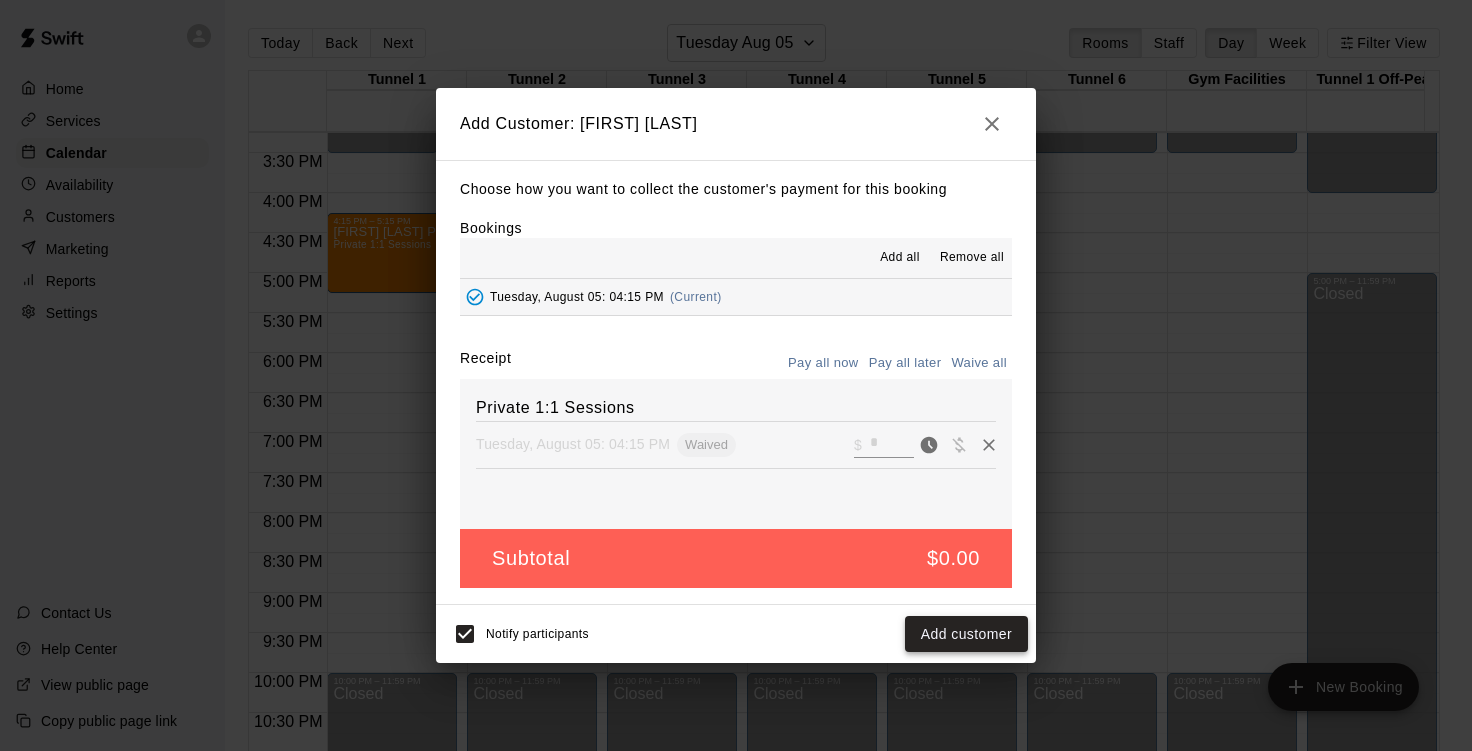 click on "Add customer" at bounding box center [966, 634] 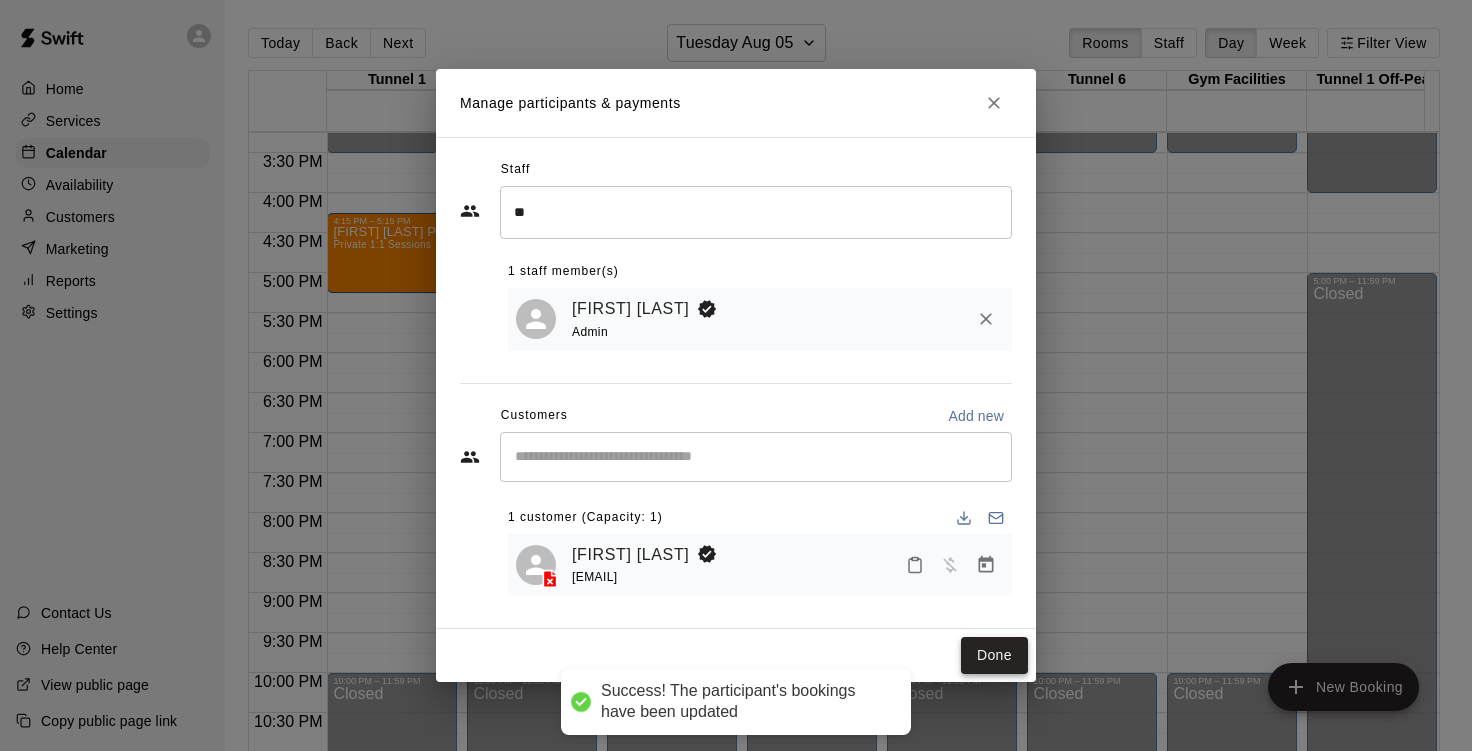 click on "Done" at bounding box center [994, 655] 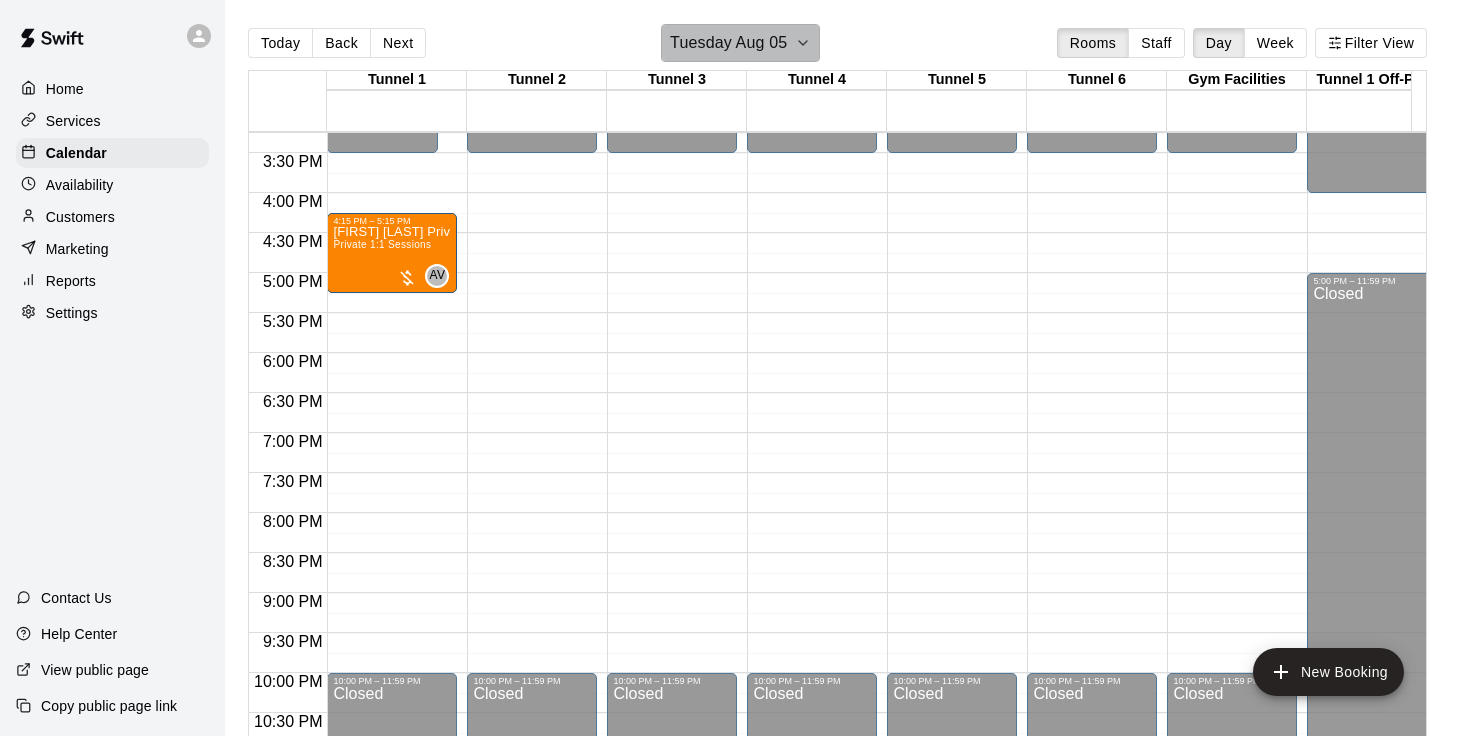 click on "Tuesday Aug 05" at bounding box center (740, 43) 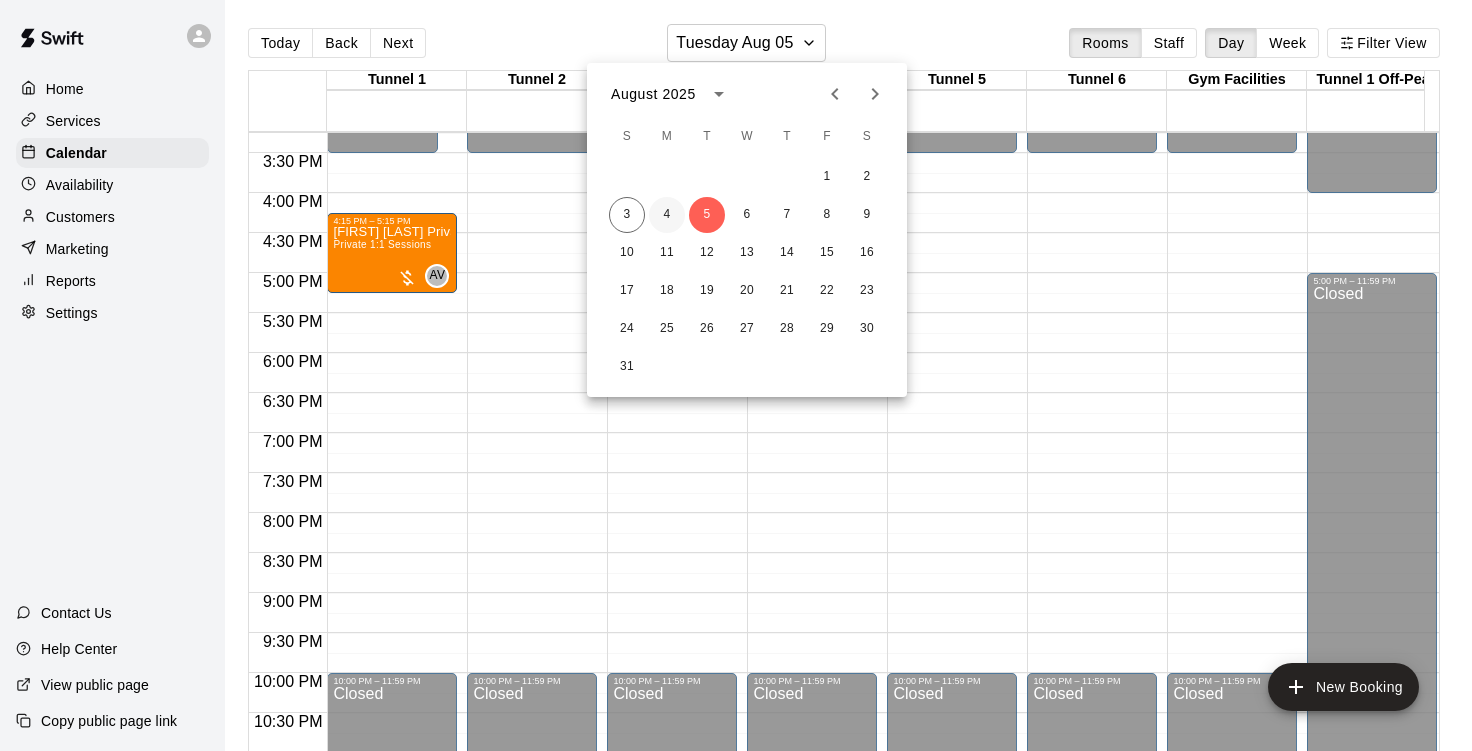 click on "4" at bounding box center (667, 215) 